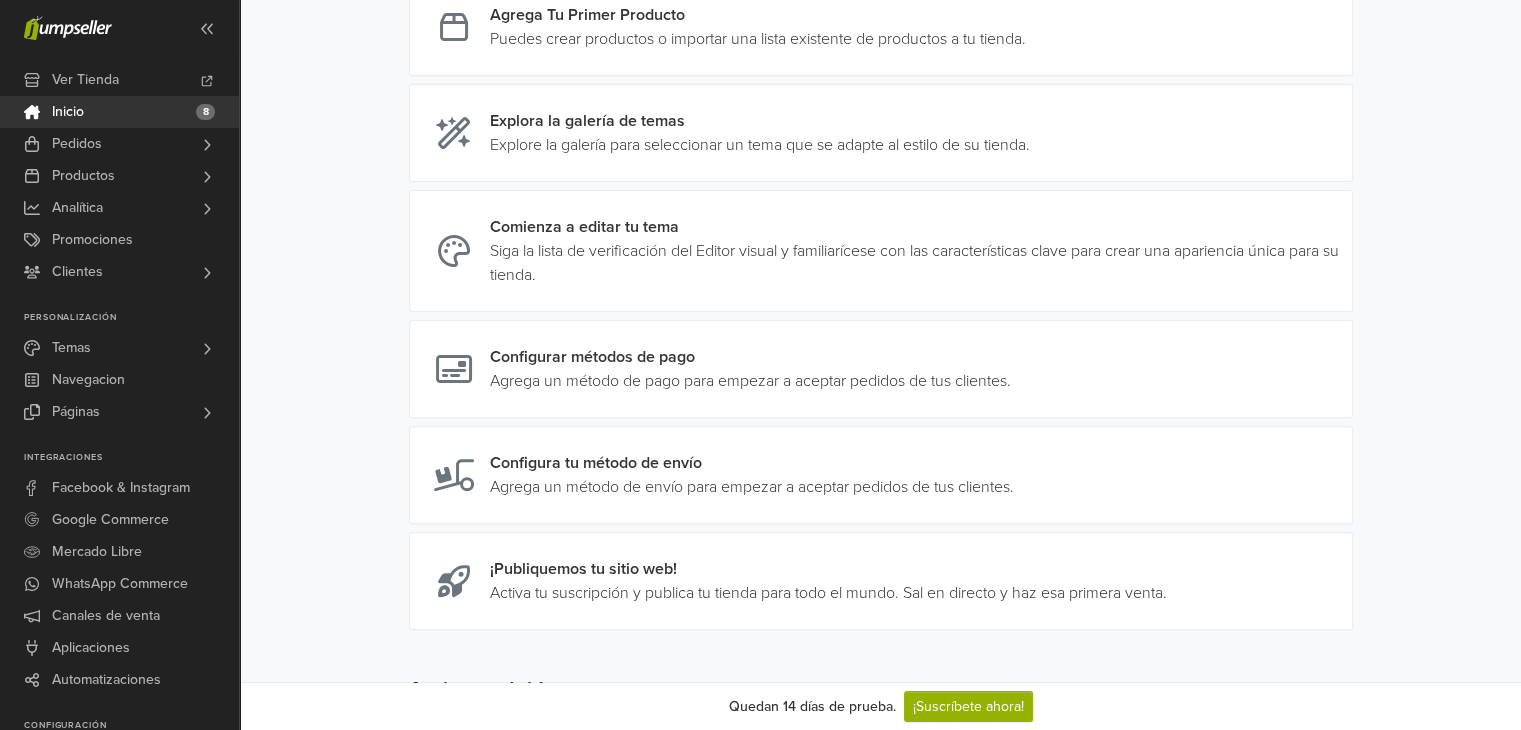 scroll, scrollTop: 0, scrollLeft: 0, axis: both 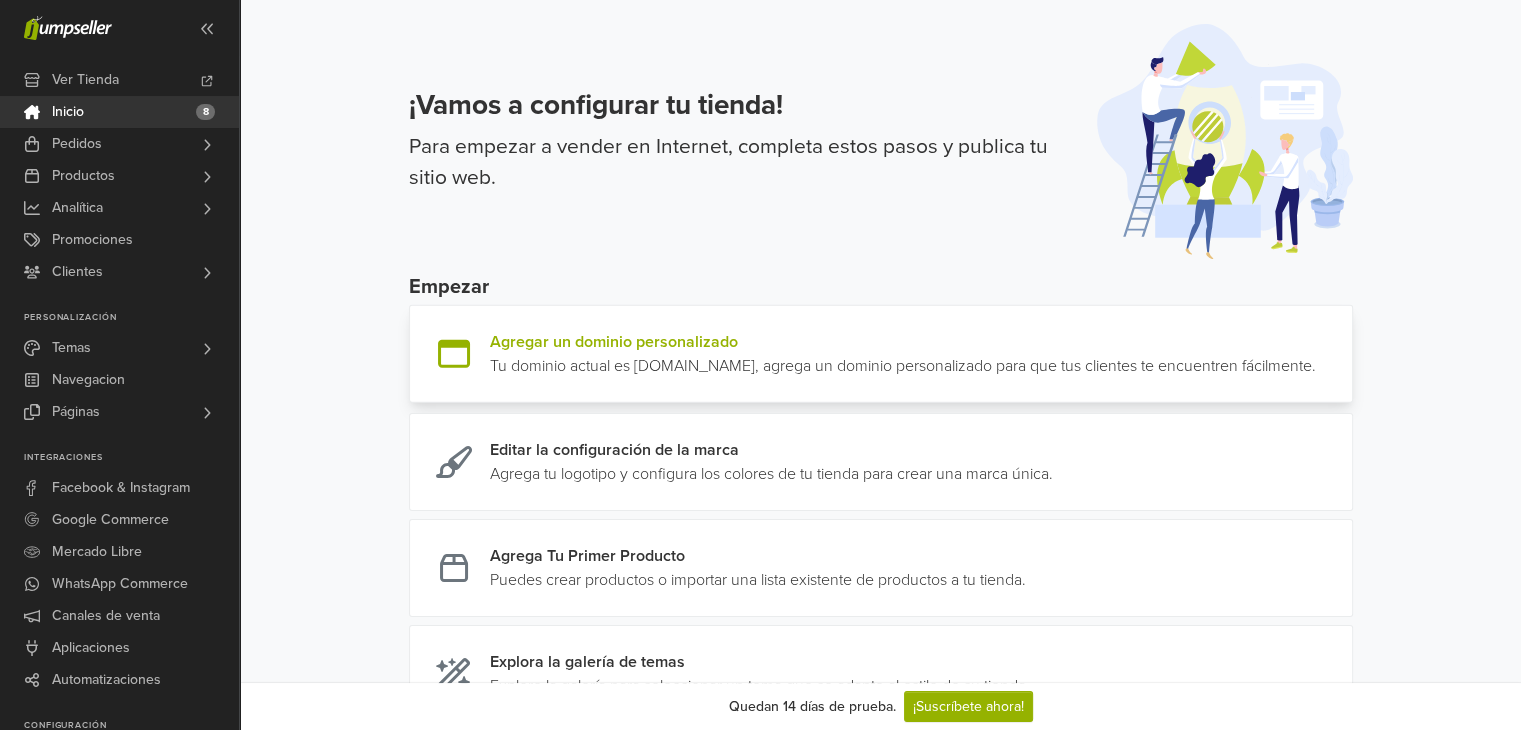 click at bounding box center (1316, 354) 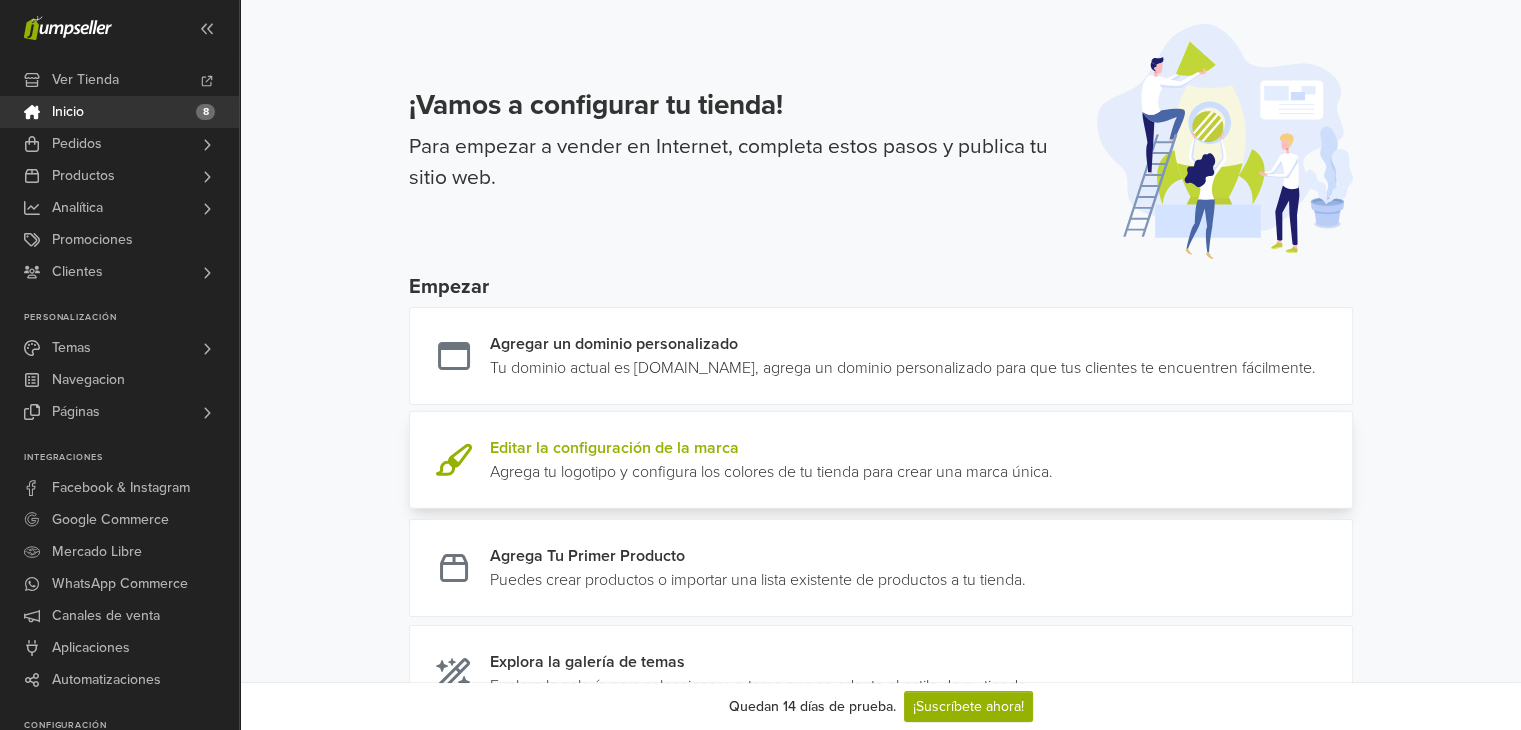 click at bounding box center (1053, 460) 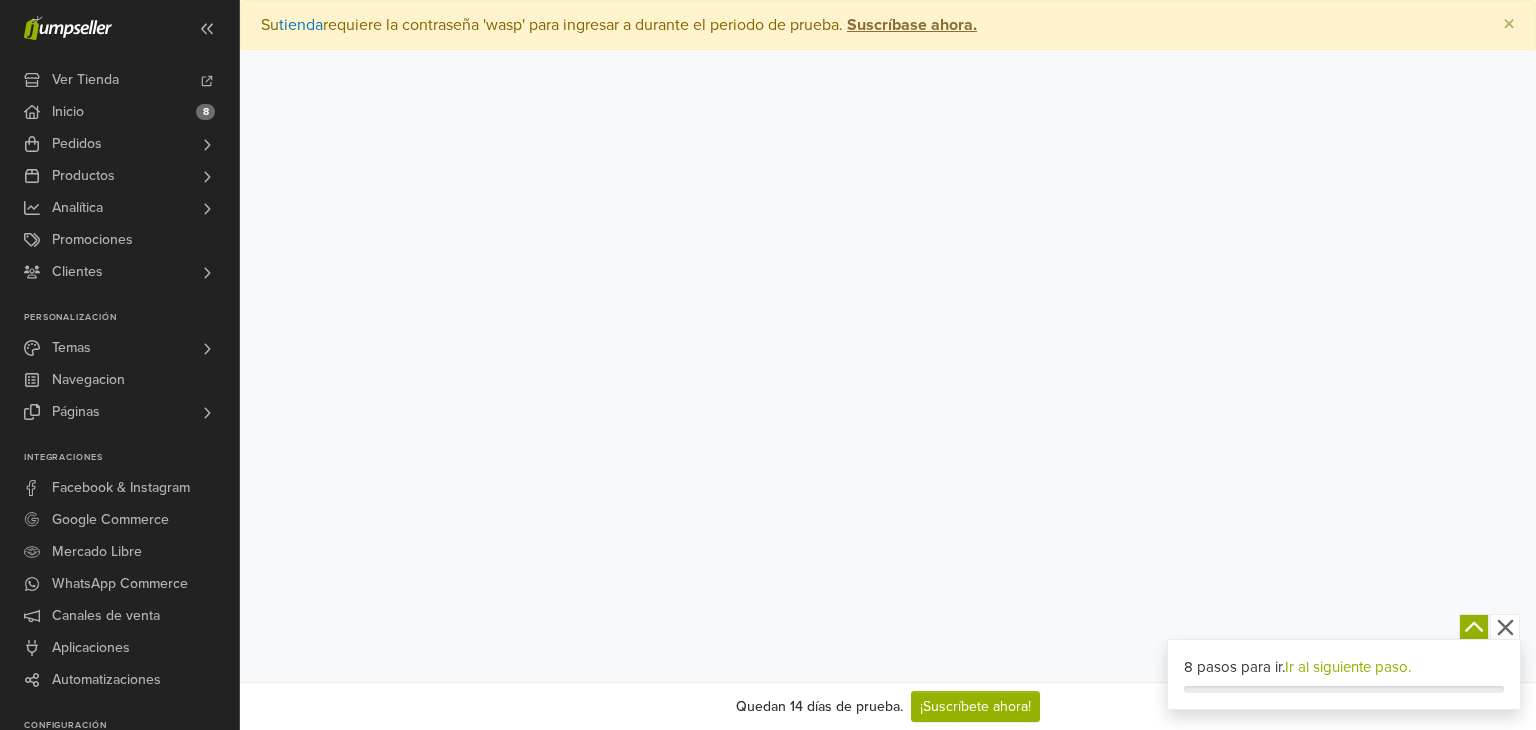 scroll, scrollTop: 0, scrollLeft: 0, axis: both 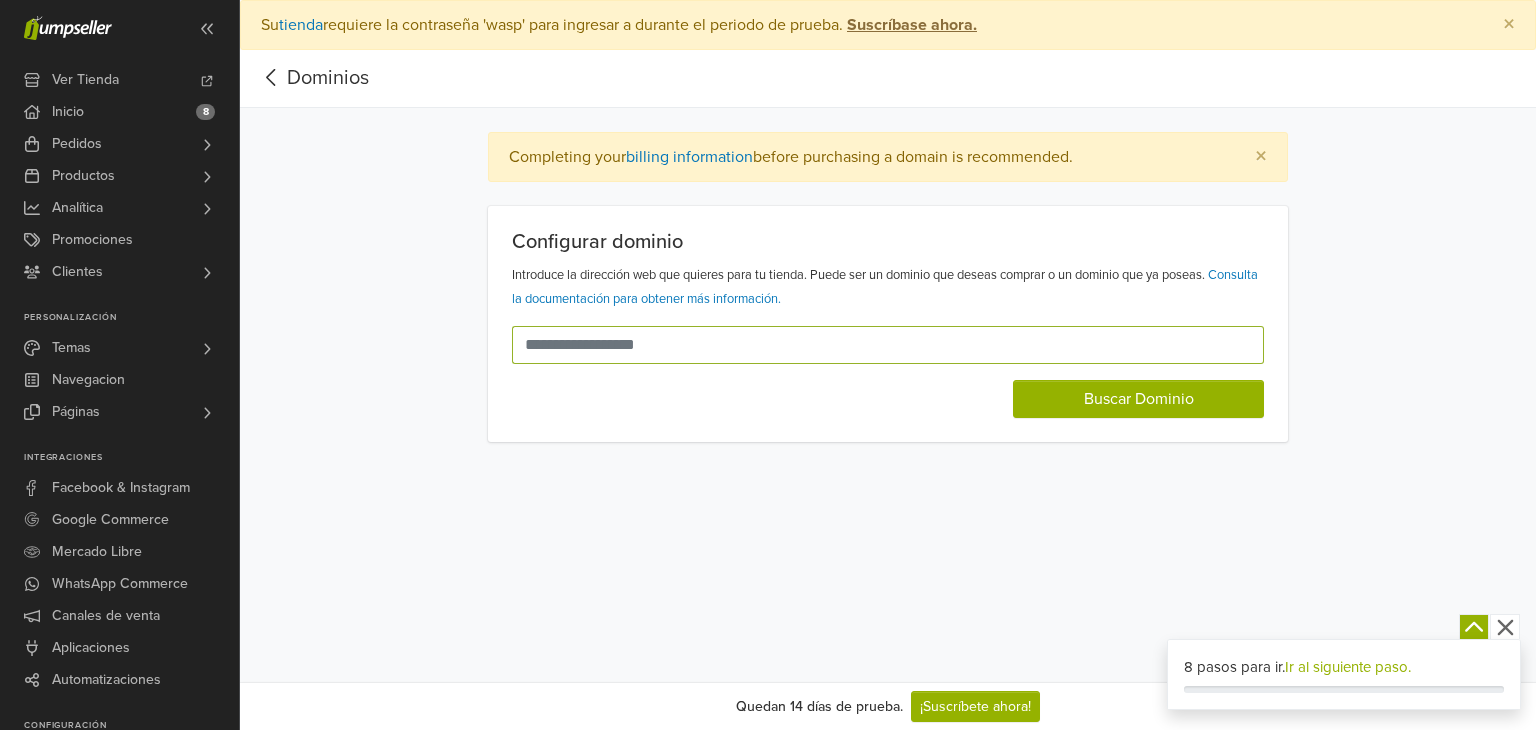 click at bounding box center (876, 345) 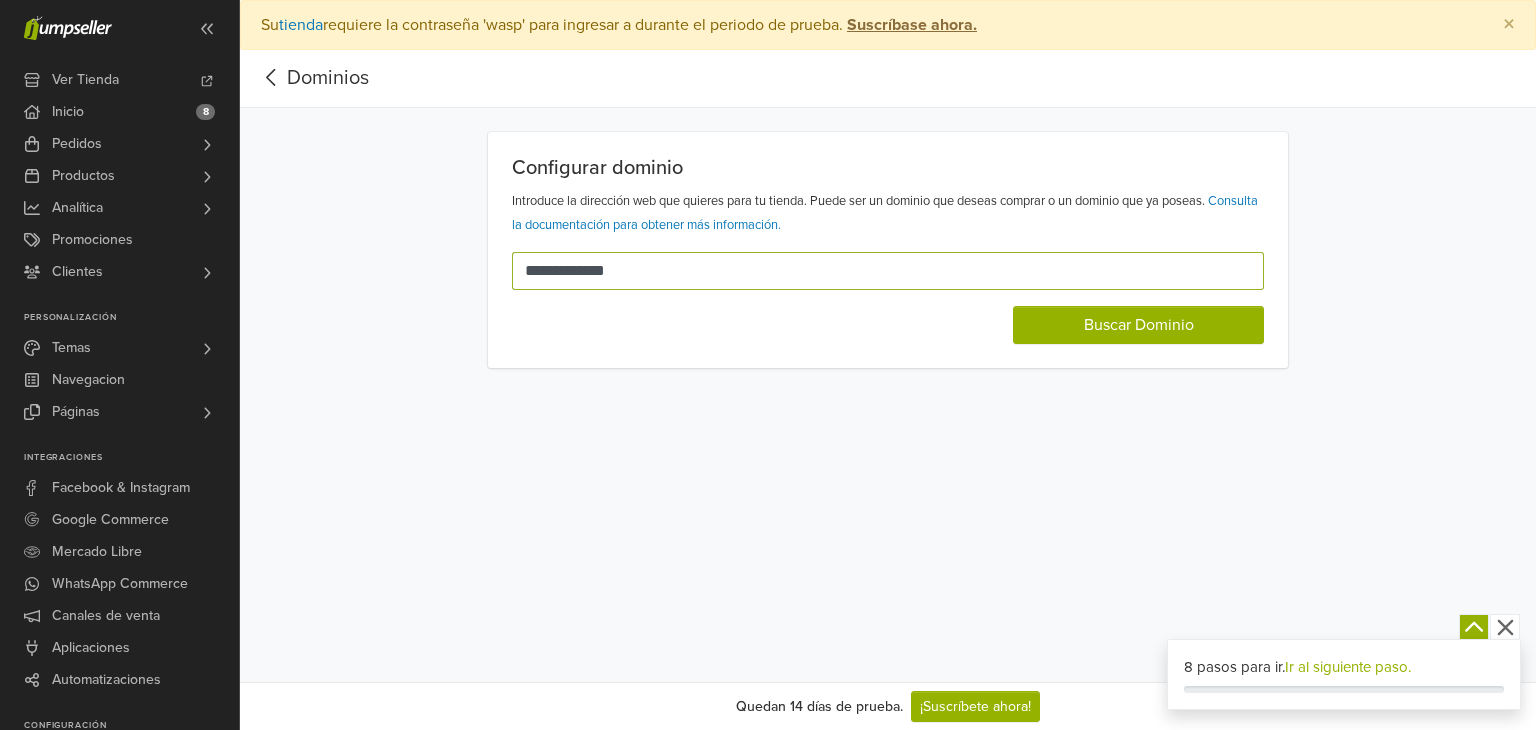 drag, startPoint x: 637, startPoint y: 267, endPoint x: 273, endPoint y: 279, distance: 364.19775 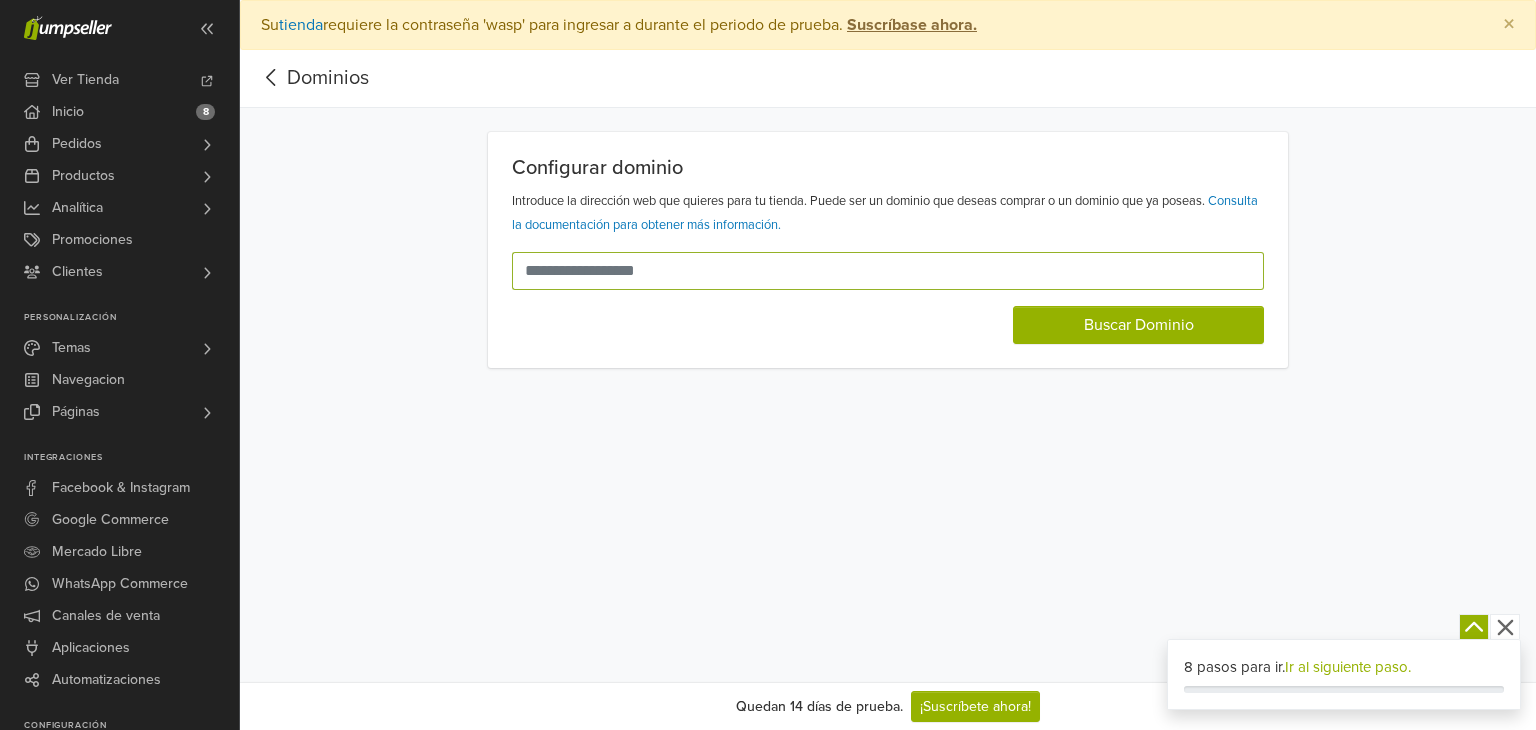 click at bounding box center (876, 271) 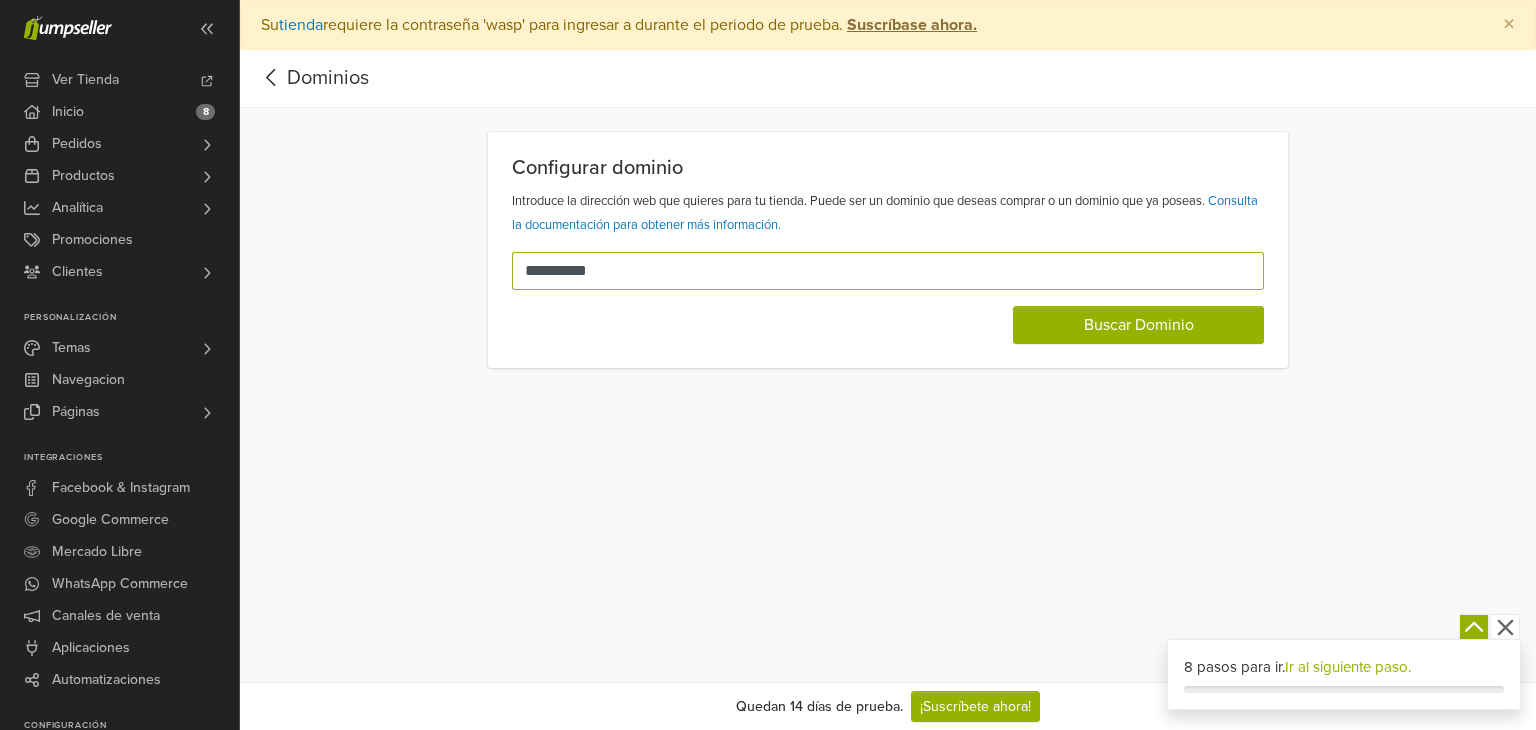 click on "**********" at bounding box center (876, 271) 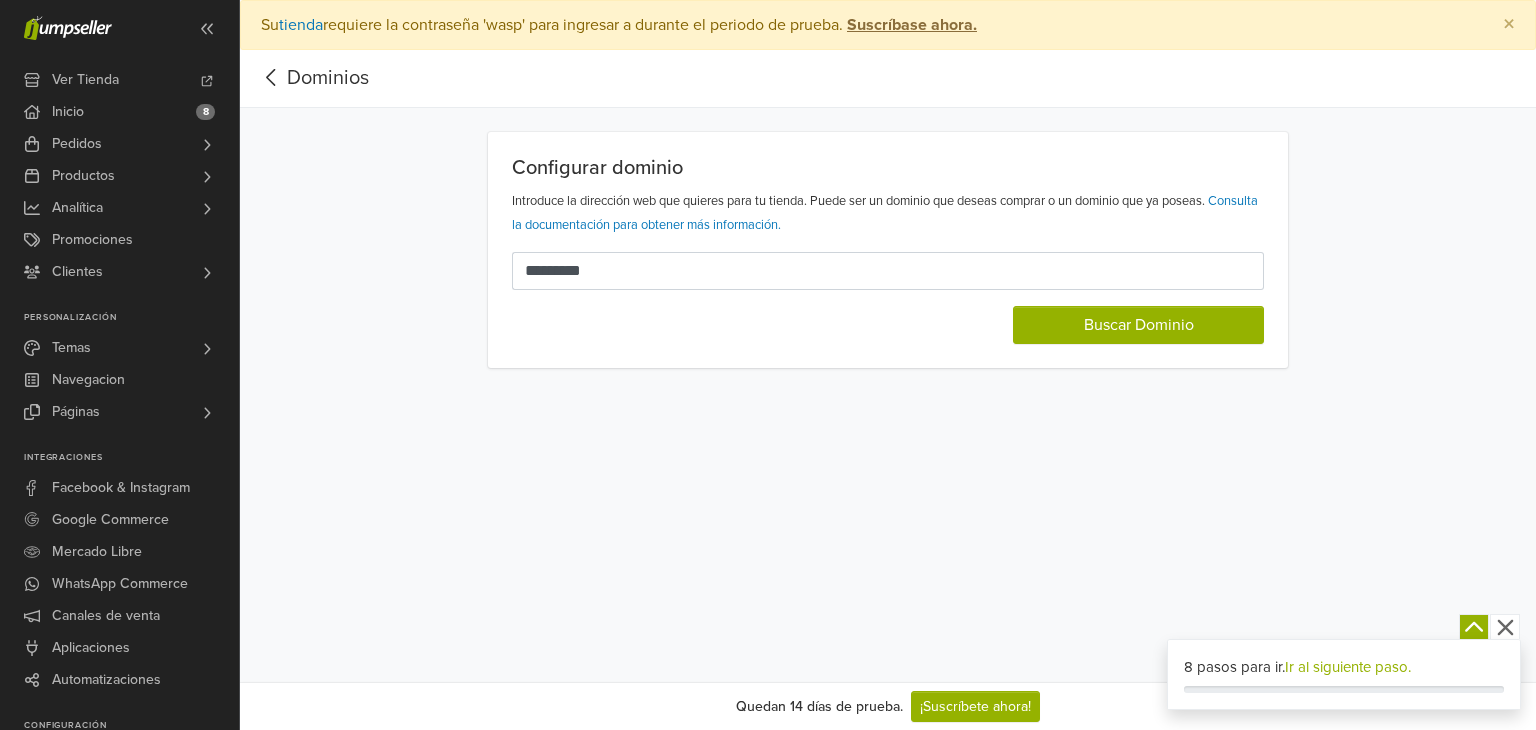 click on "Configurar dominio Introduce la dirección web que quieres para tu tienda. Puede ser un dominio que deseas comprar o un dominio que ya poseas.   Consulta la documentación para obtener más información. ********* Buscar Dominio" at bounding box center [888, 250] 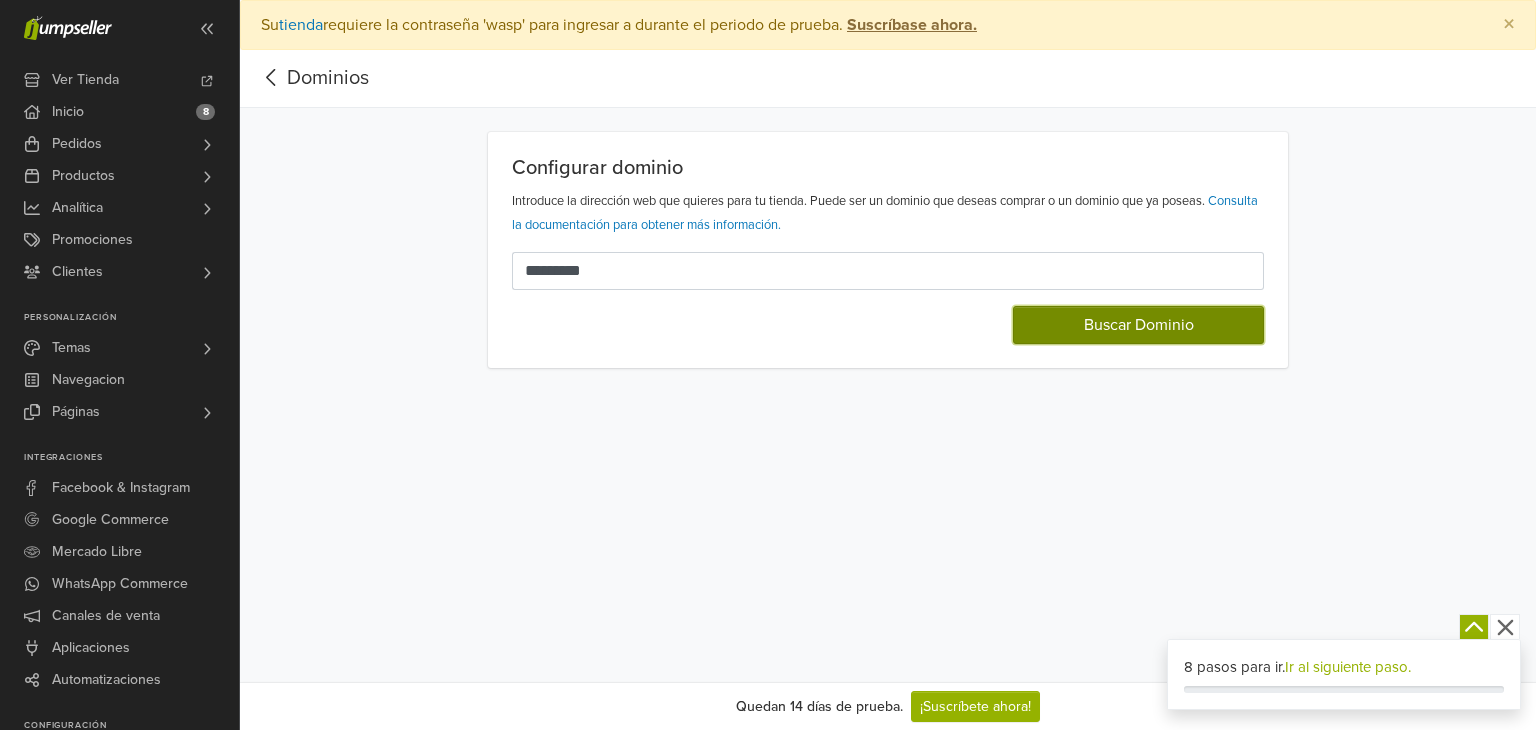 click on "Buscar Dominio" at bounding box center (1138, 325) 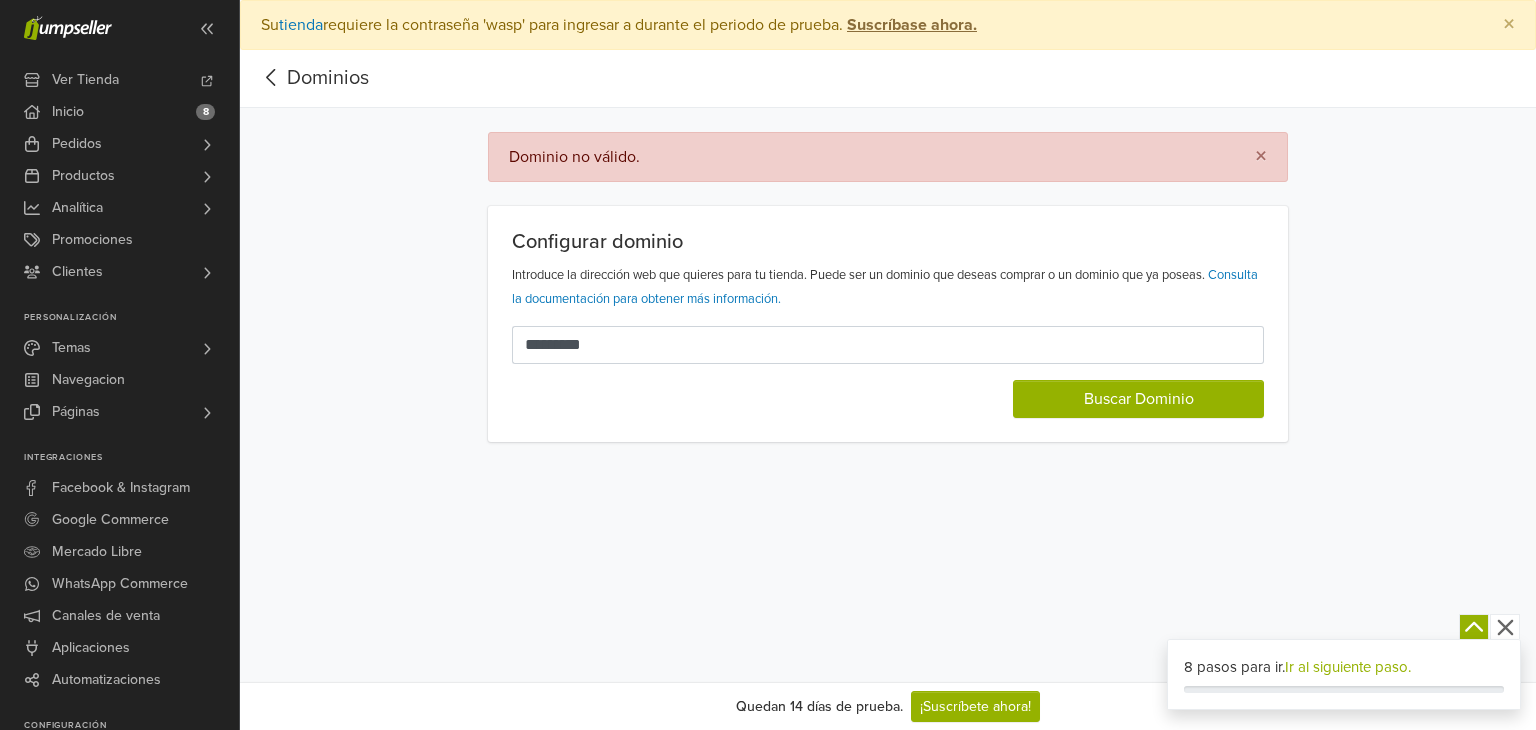 click on "Buscar Dominio" at bounding box center (888, 391) 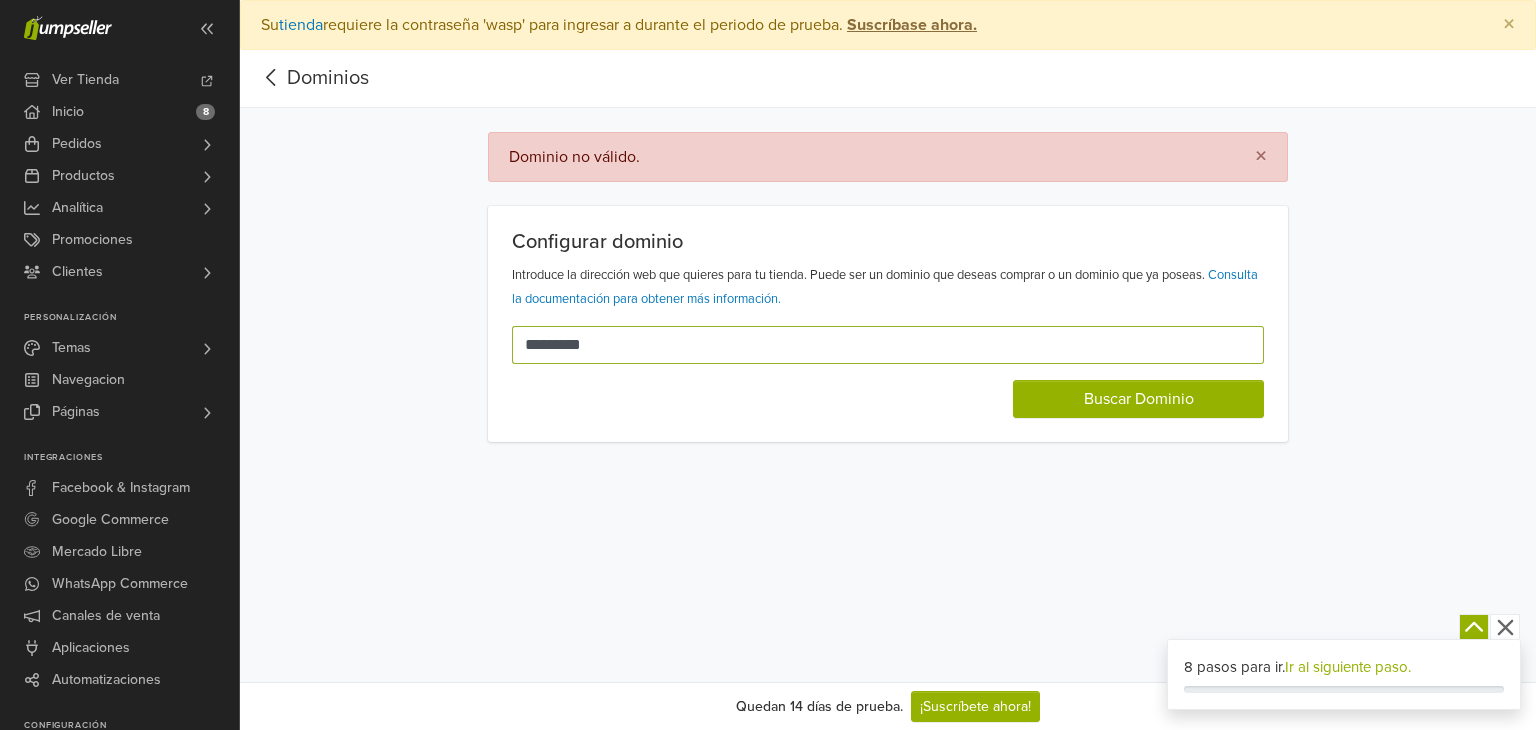 click on "*********" at bounding box center (876, 345) 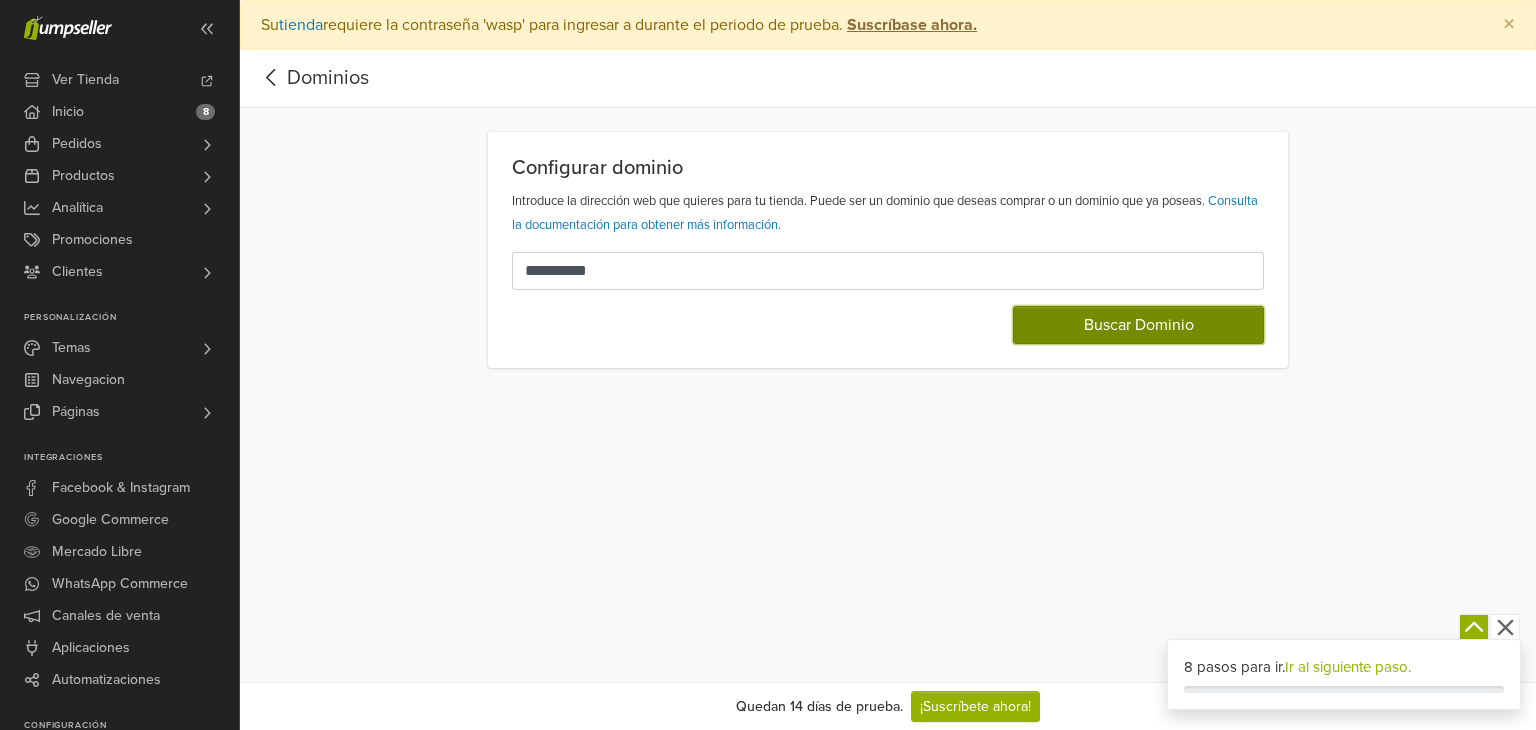 click on "Buscar Dominio" at bounding box center (1138, 325) 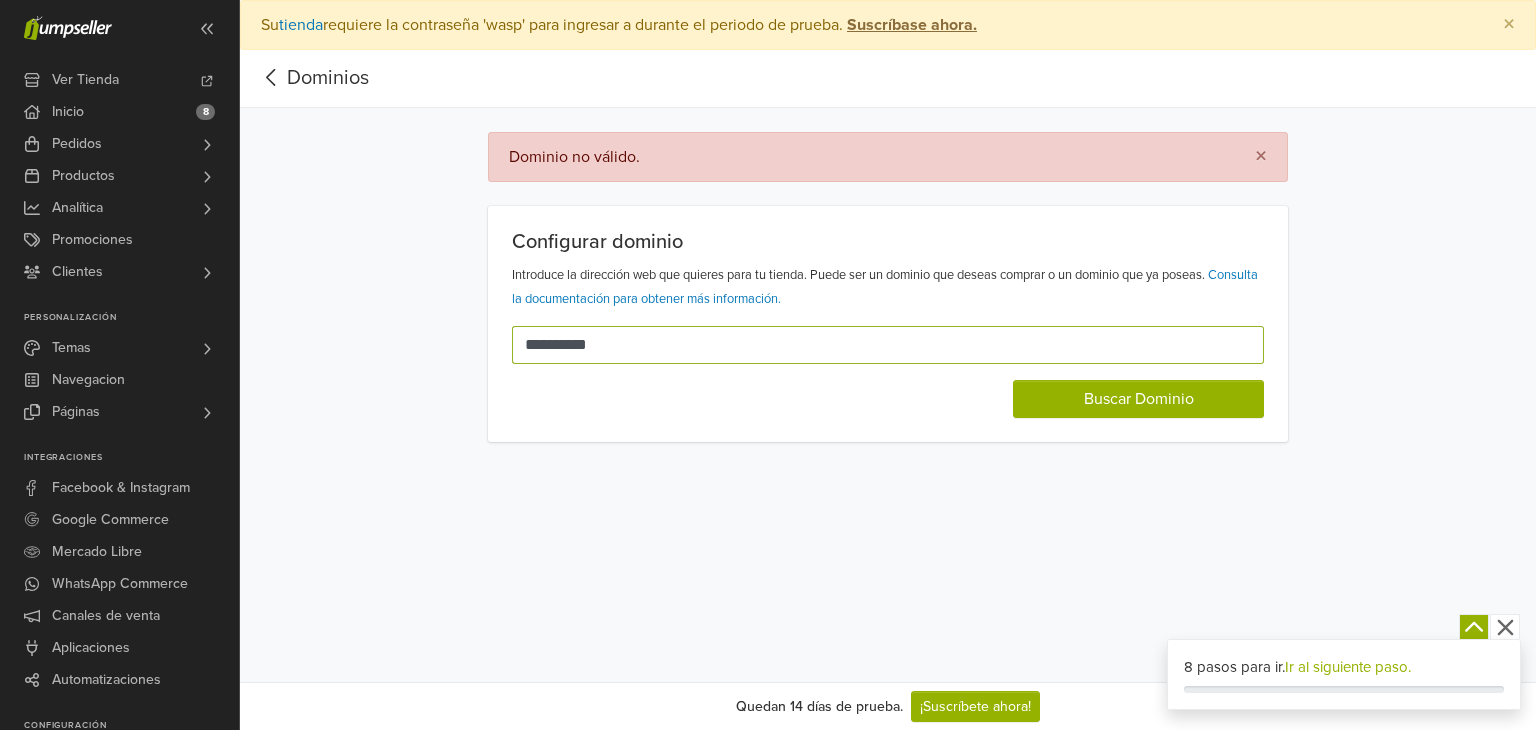 click on "**********" at bounding box center (876, 345) 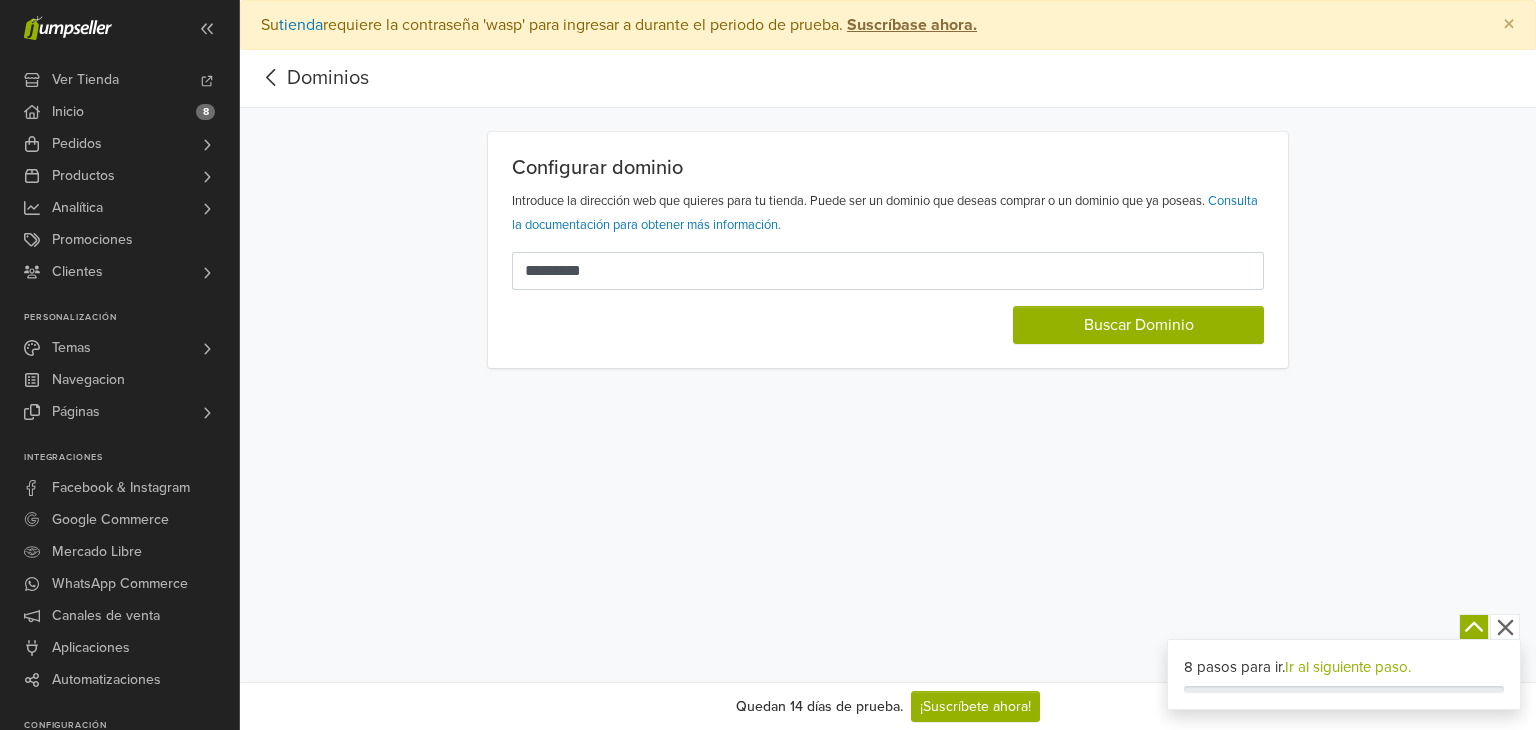 click on "Configurar dominio Introduce la dirección web que quieres para tu tienda. Puede ser un dominio que deseas comprar o un dominio que ya poseas.   Consulta la documentación para obtener más información. ********* Buscar Dominio" at bounding box center [888, 250] 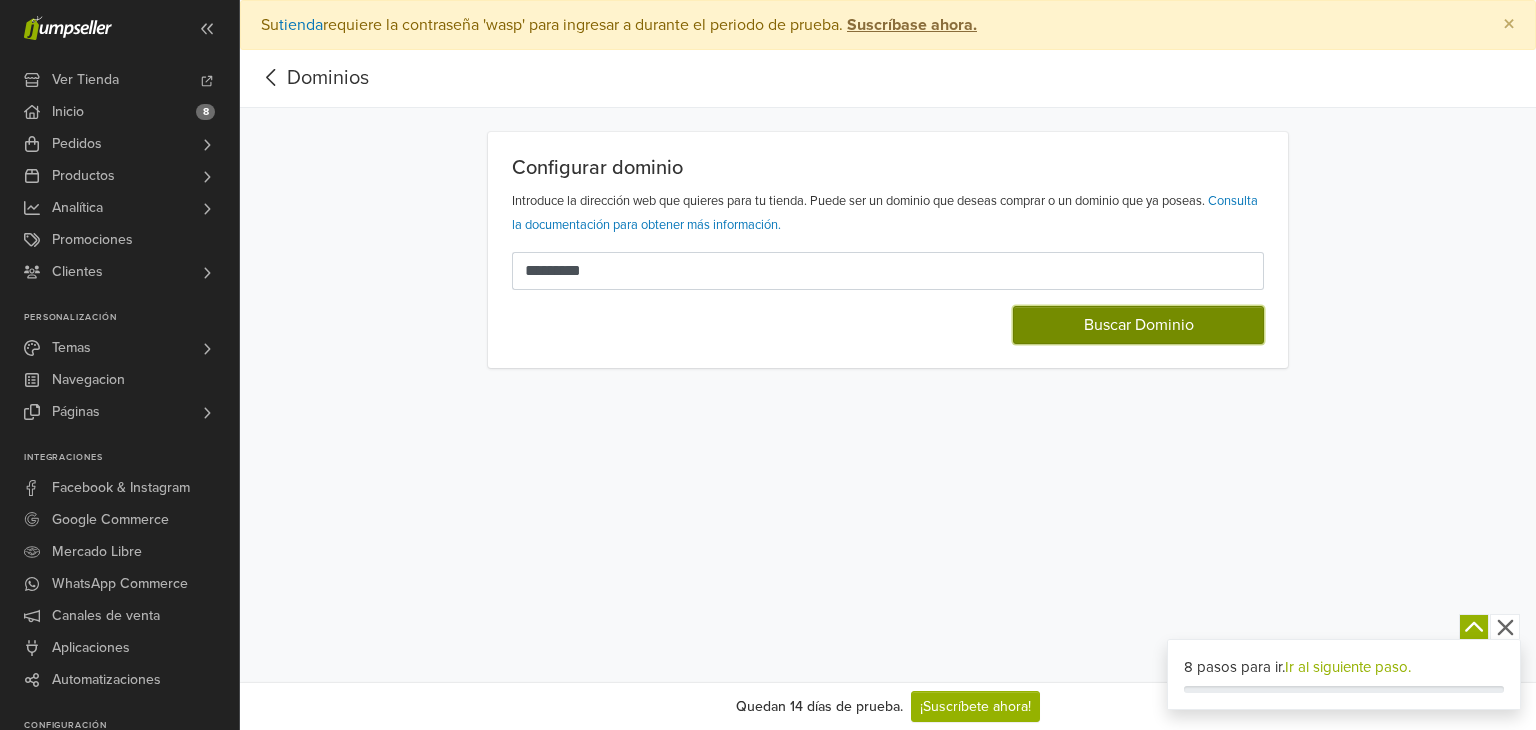click on "Buscar Dominio" at bounding box center (1138, 325) 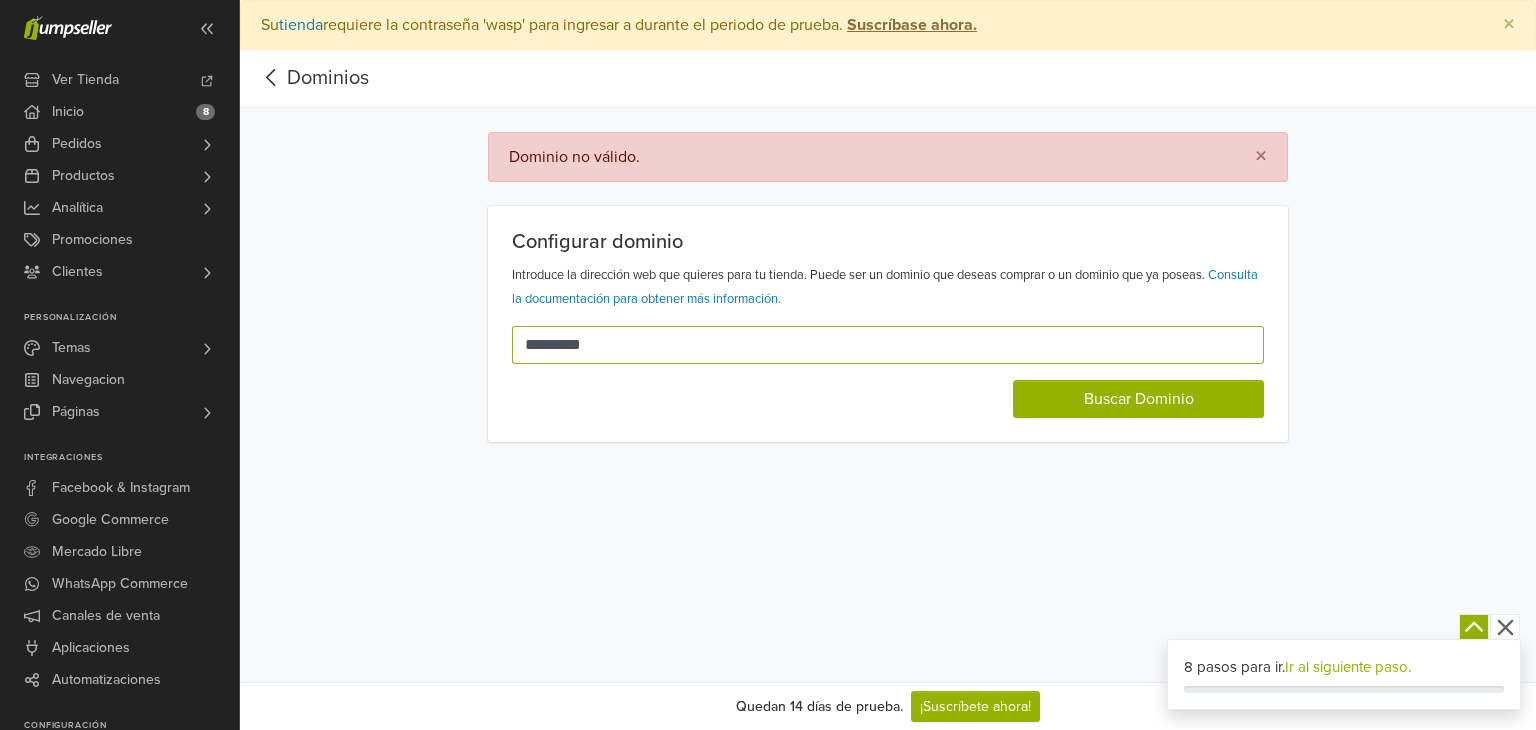 click on "*********" at bounding box center [876, 345] 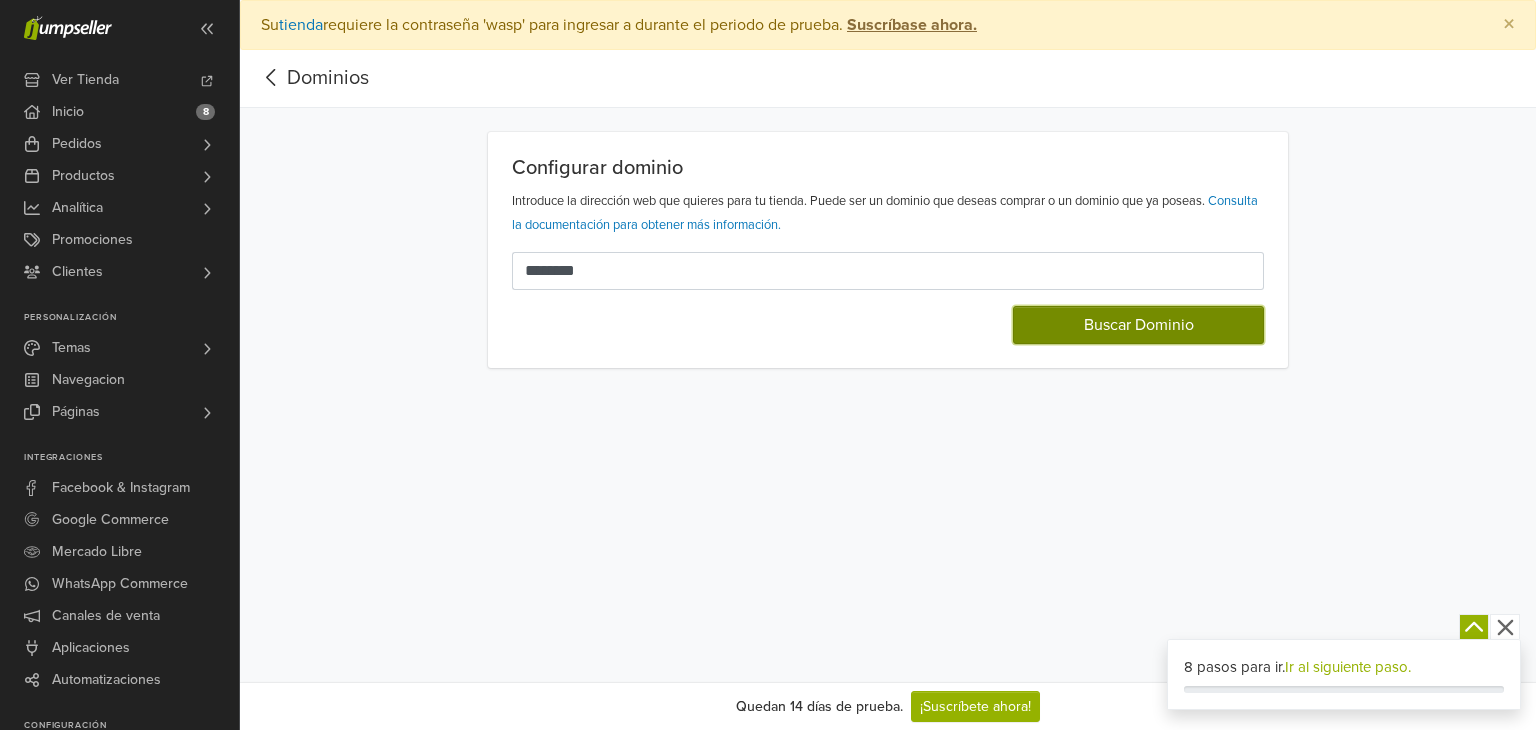 click on "Buscar Dominio" at bounding box center [1138, 325] 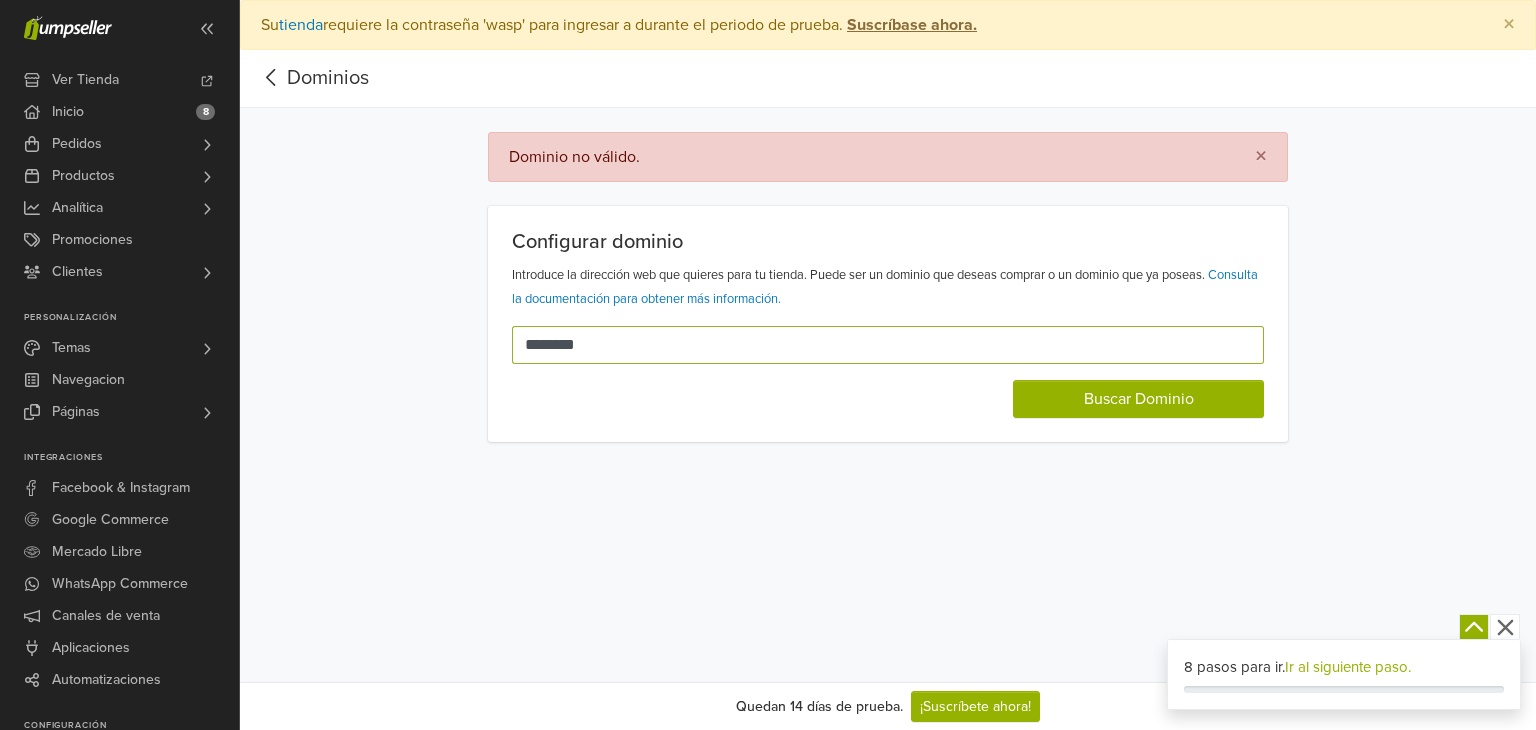 click on "********" at bounding box center [876, 345] 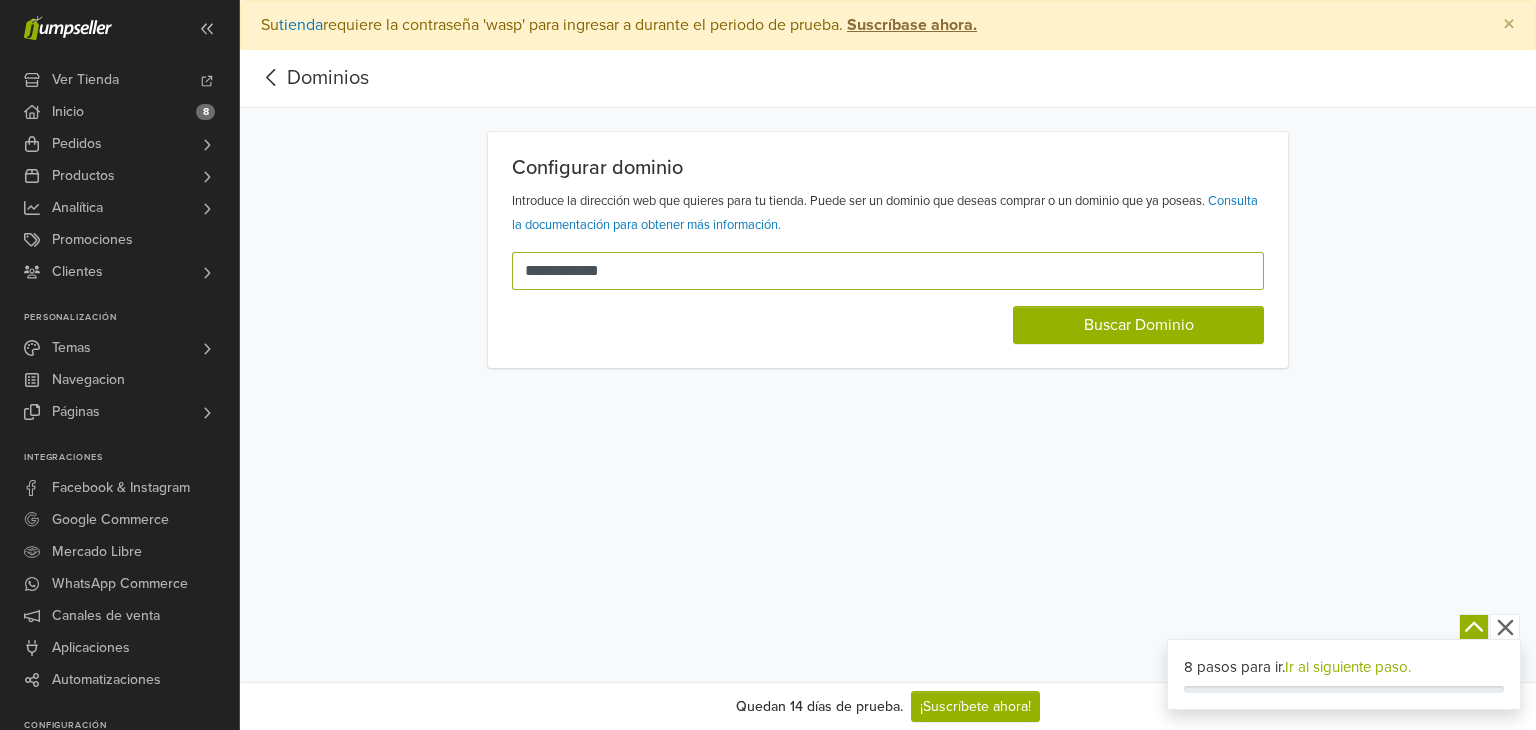 type on "**********" 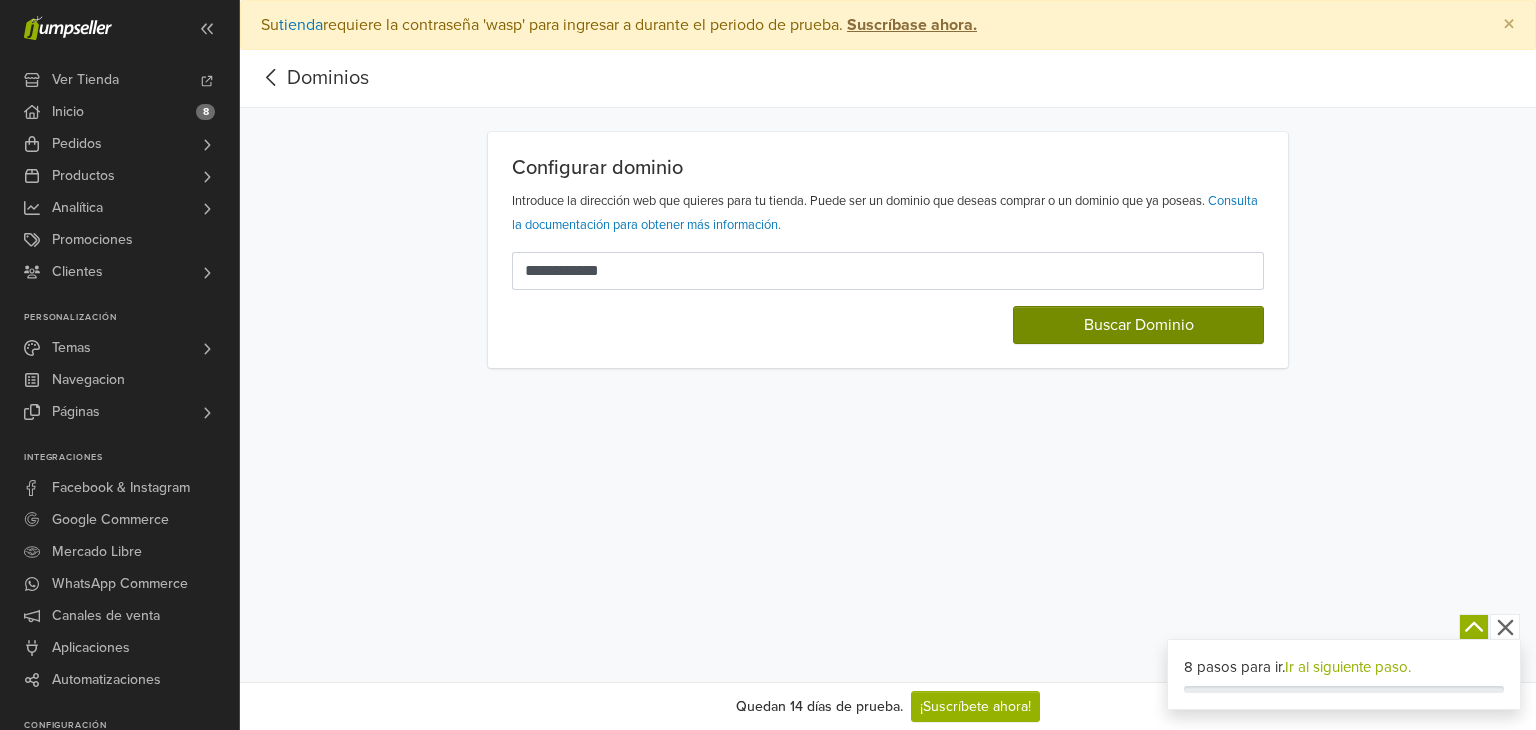 click on "**********" at bounding box center (888, 250) 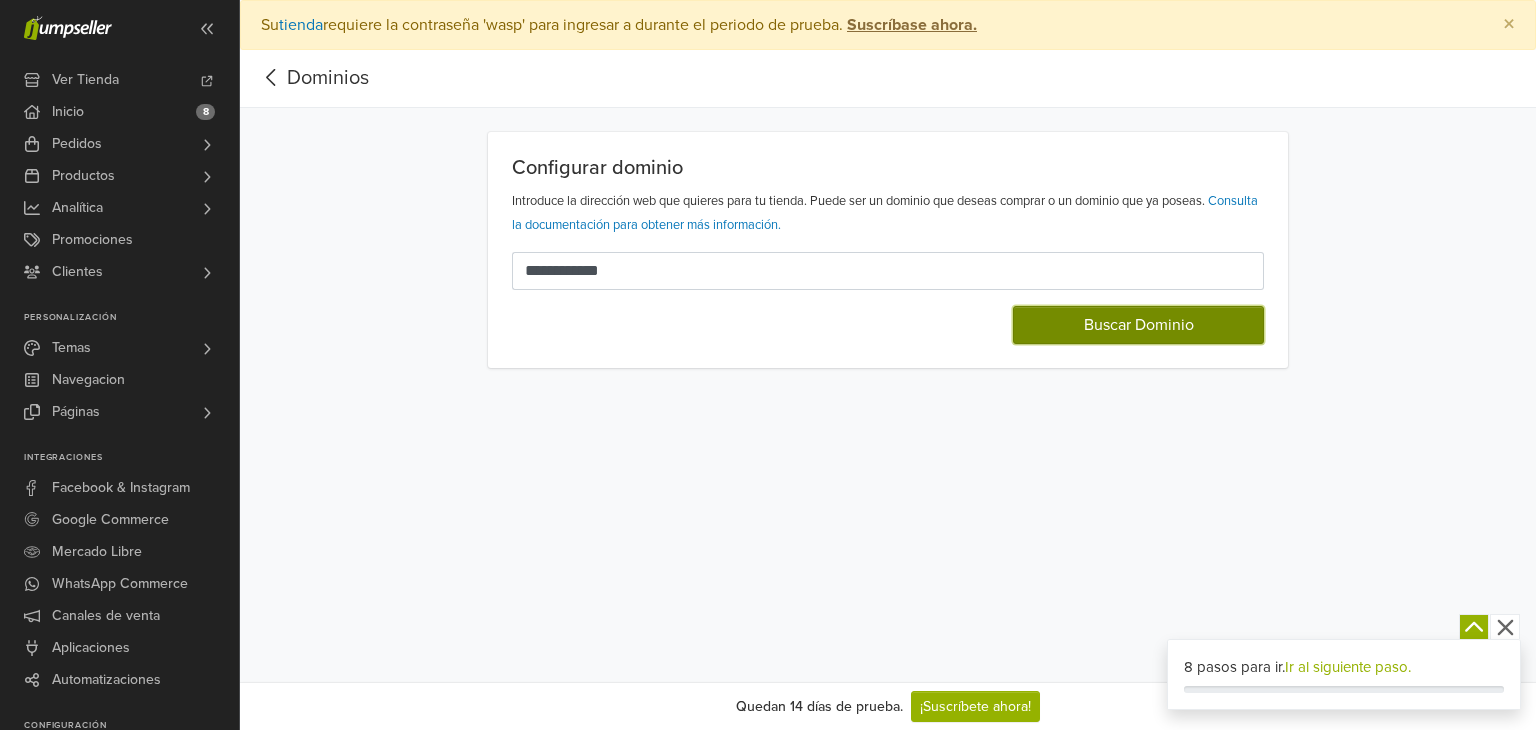 click on "Buscar Dominio" at bounding box center [1138, 325] 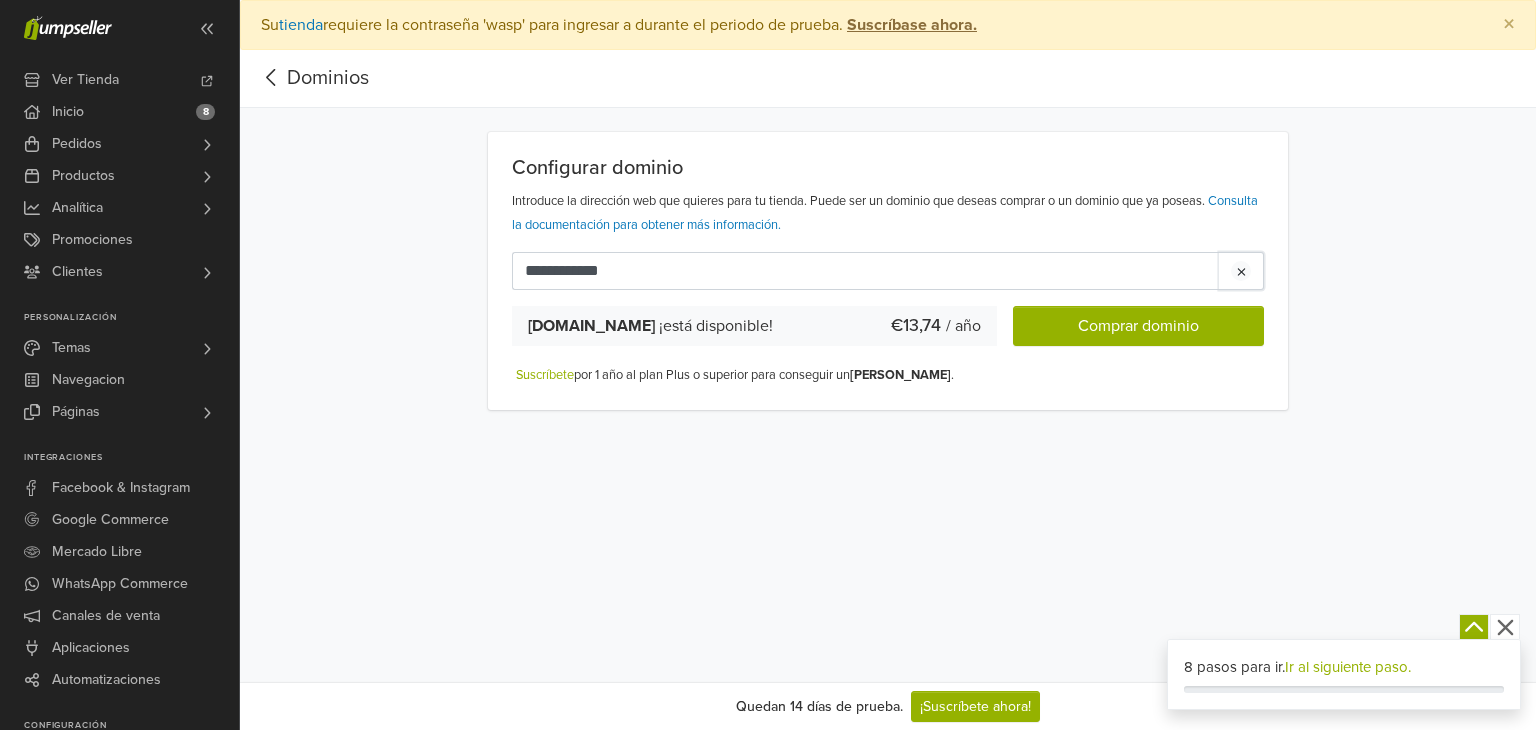 click at bounding box center (1241, 271) 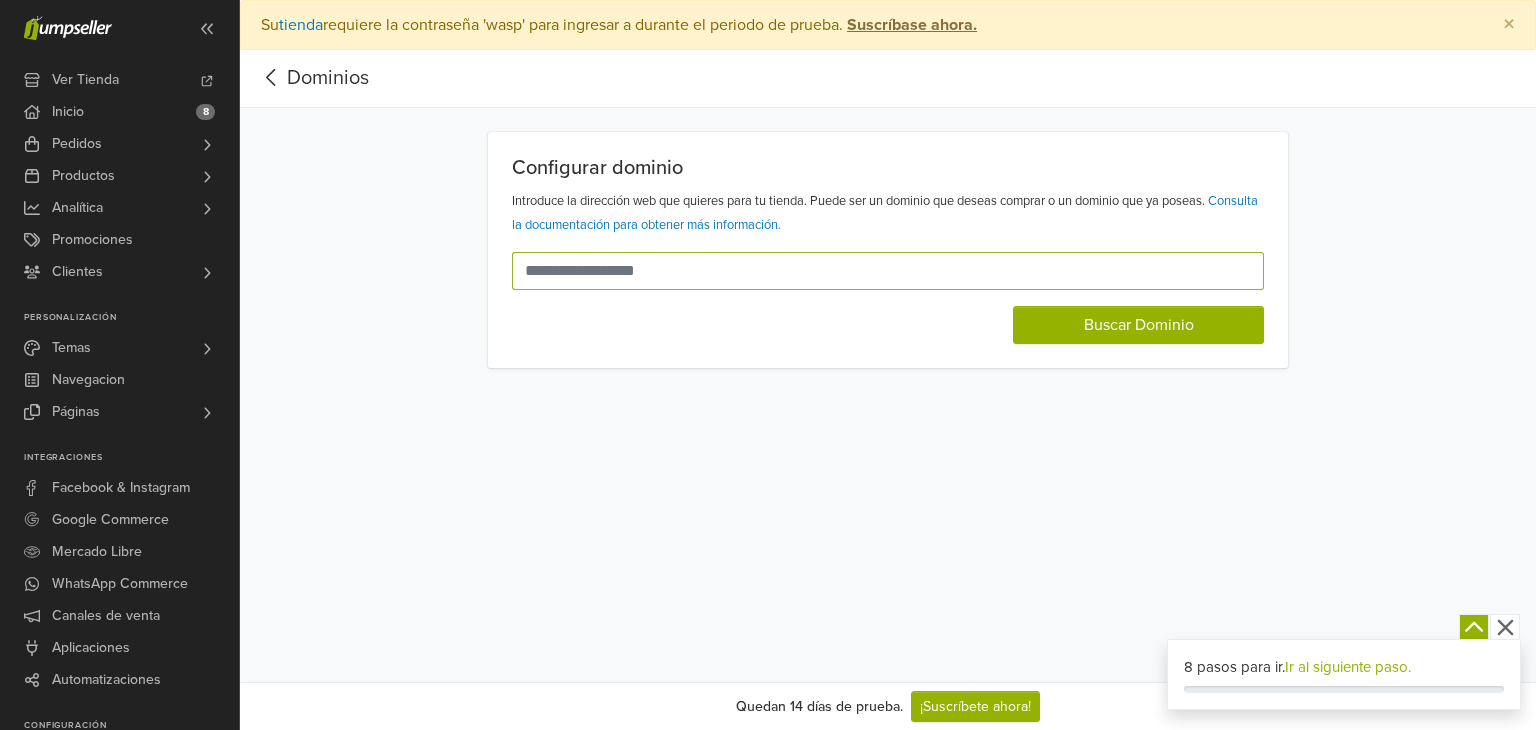 click at bounding box center [876, 271] 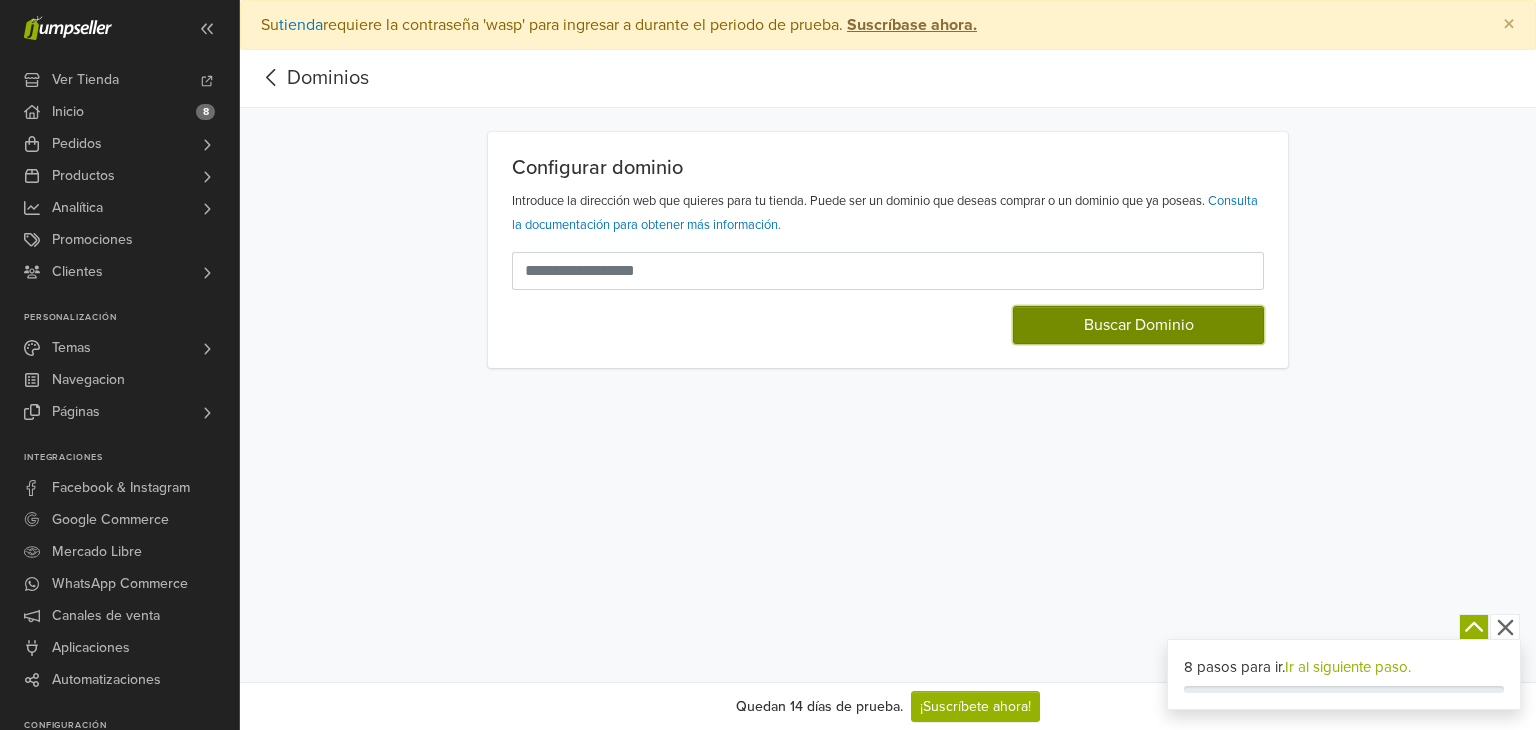 click on "Buscar Dominio" at bounding box center (1138, 325) 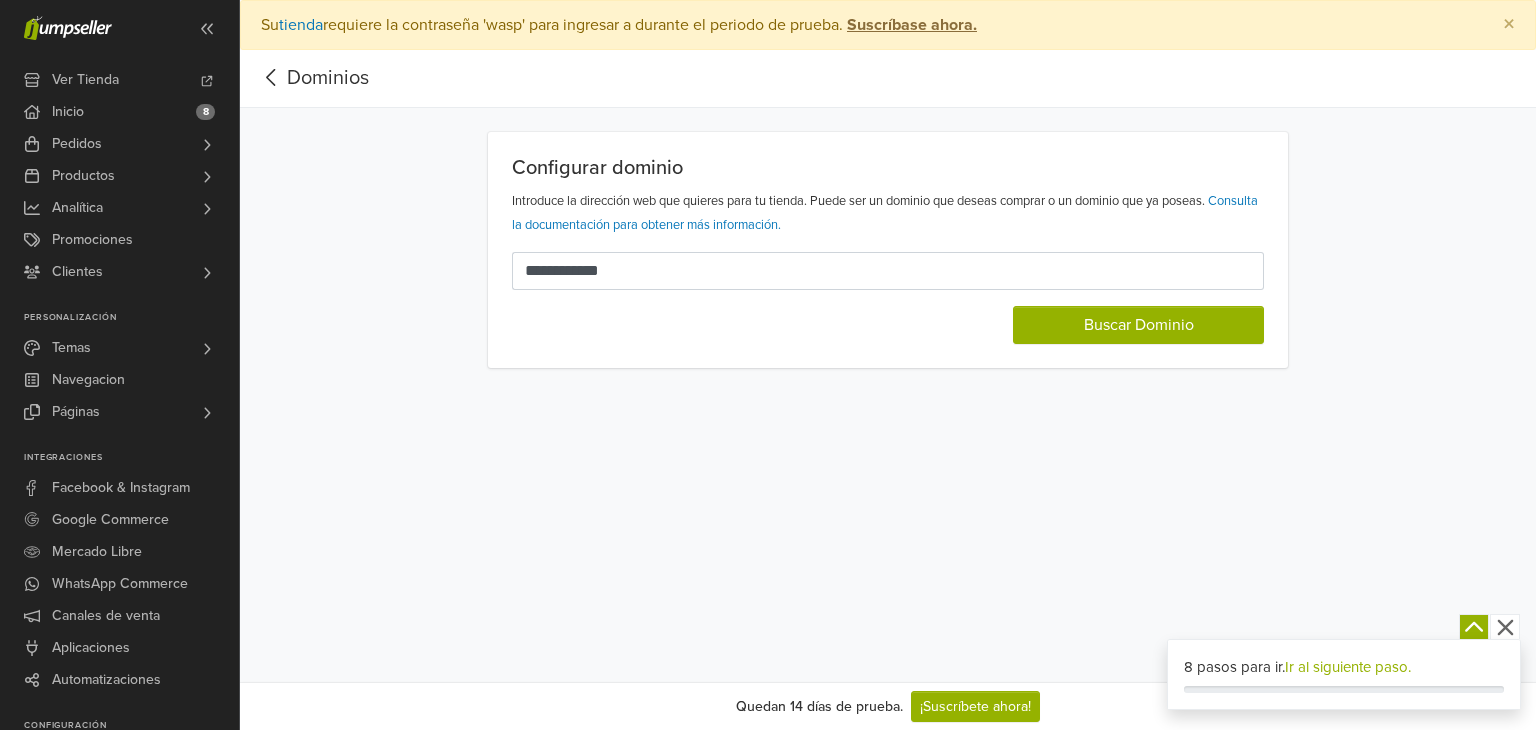 click on "Buscar Dominio" at bounding box center (888, 317) 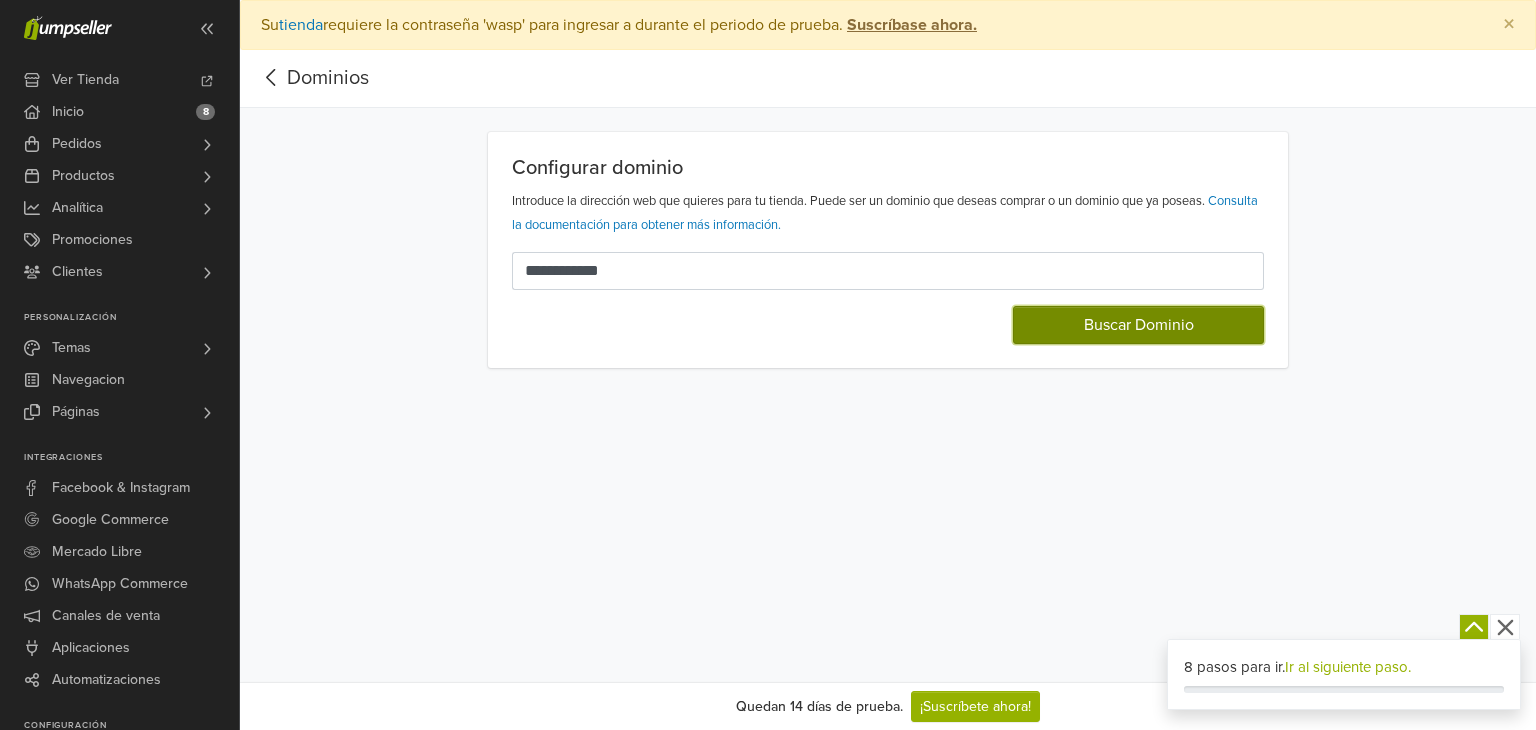 click on "Buscar Dominio" at bounding box center [1138, 325] 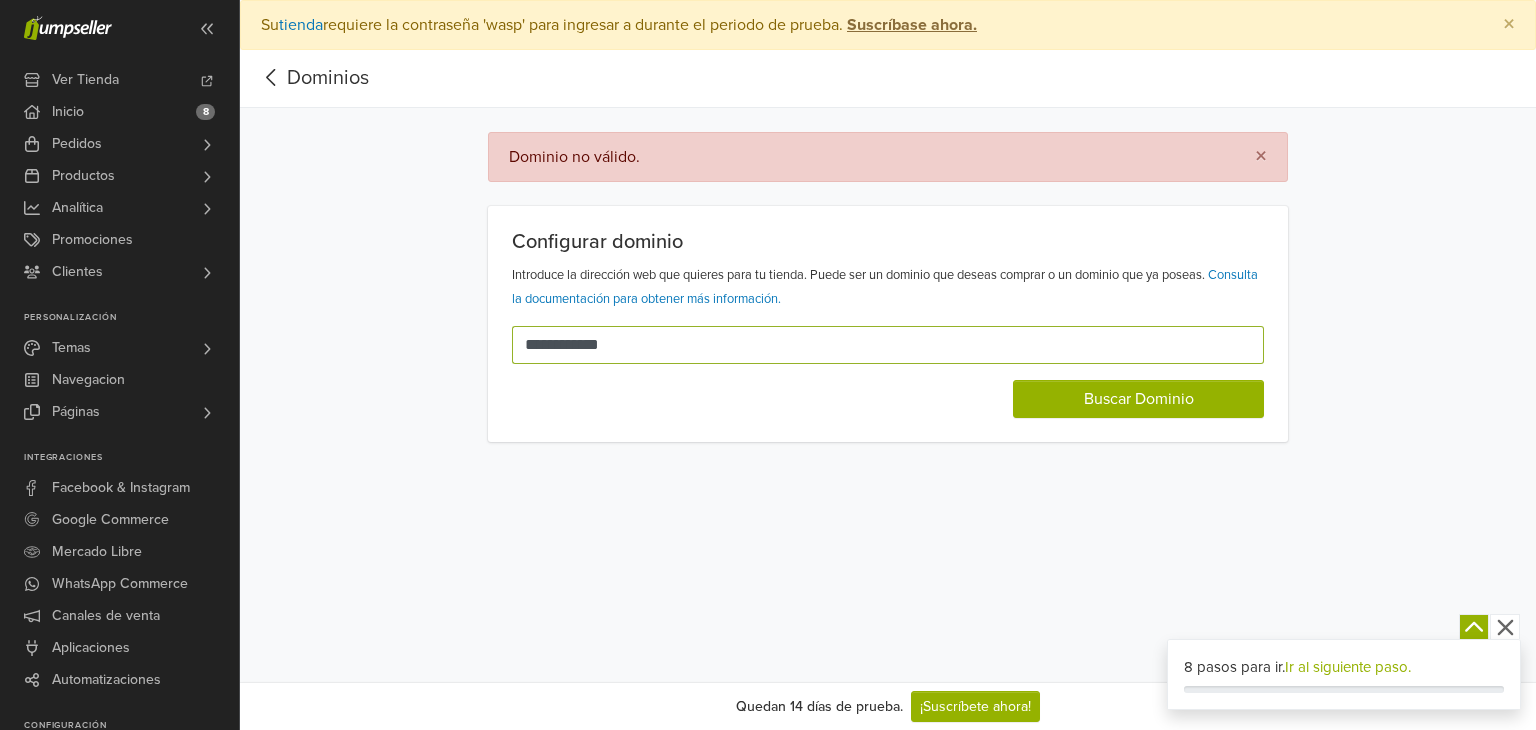 click on "**********" at bounding box center [876, 345] 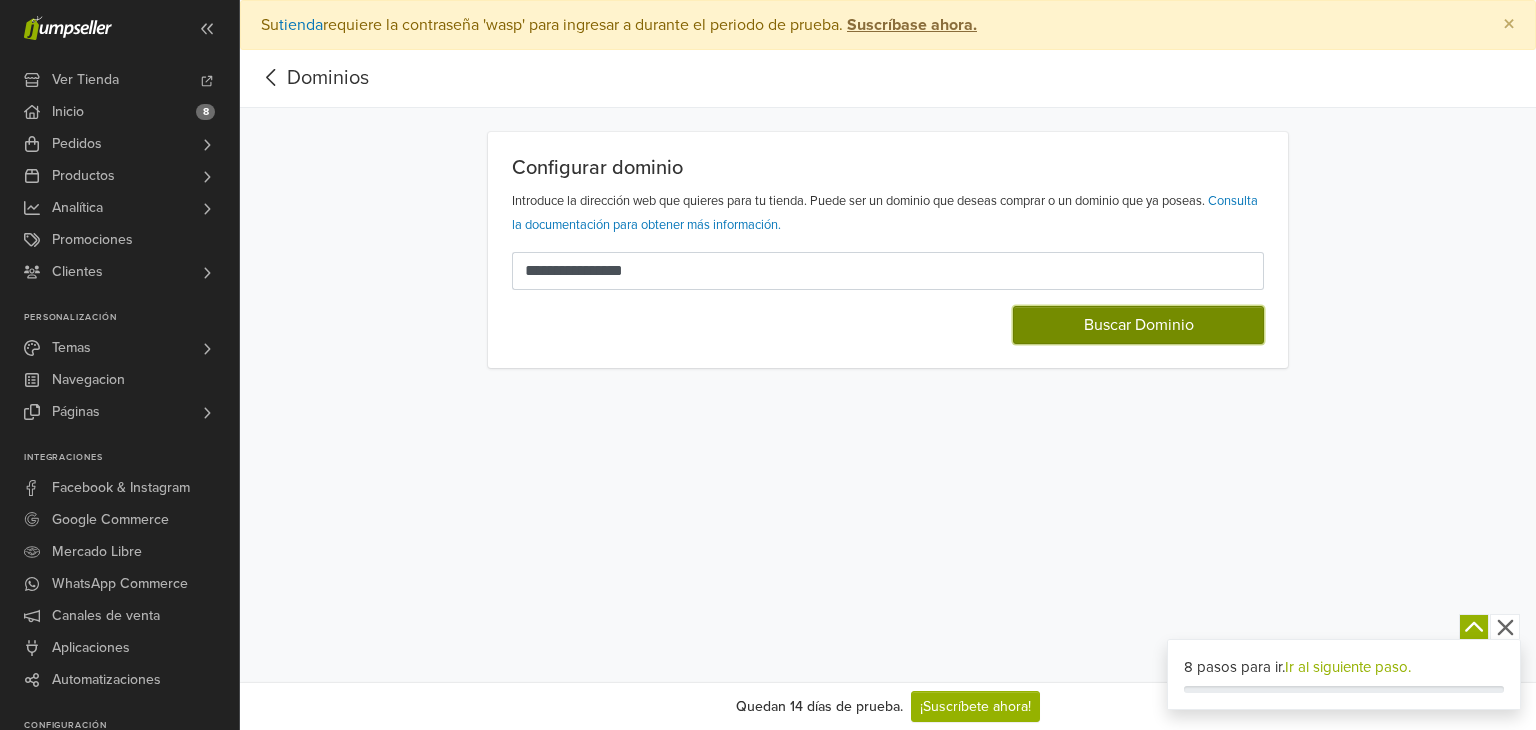 drag, startPoint x: 1175, startPoint y: 317, endPoint x: 1199, endPoint y: 301, distance: 28.84441 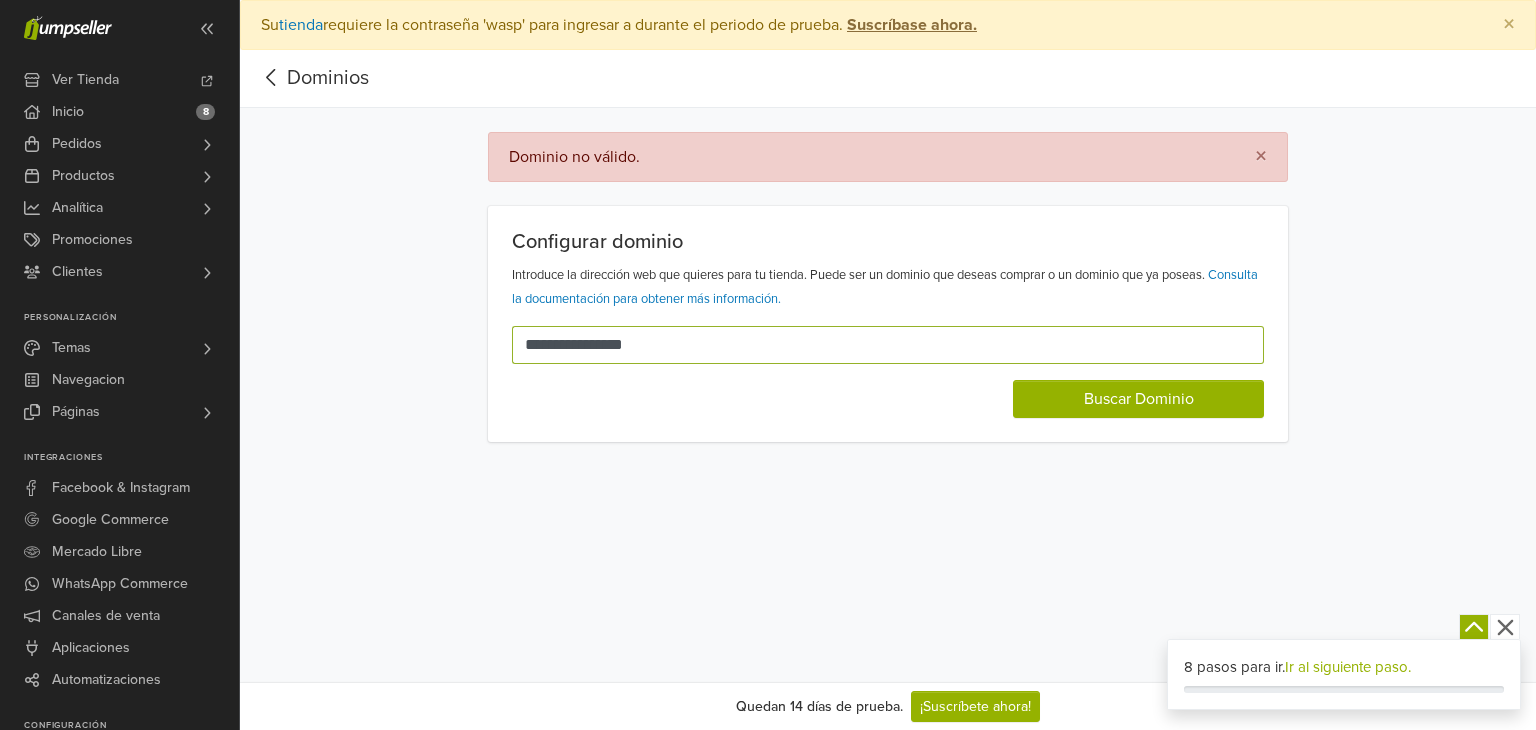 drag, startPoint x: 560, startPoint y: 345, endPoint x: 452, endPoint y: 315, distance: 112.08925 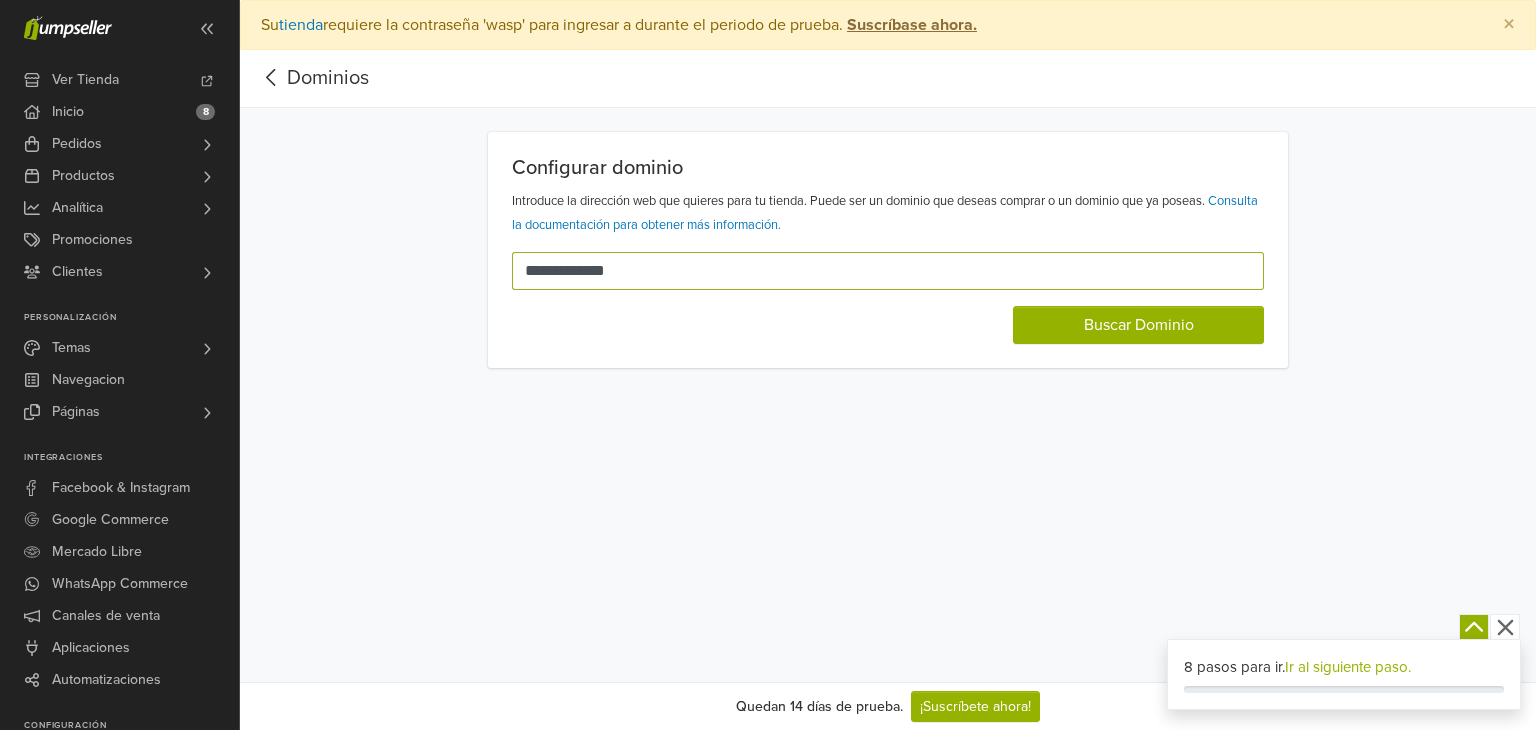 click on "**********" at bounding box center (876, 271) 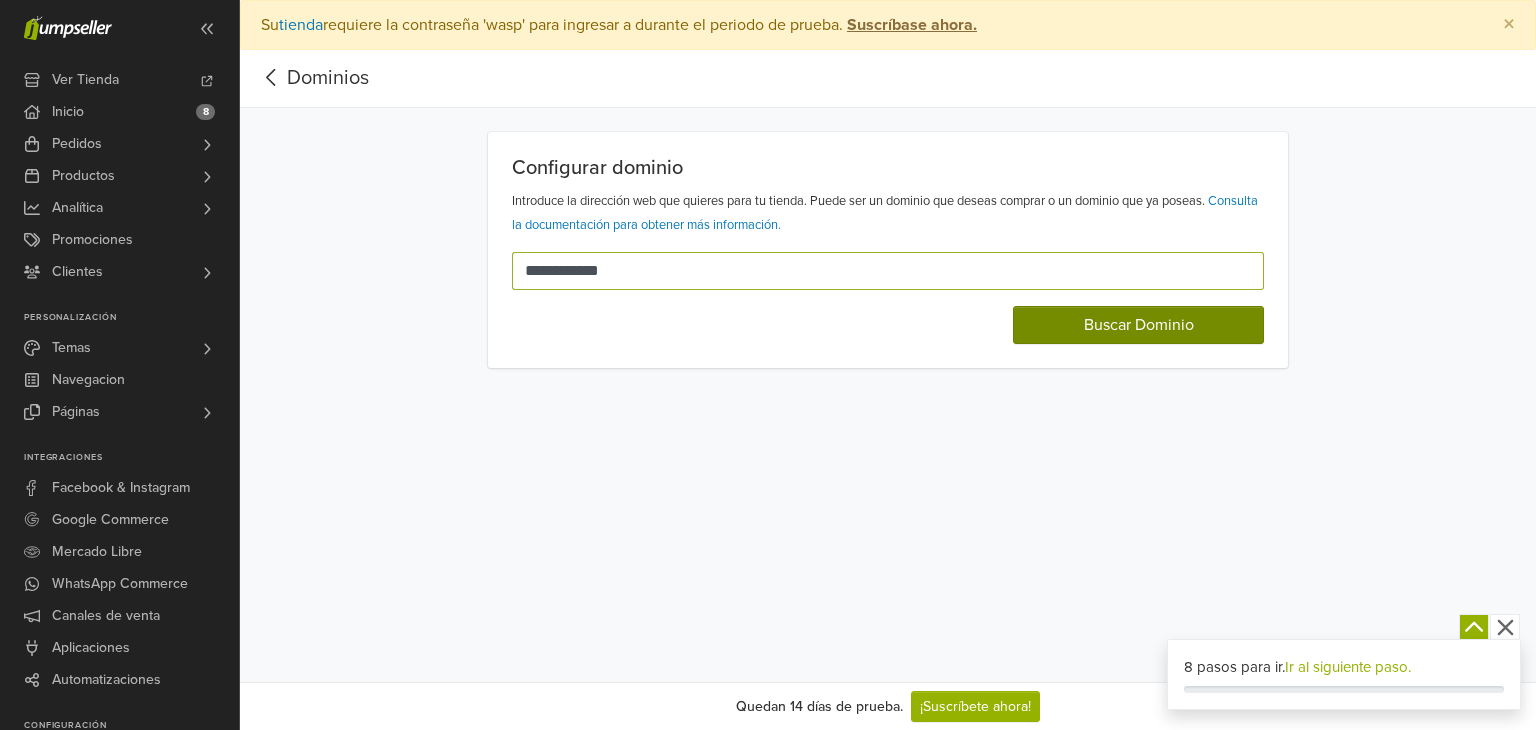 type on "**********" 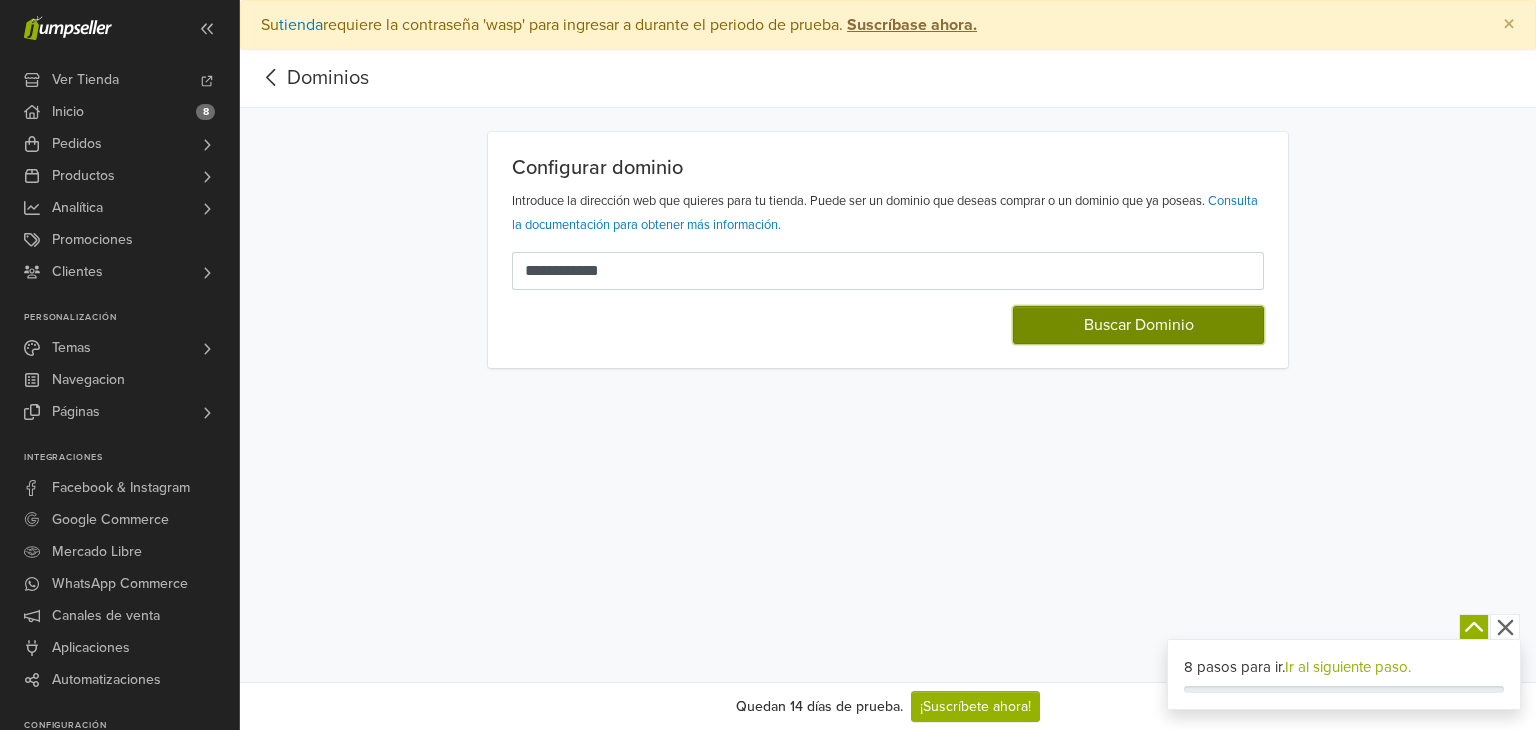 click on "Buscar Dominio" at bounding box center [1138, 325] 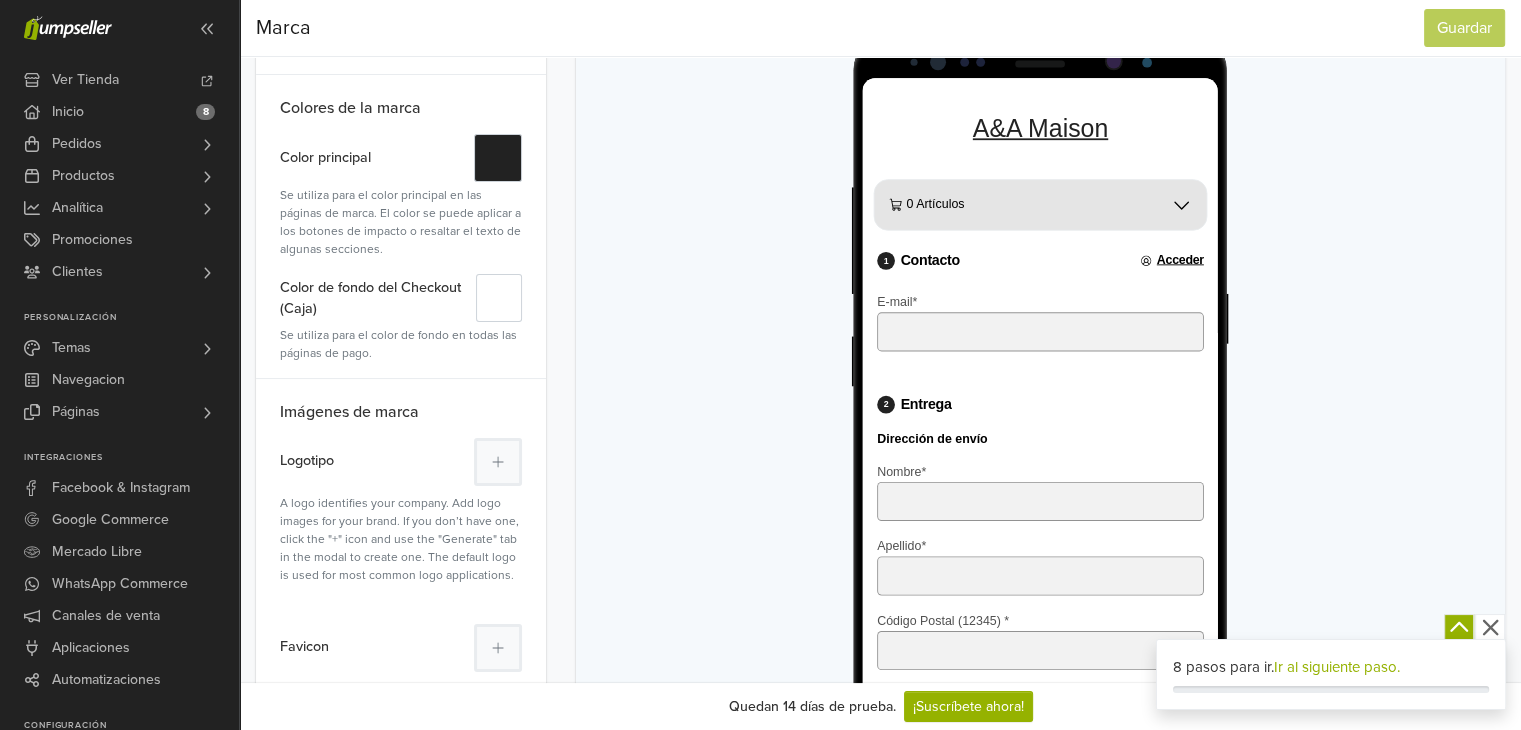 scroll, scrollTop: 200, scrollLeft: 0, axis: vertical 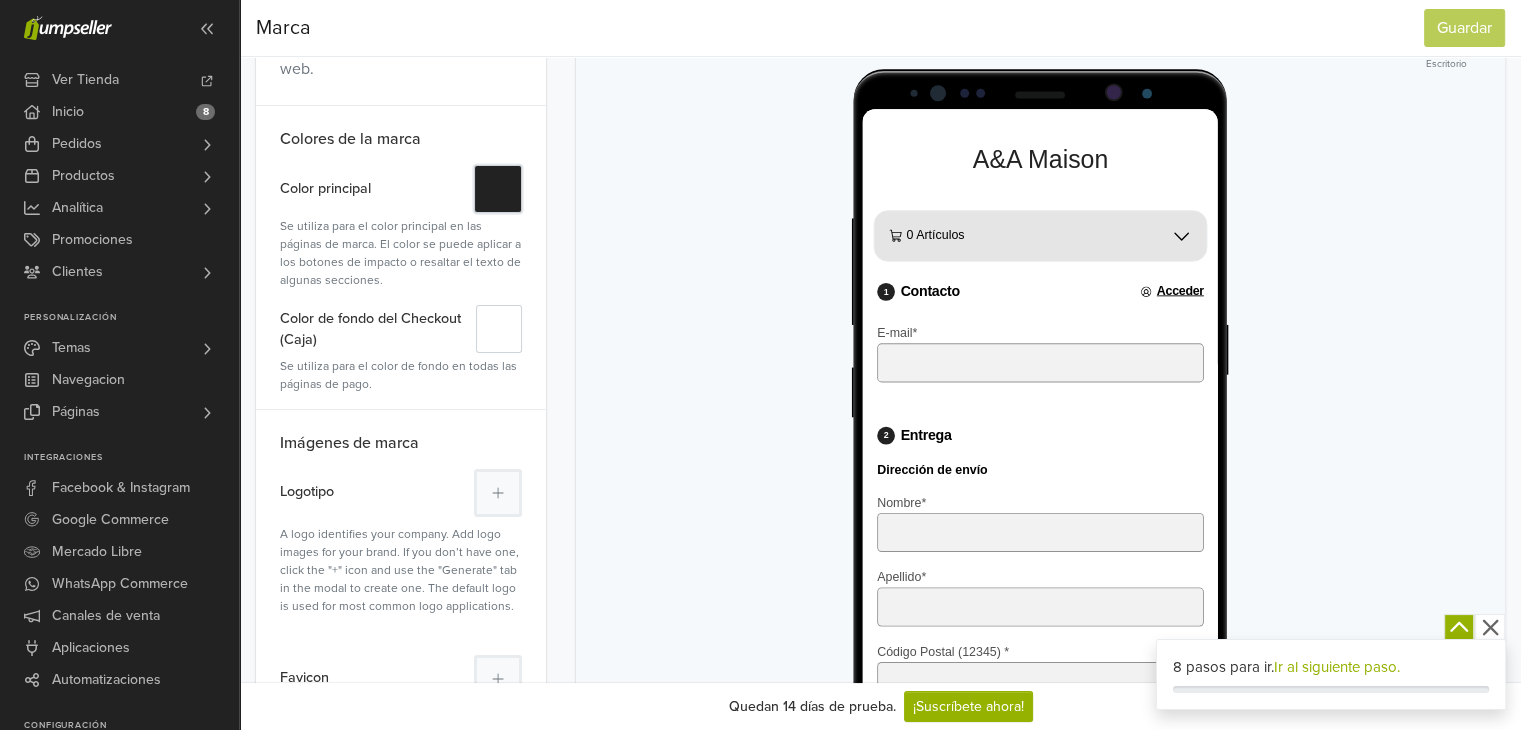 click on "#" at bounding box center (498, 189) 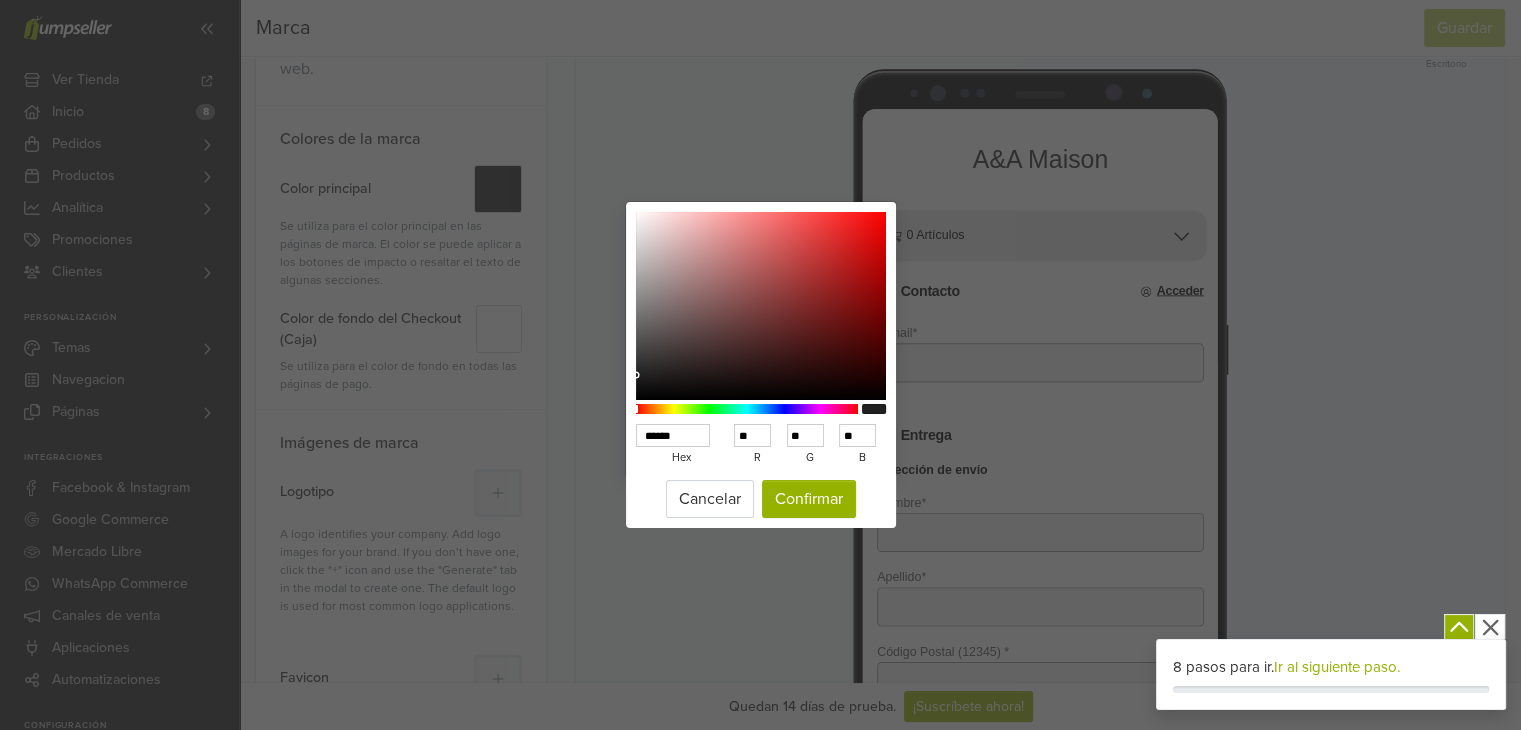 click at bounding box center (747, 409) 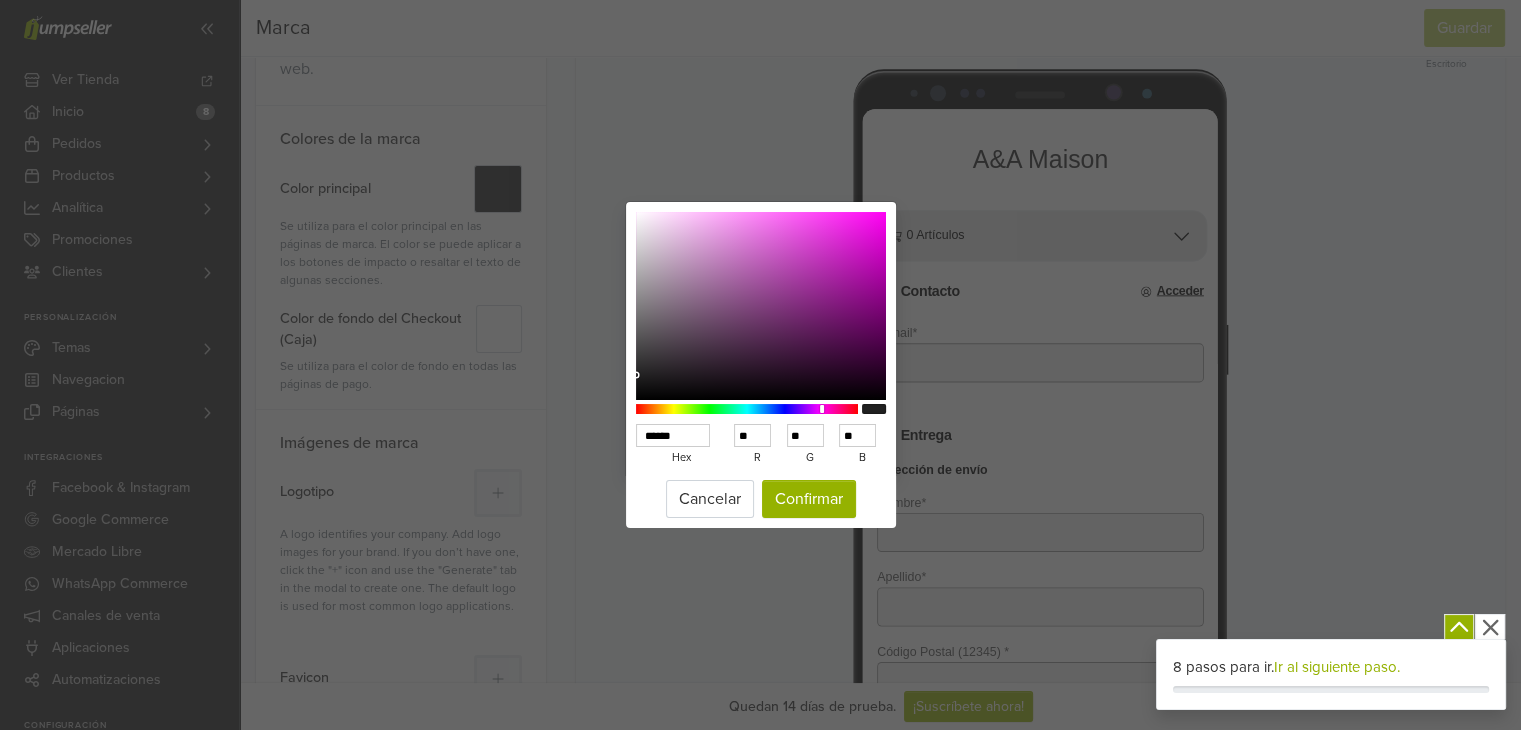 click at bounding box center (747, 409) 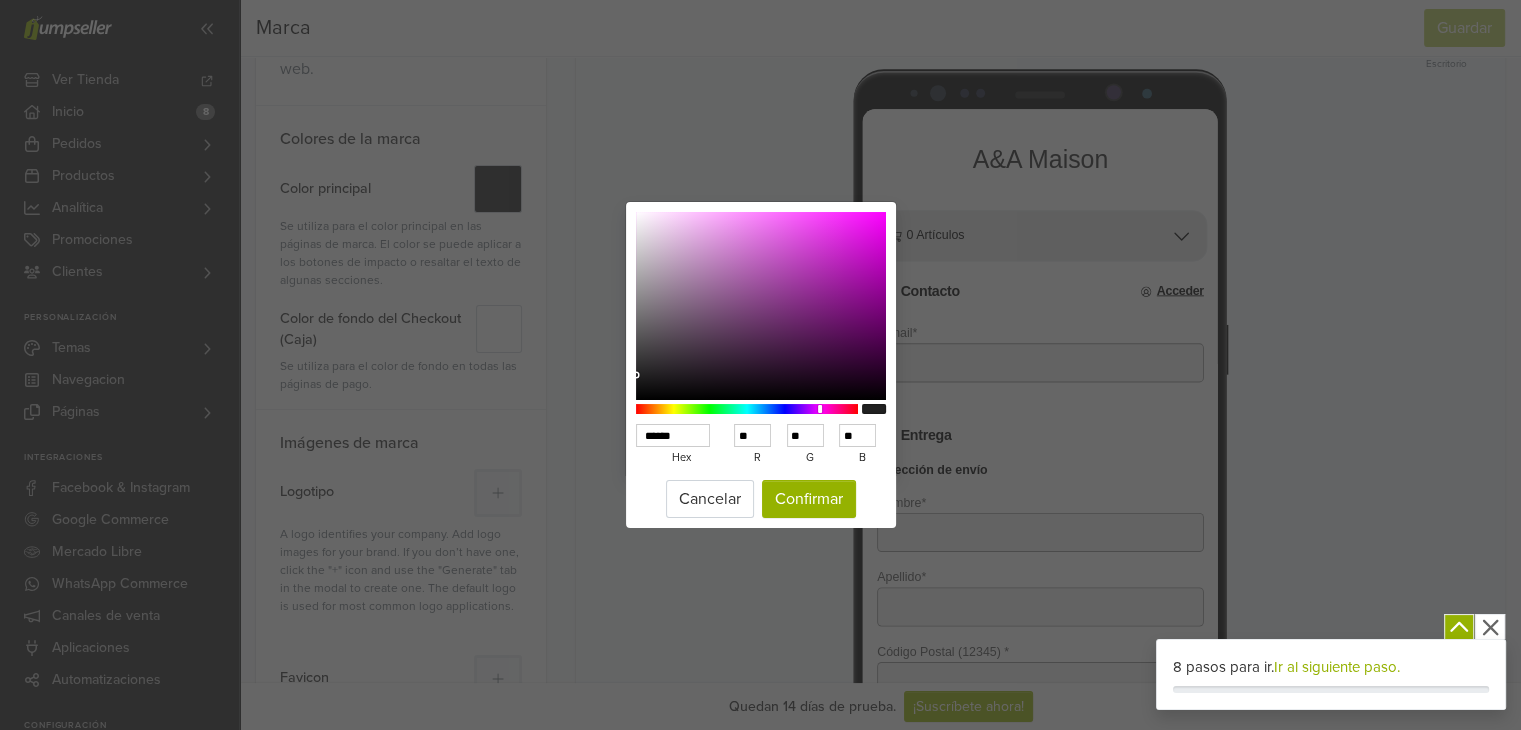click at bounding box center (747, 409) 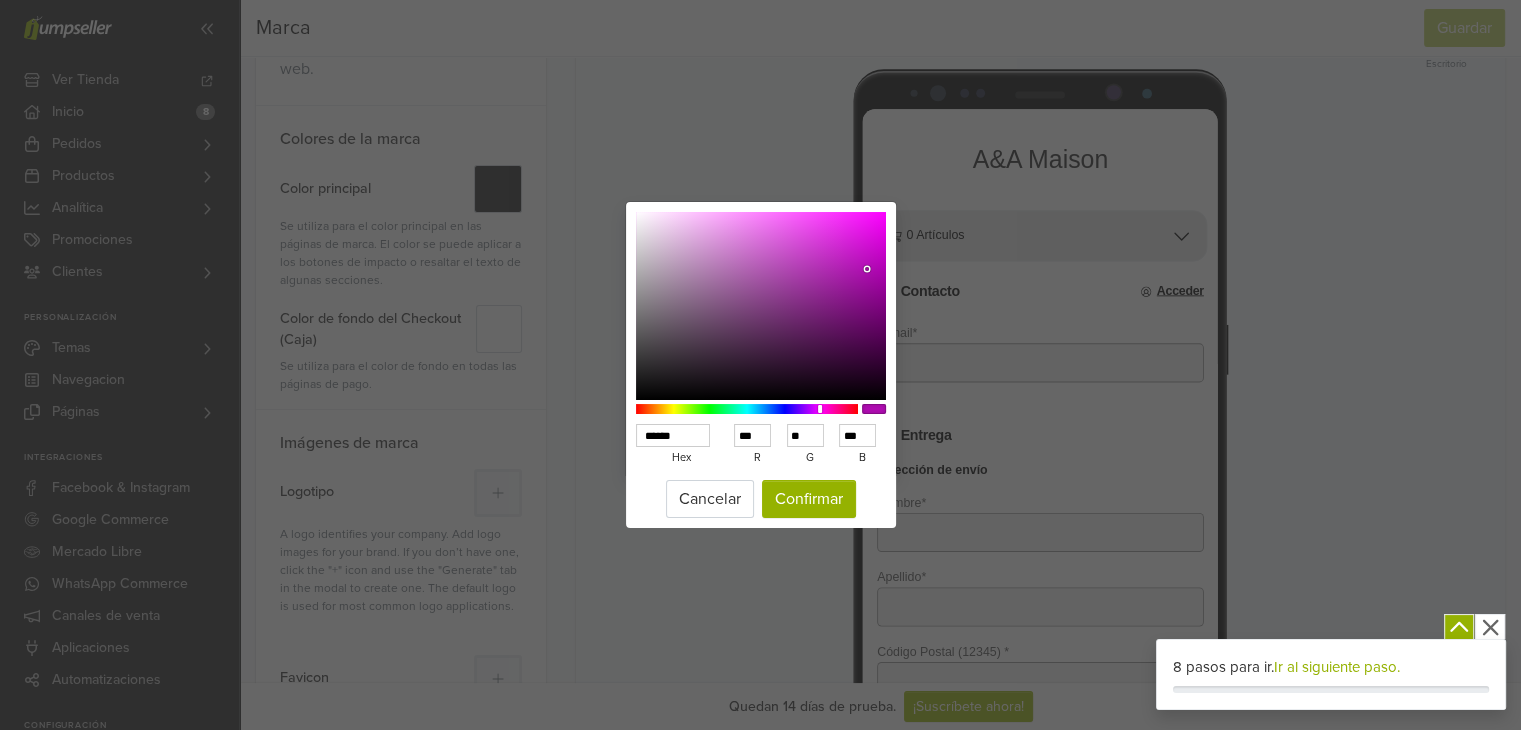 click at bounding box center (761, 306) 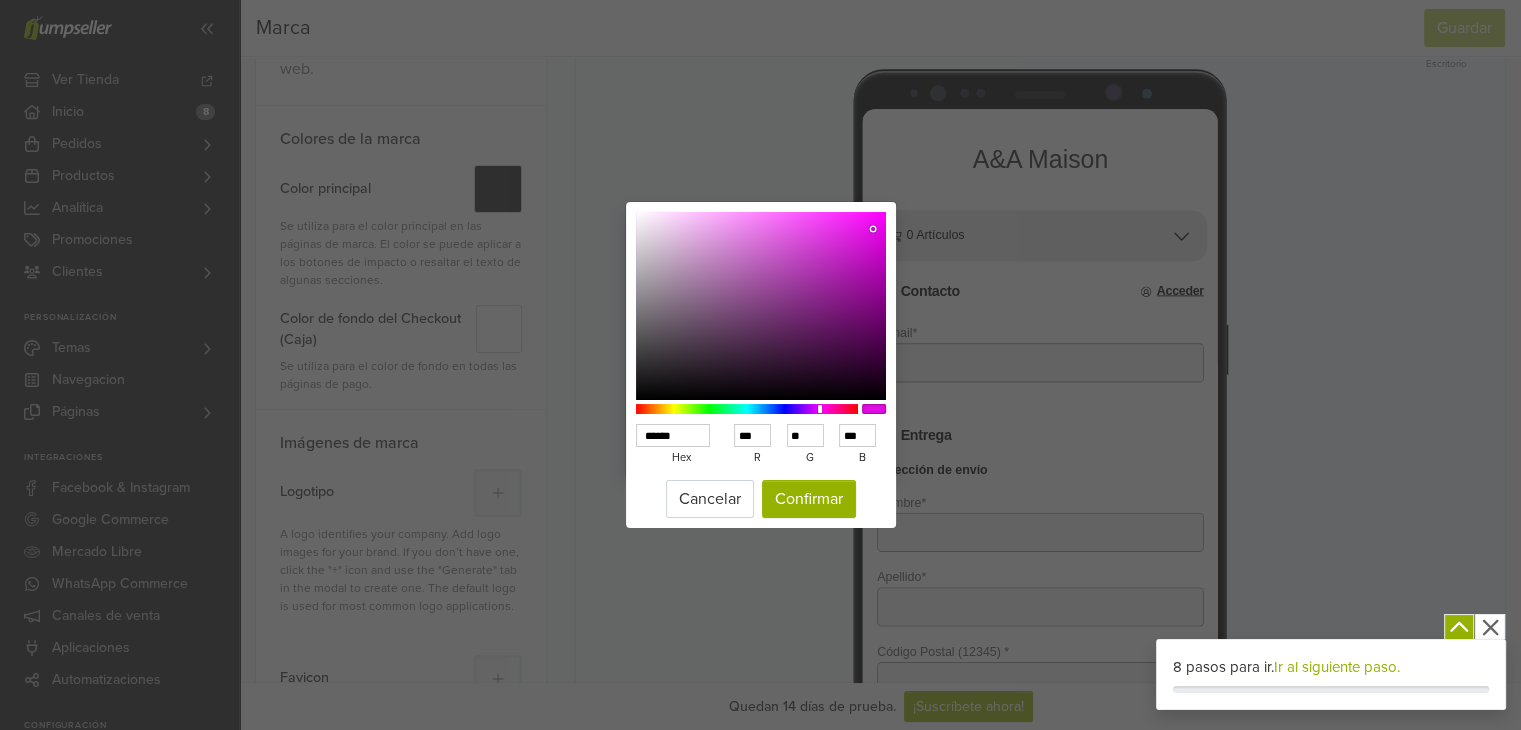 type on "******" 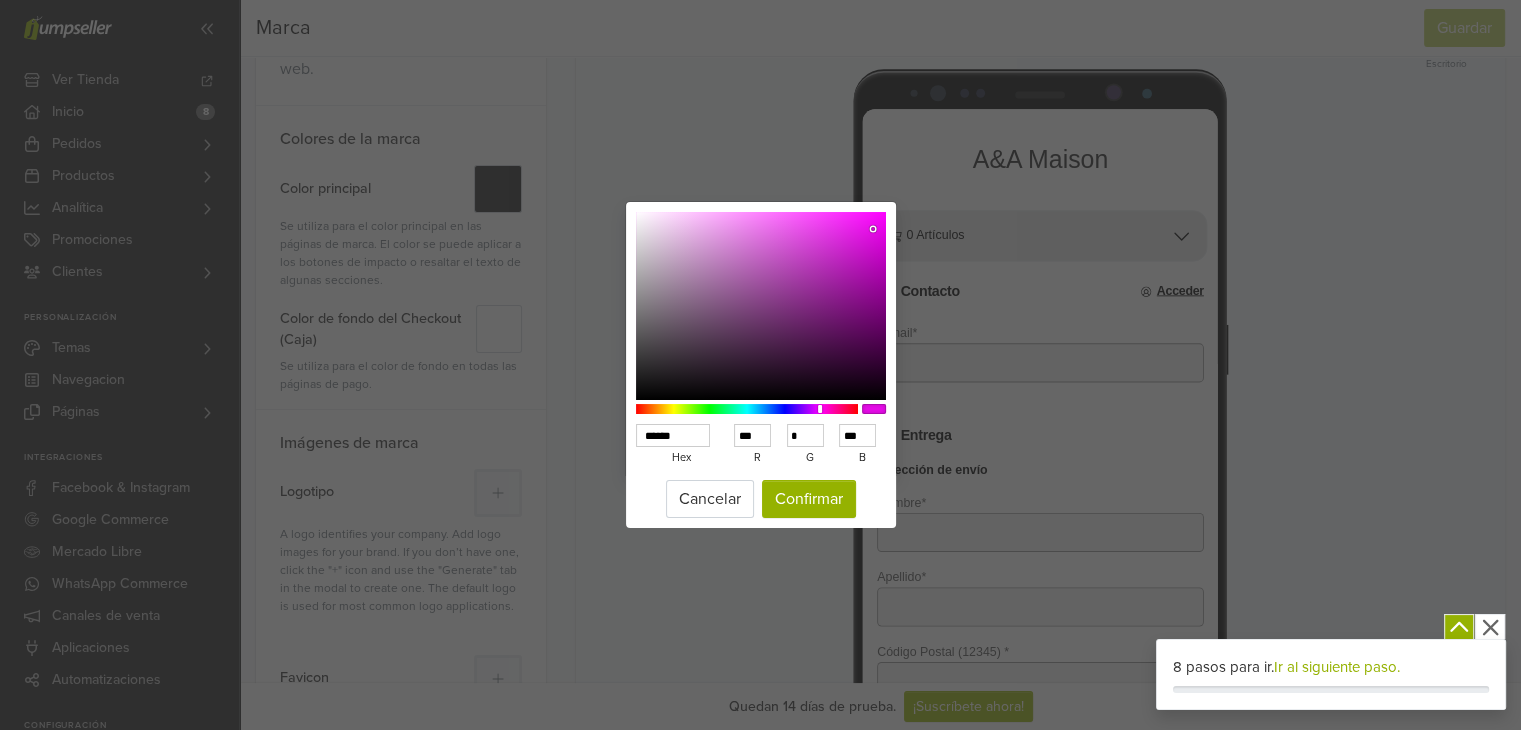 type on "******" 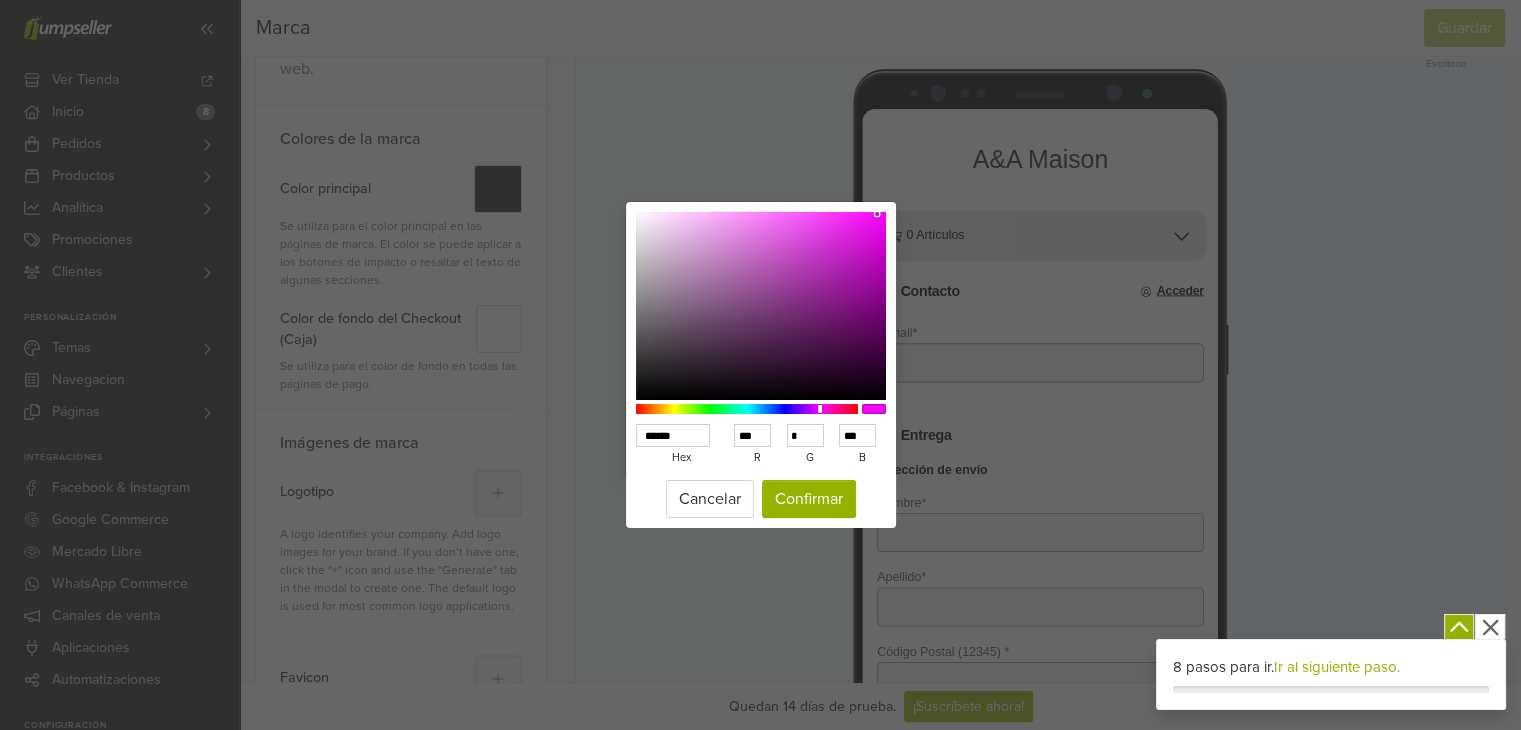 type on "******" 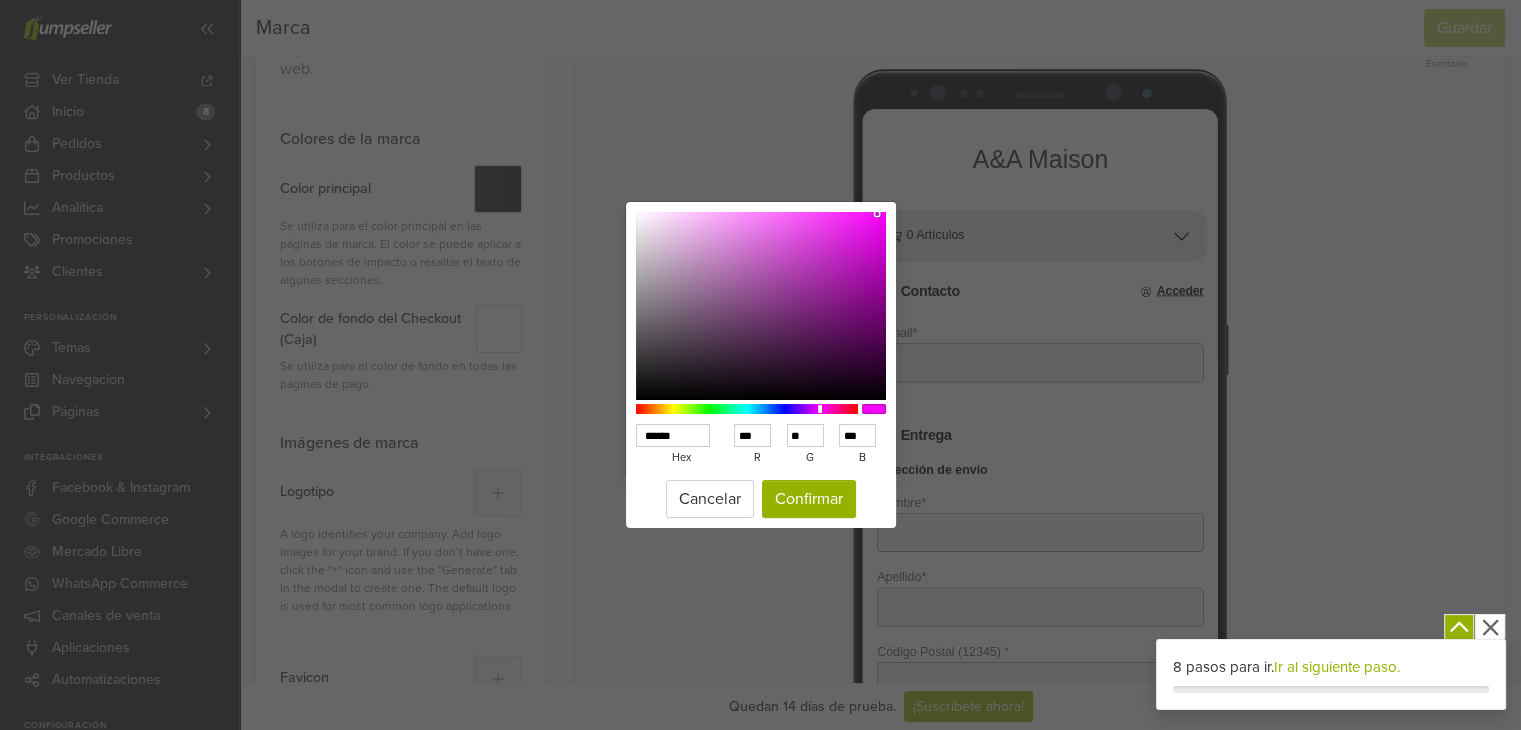 drag, startPoint x: 872, startPoint y: 228, endPoint x: 864, endPoint y: 358, distance: 130.24593 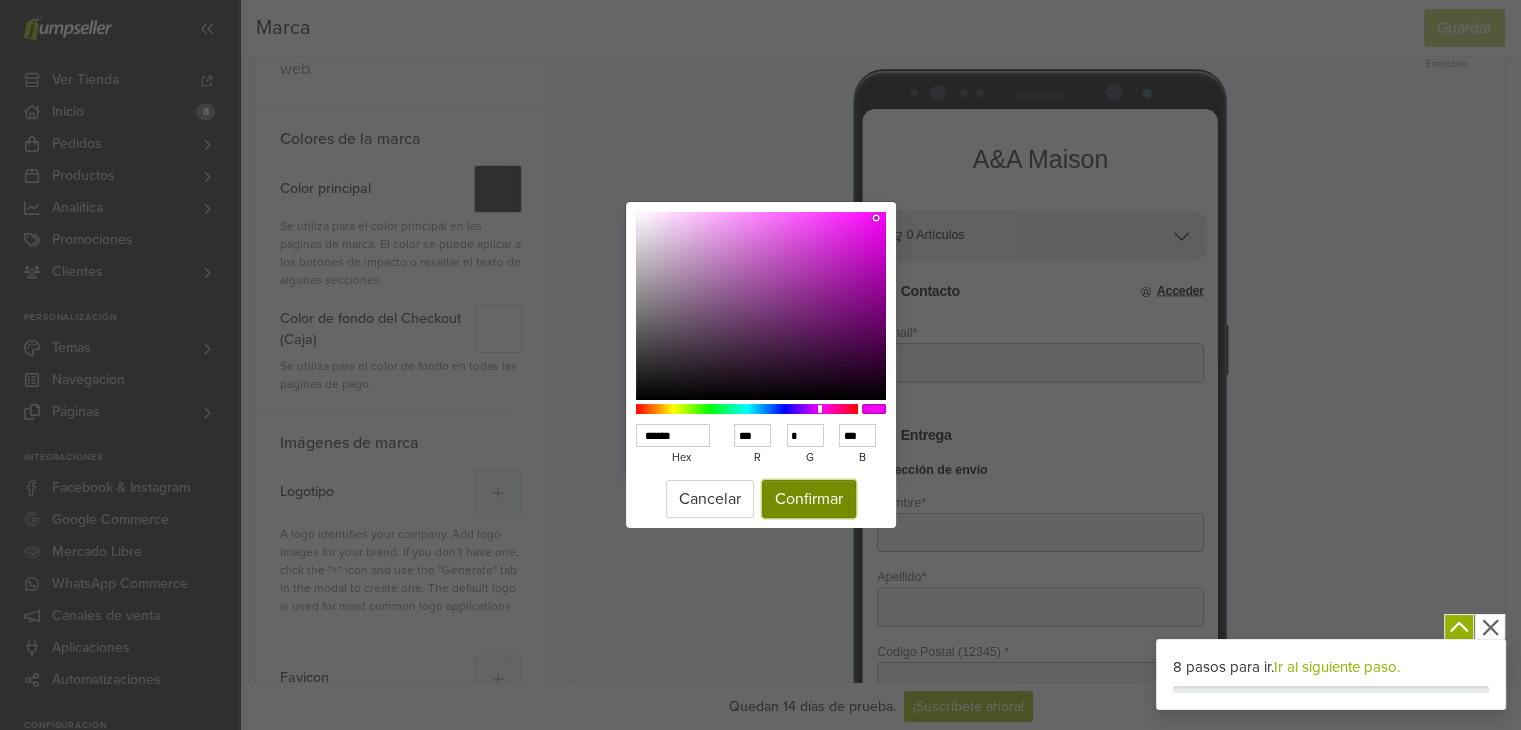 click on "Confirmar" at bounding box center [809, 499] 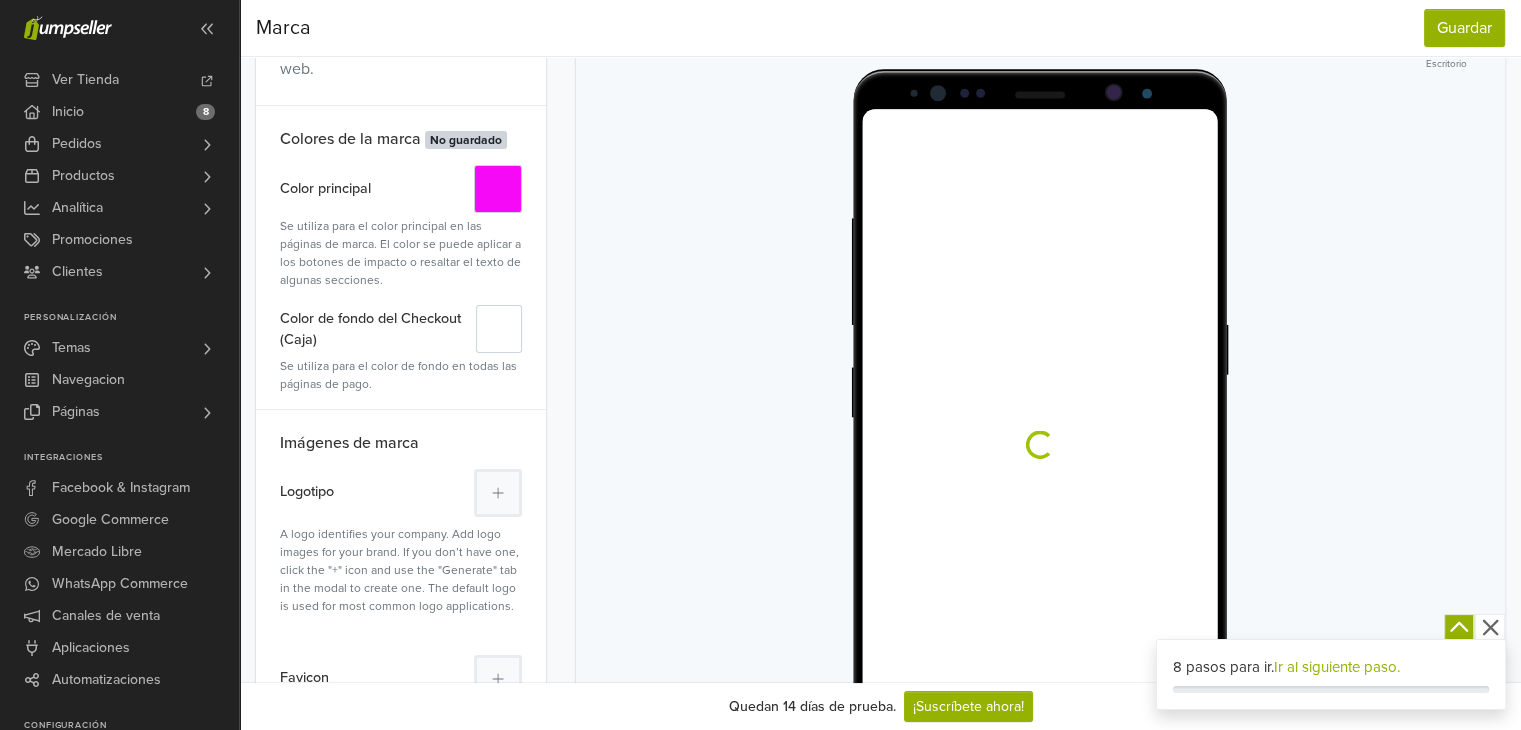 scroll, scrollTop: 0, scrollLeft: 0, axis: both 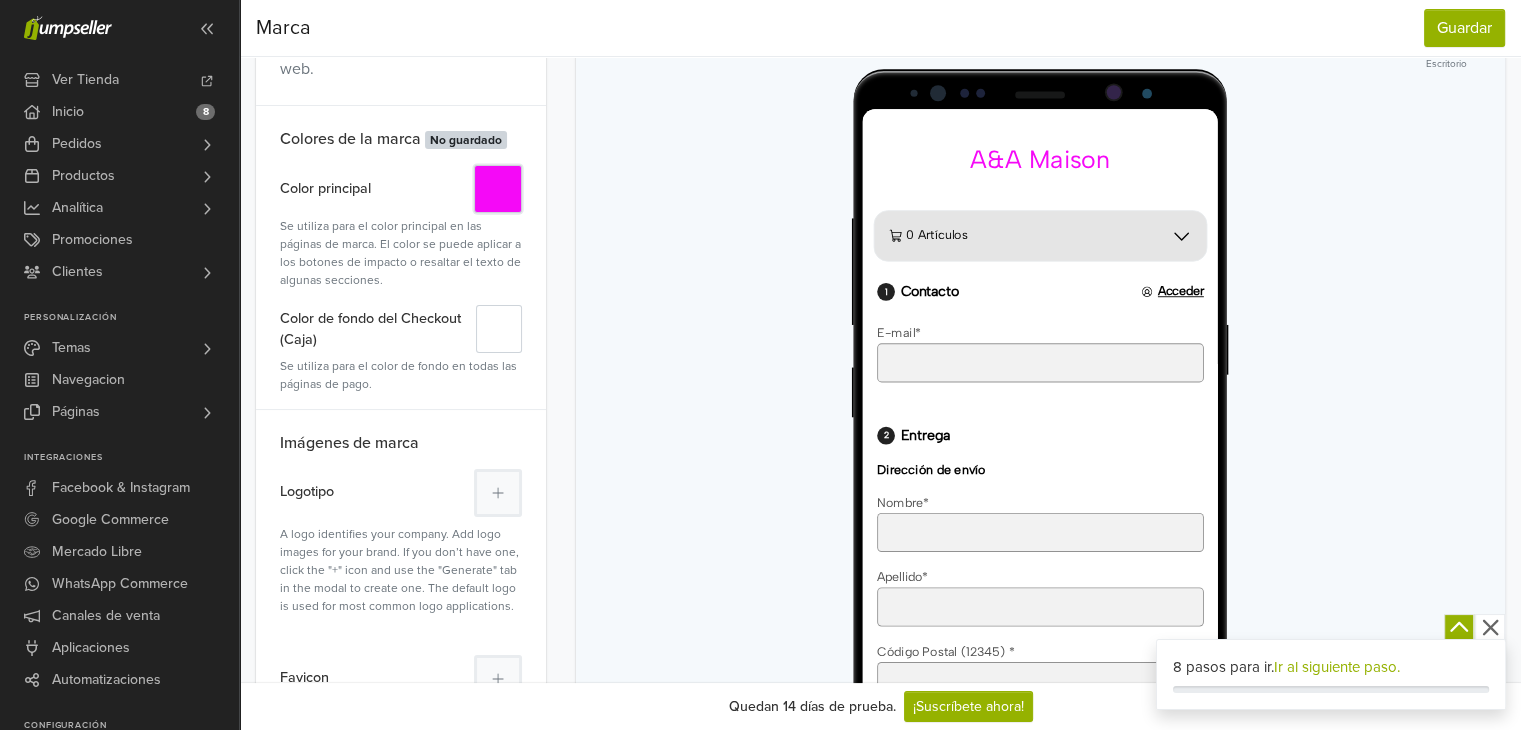 click on "#" at bounding box center [498, 189] 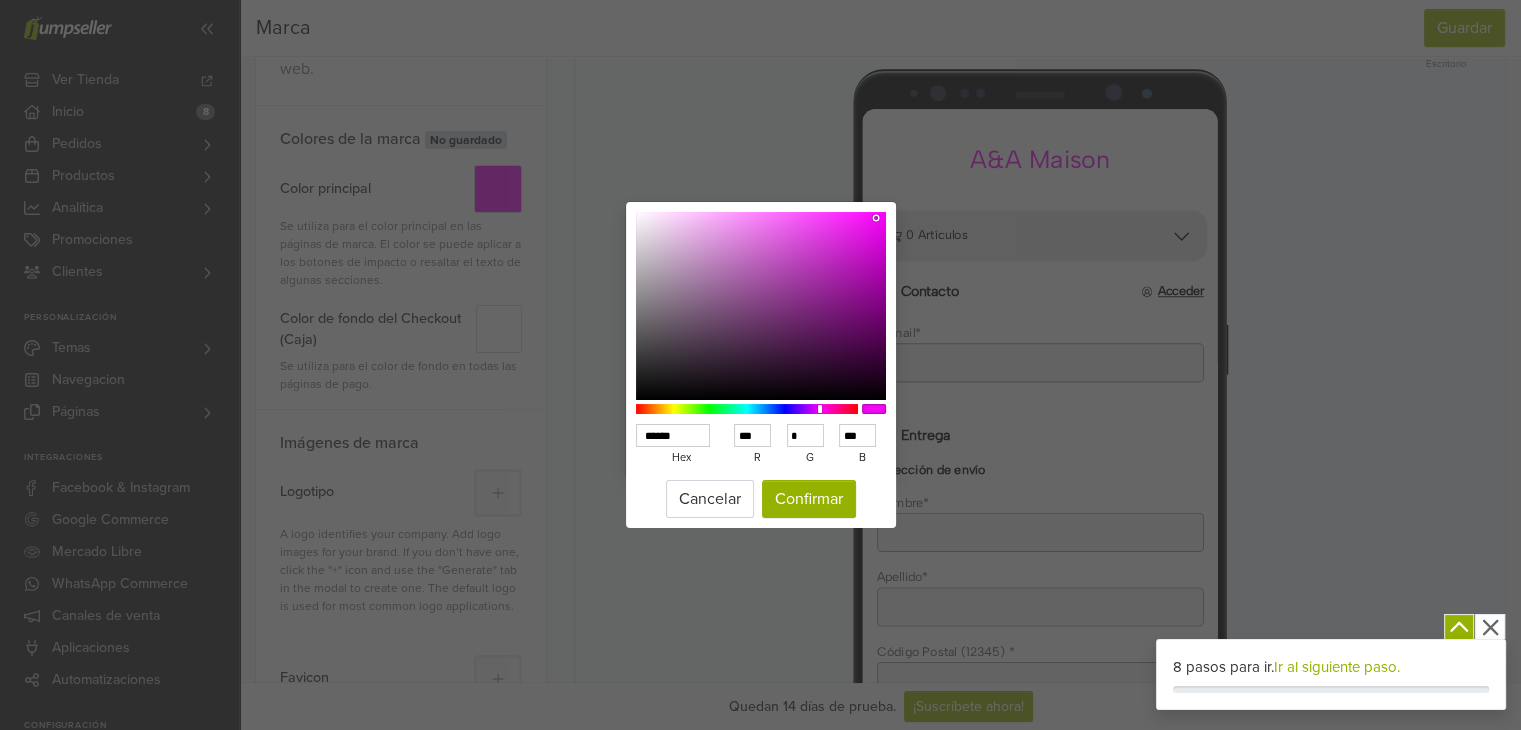 type on "******" 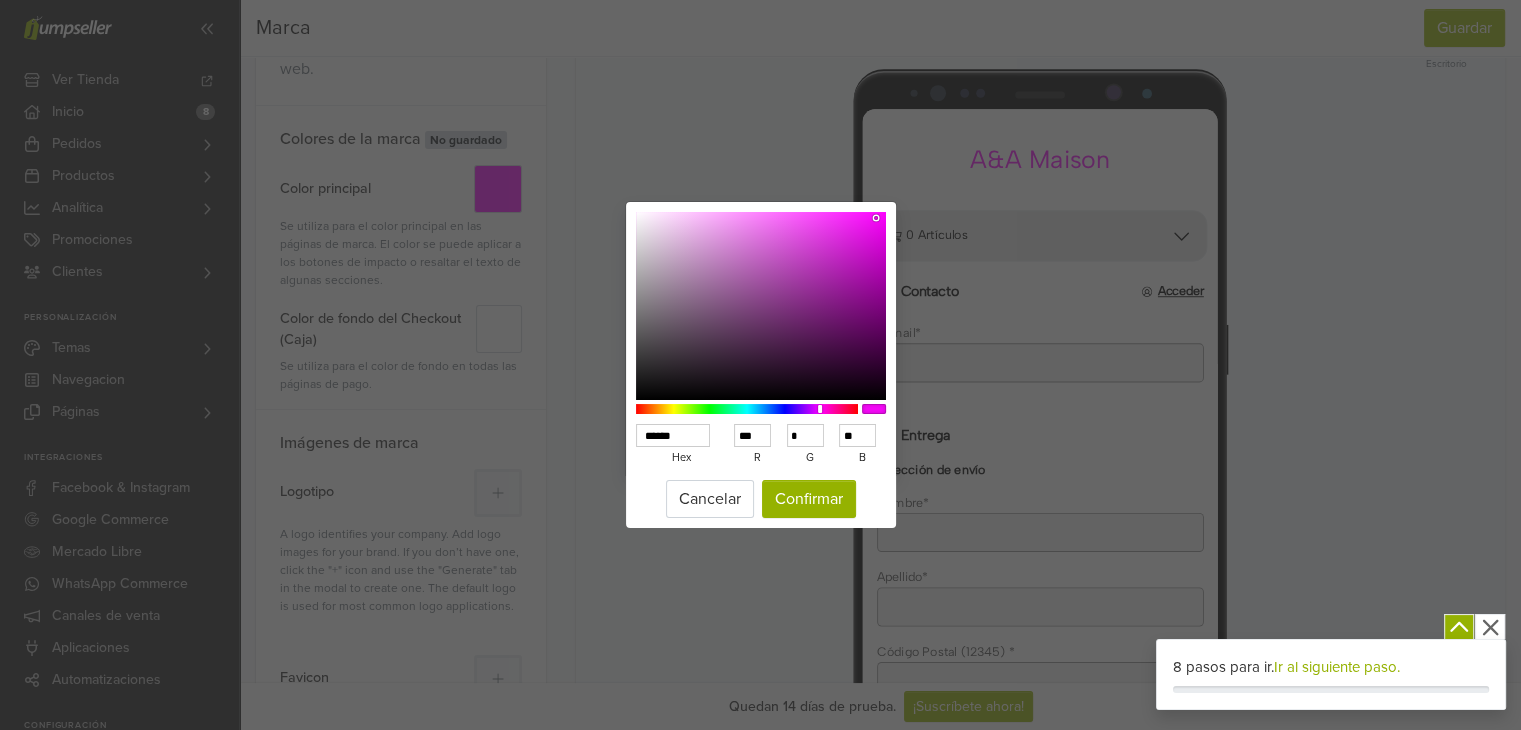 type on "******" 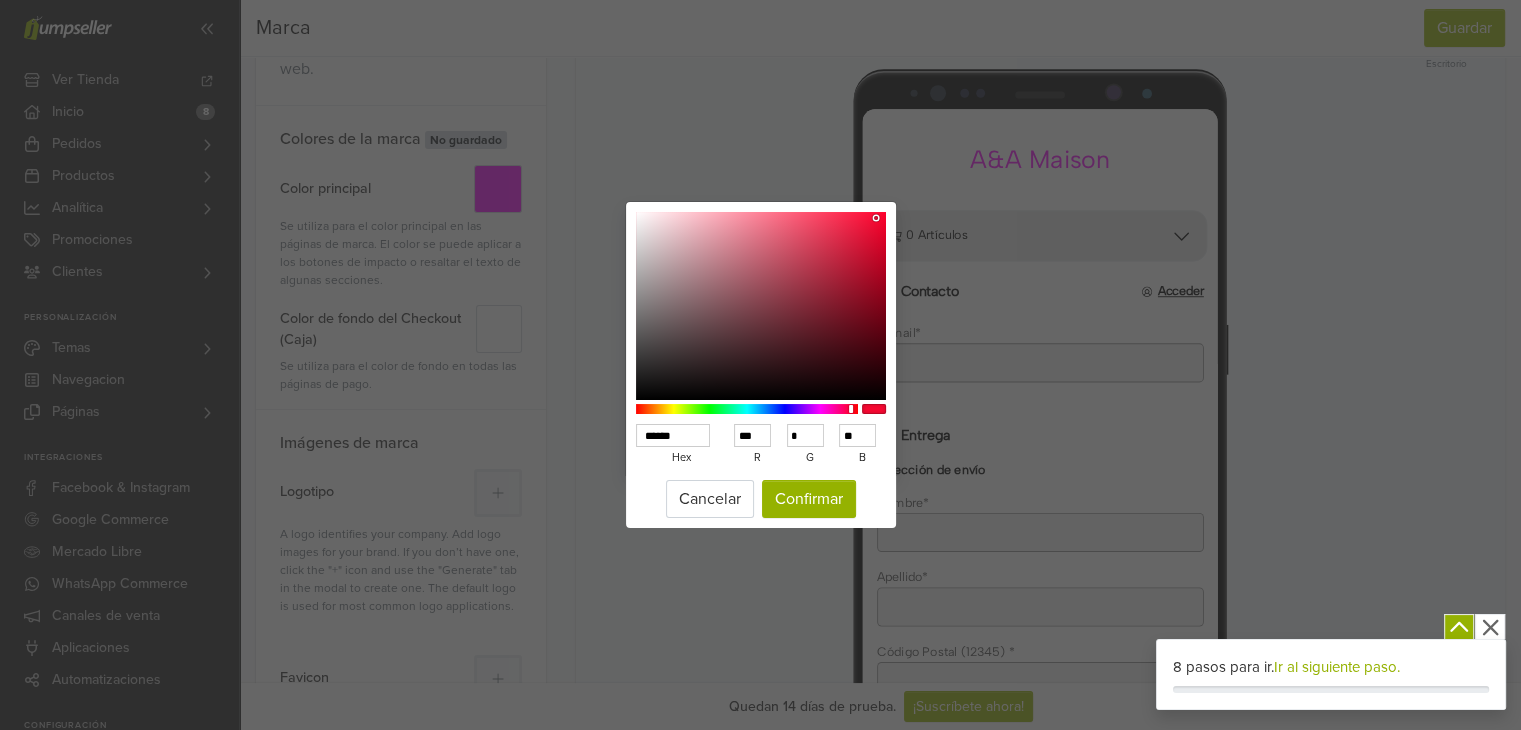 drag, startPoint x: 868, startPoint y: 407, endPoint x: 848, endPoint y: 413, distance: 20.880613 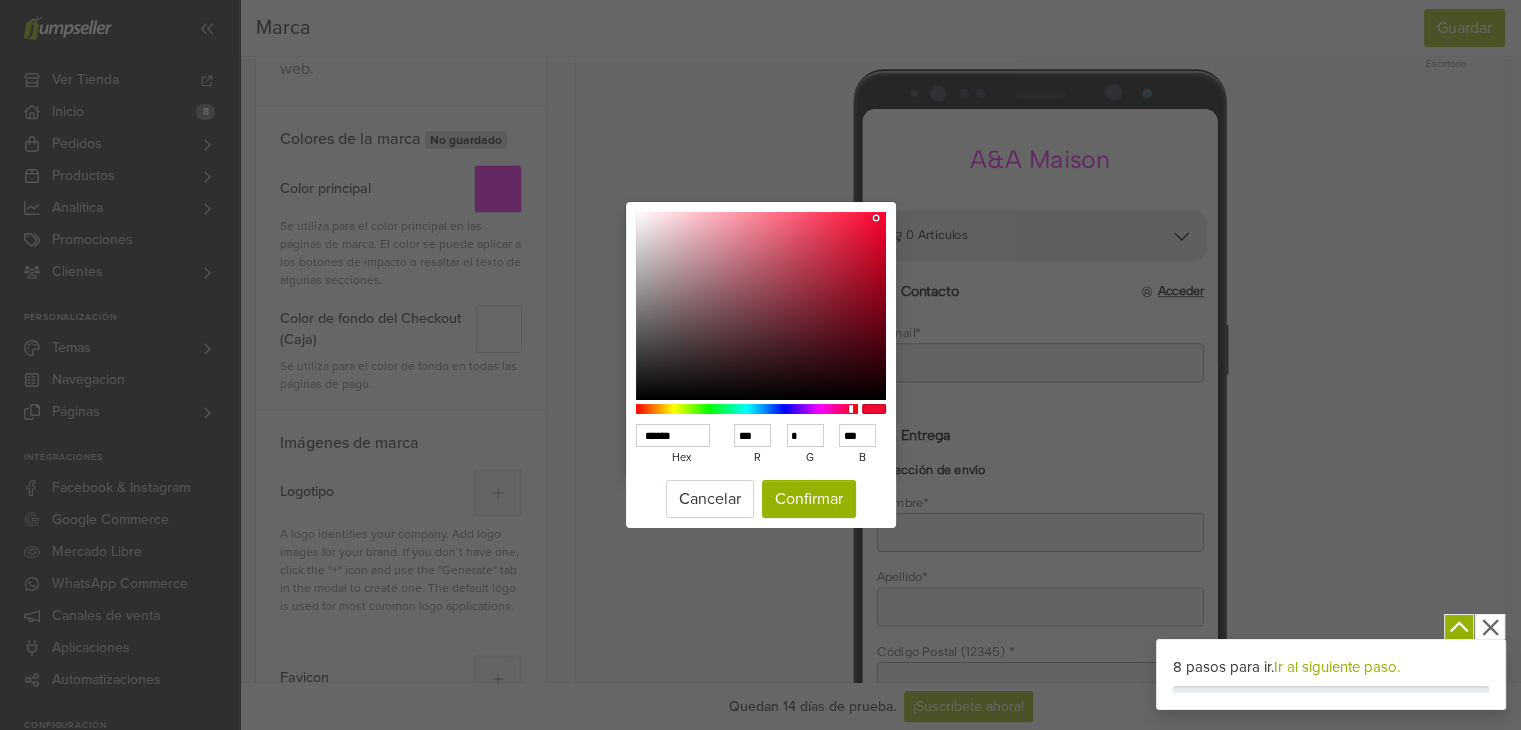 click at bounding box center (747, 409) 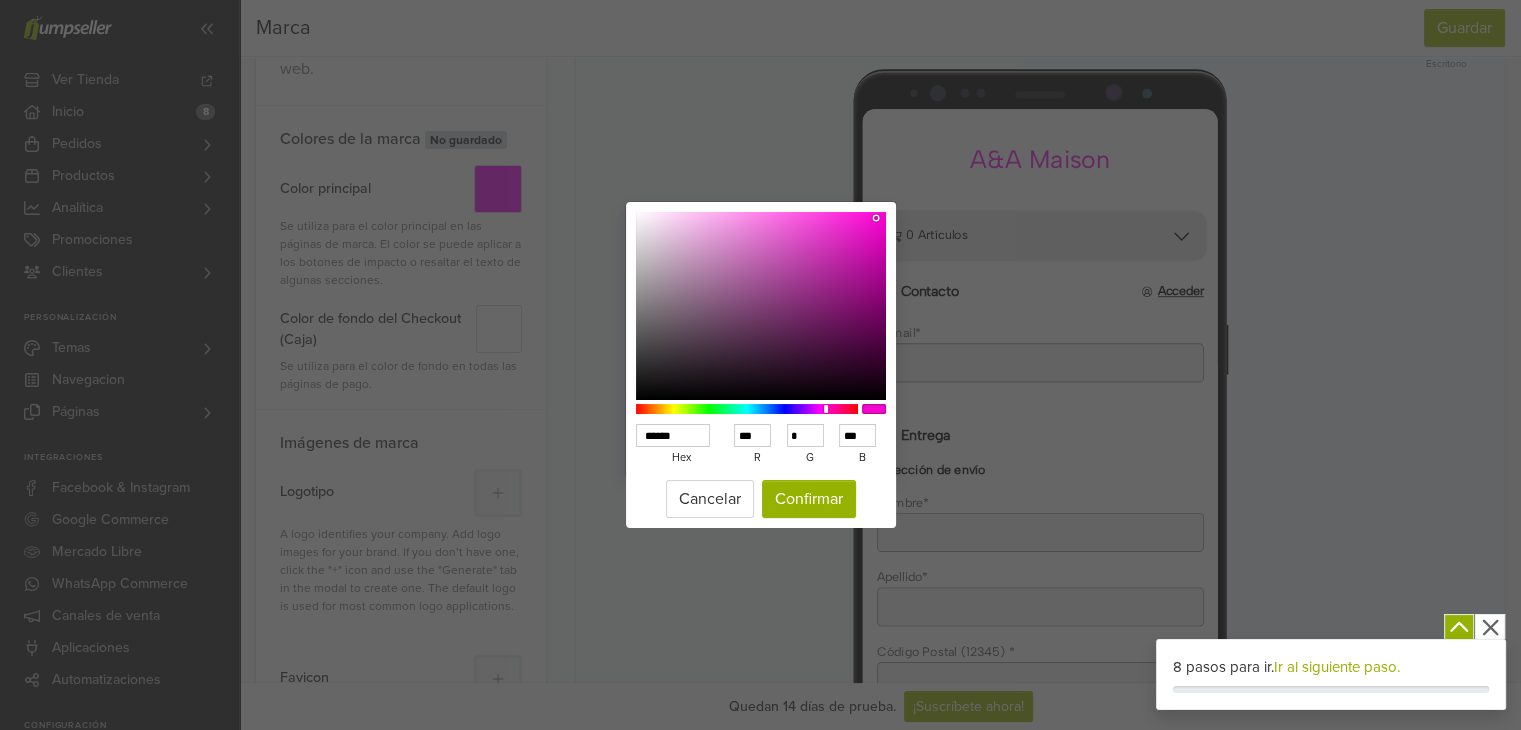 type on "******" 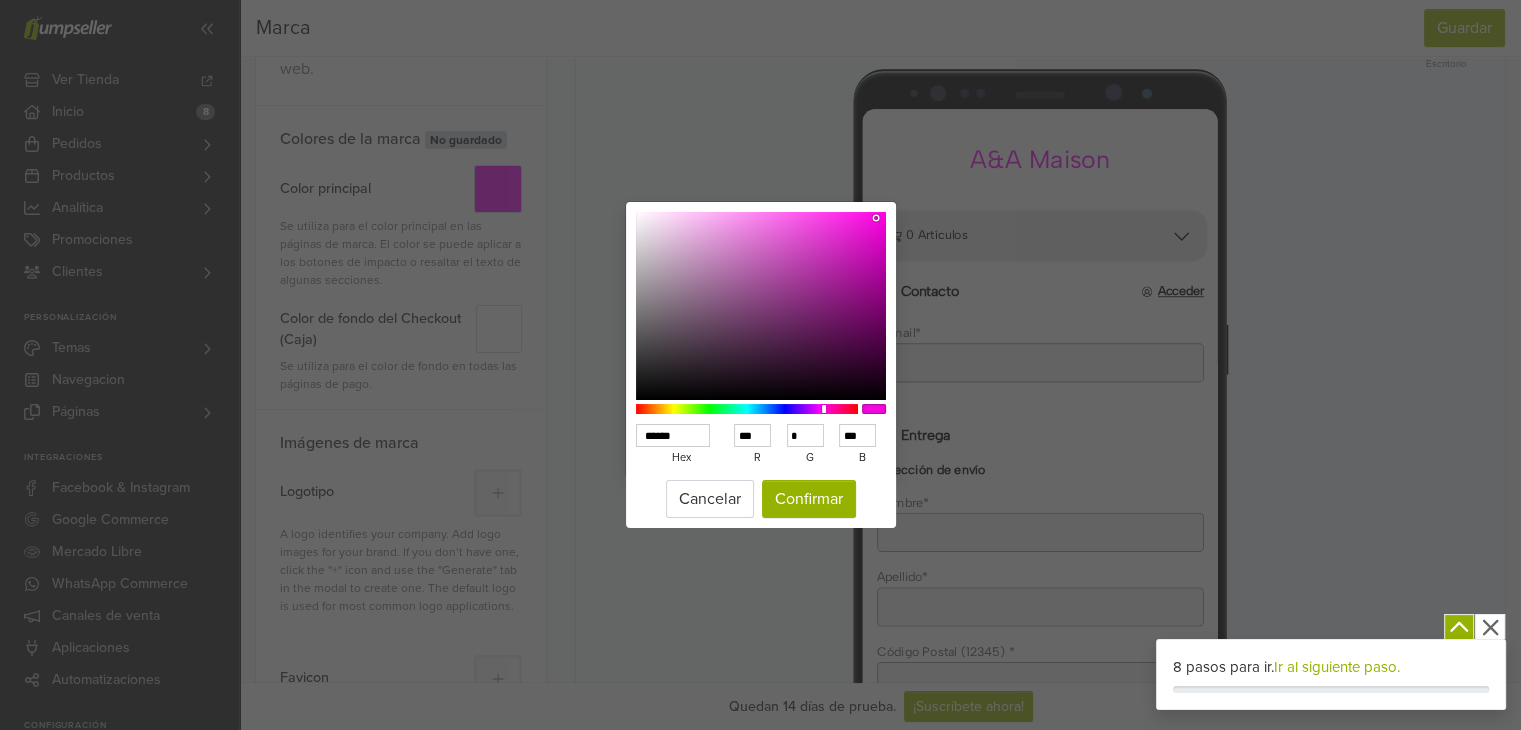 click at bounding box center (824, 409) 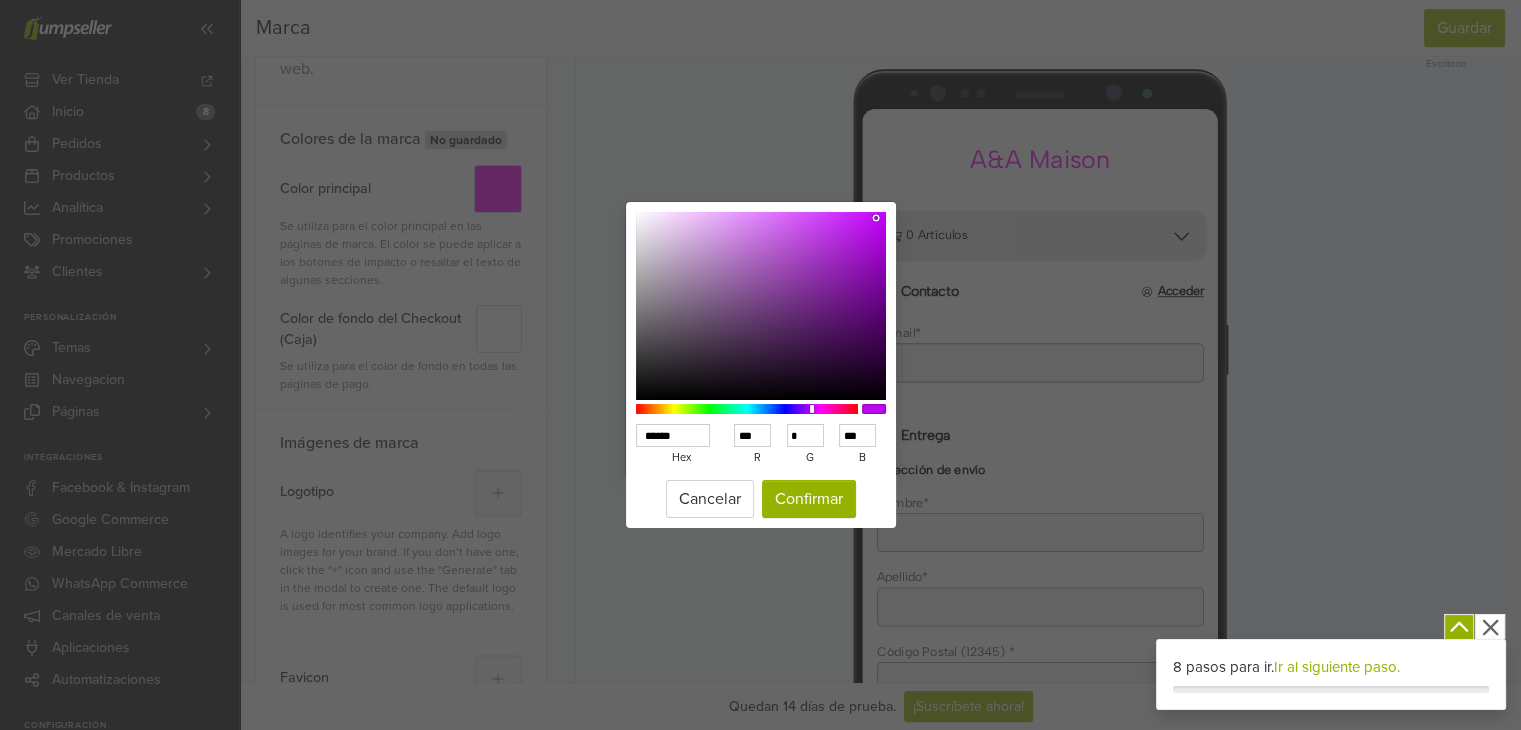 type on "******" 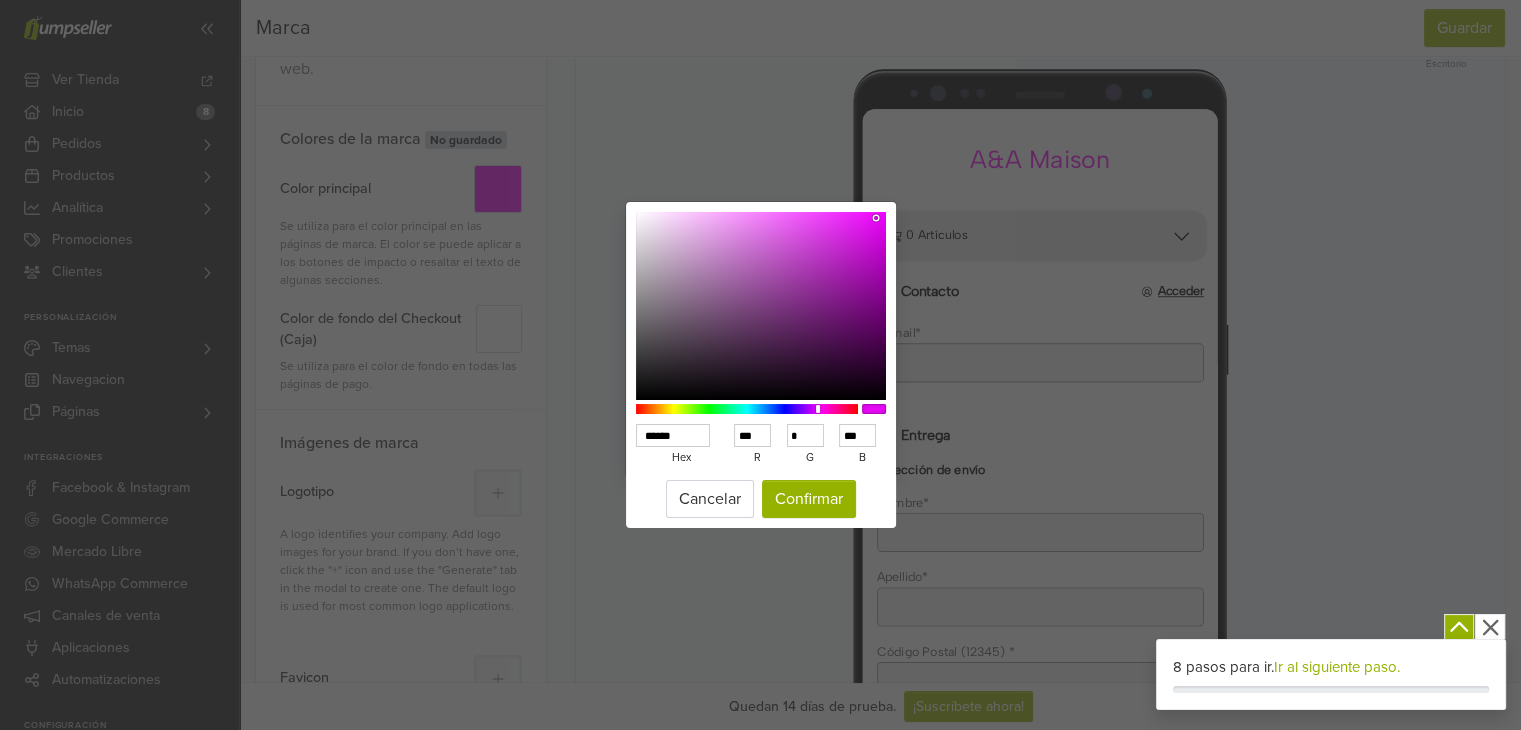 click at bounding box center [747, 409] 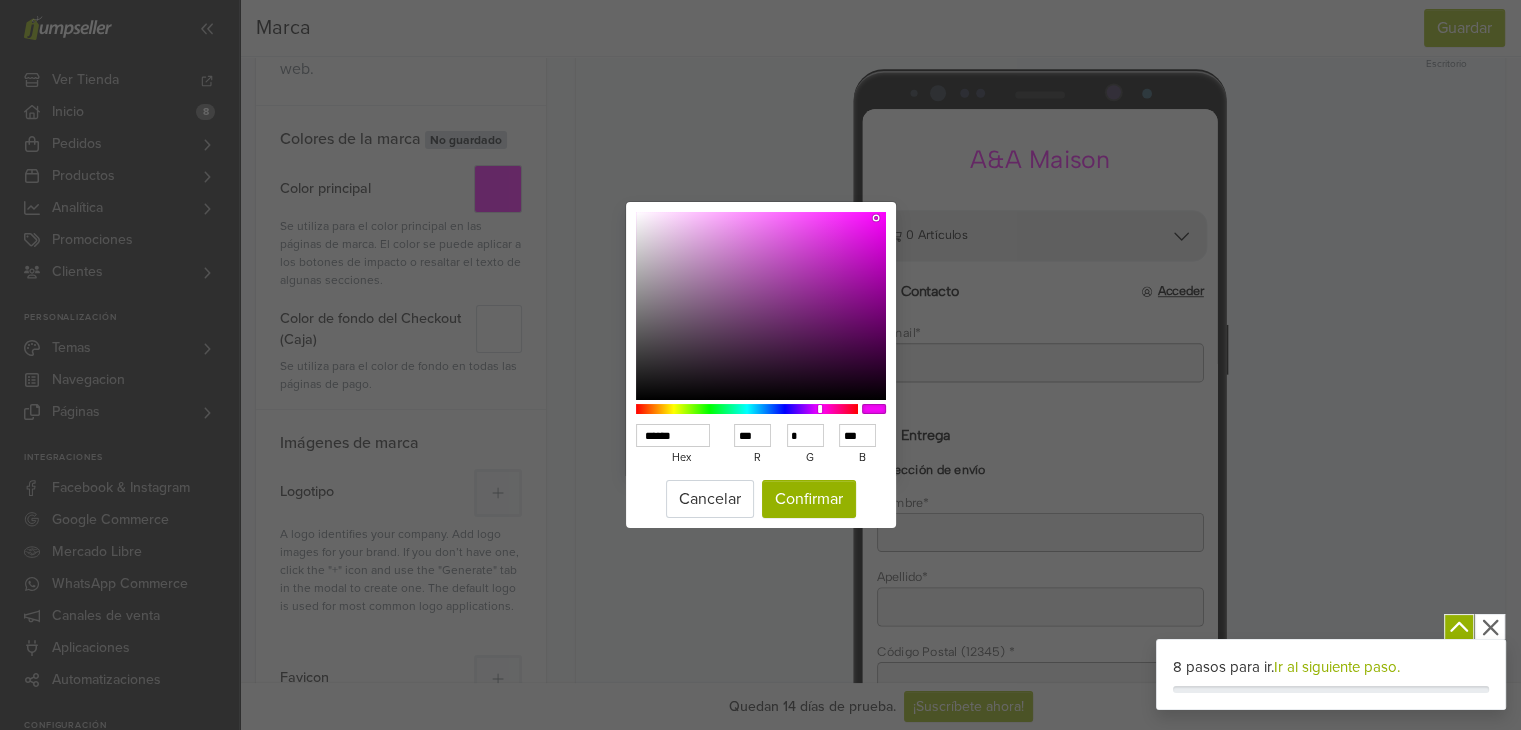 click at bounding box center (820, 409) 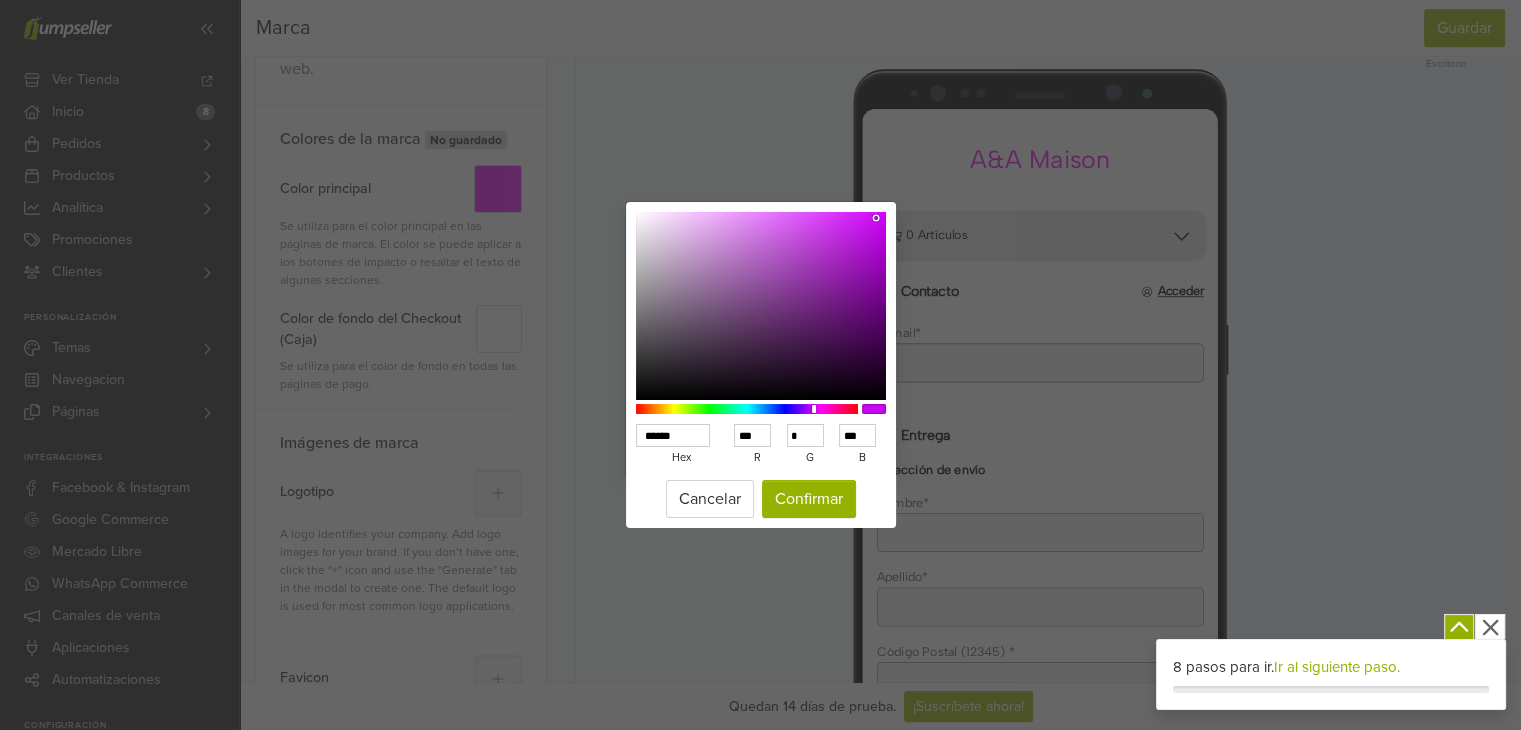 click at bounding box center [747, 409] 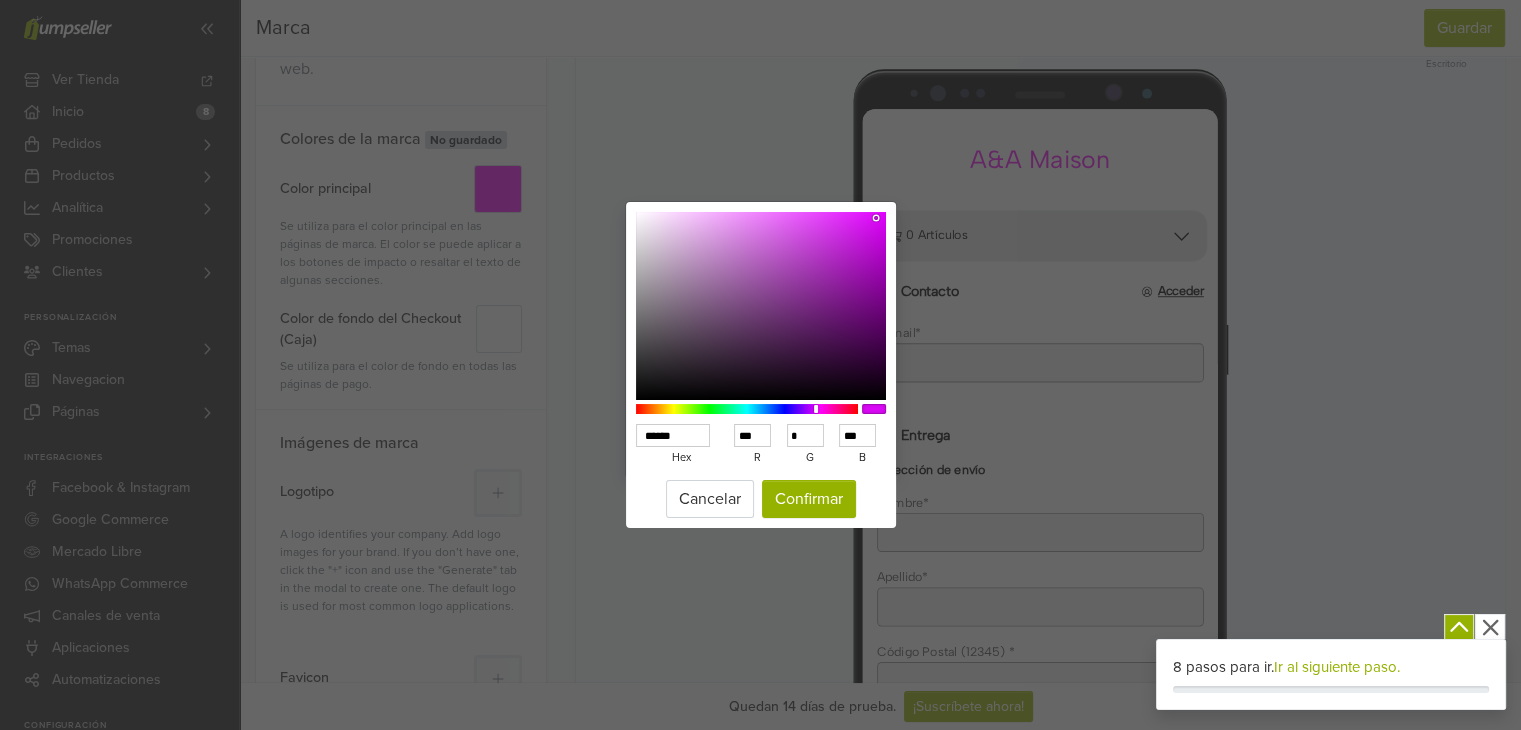 click at bounding box center [818, 408] 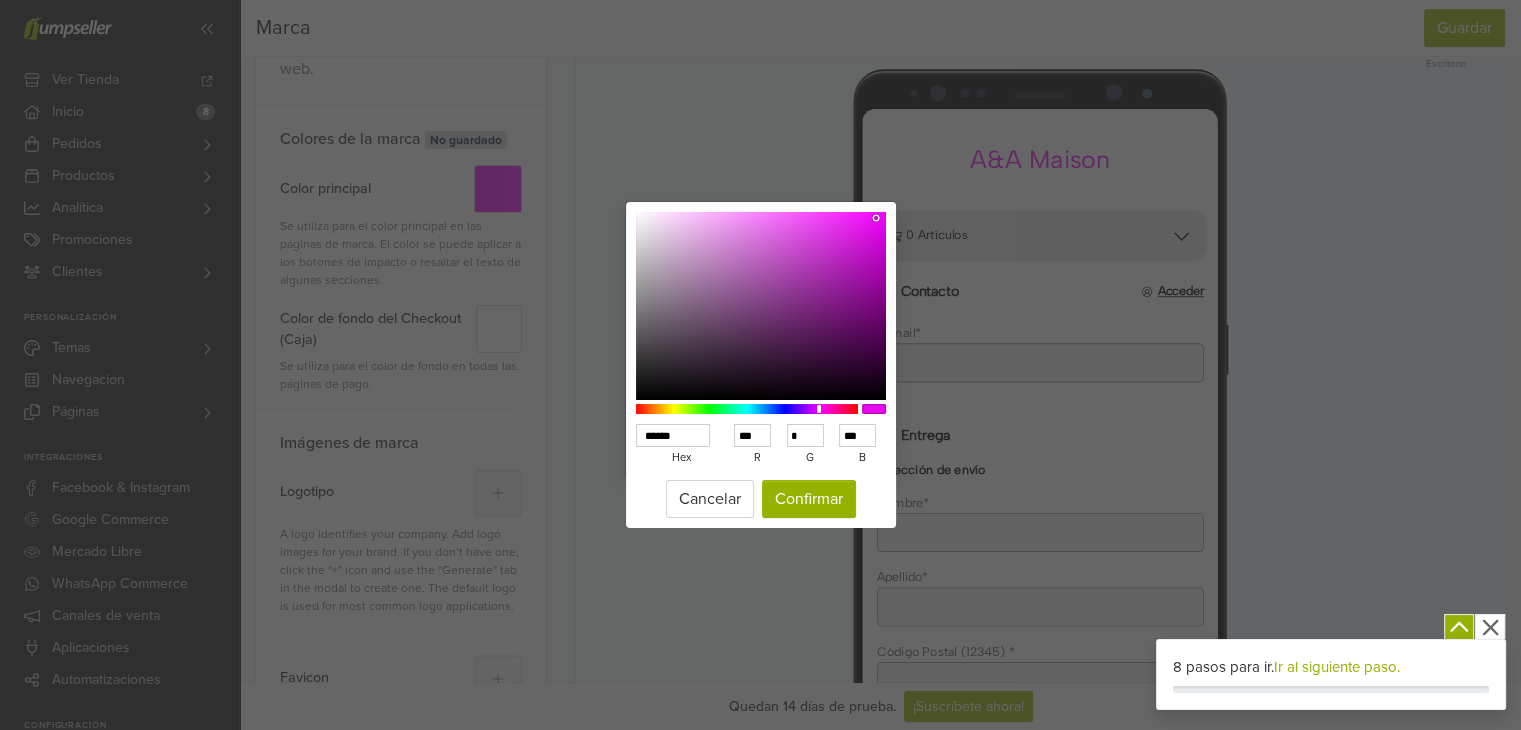 type on "******" 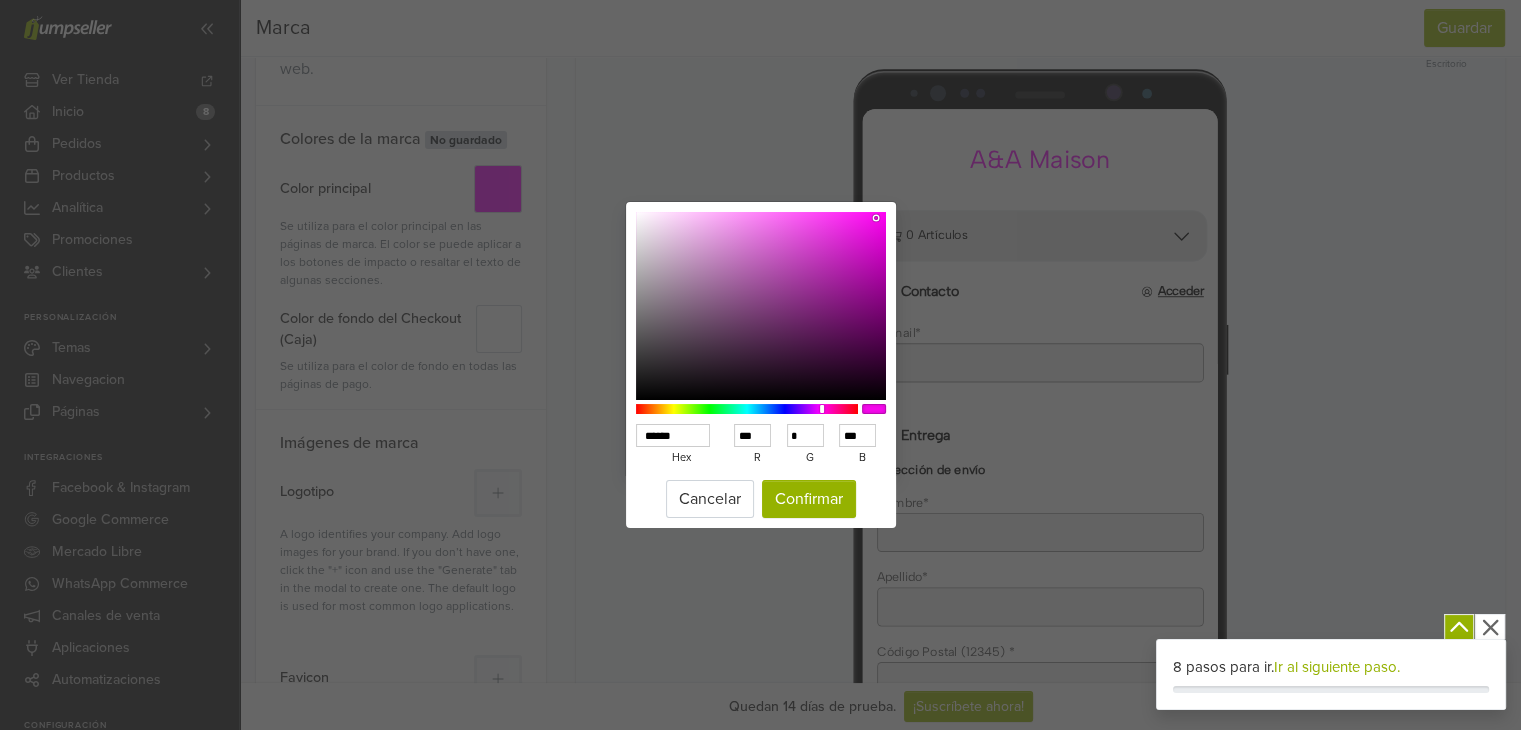 click at bounding box center (824, 408) 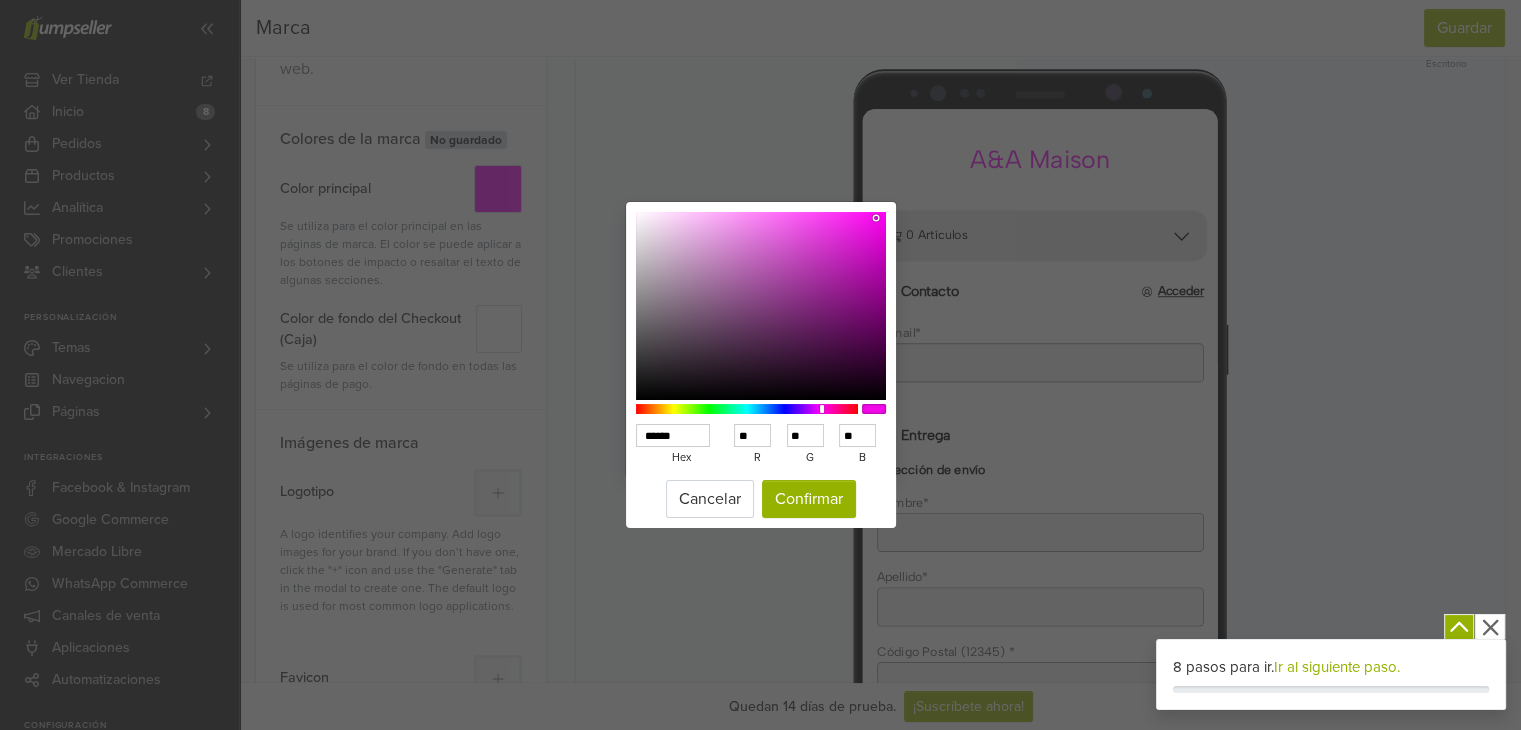 type on "******" 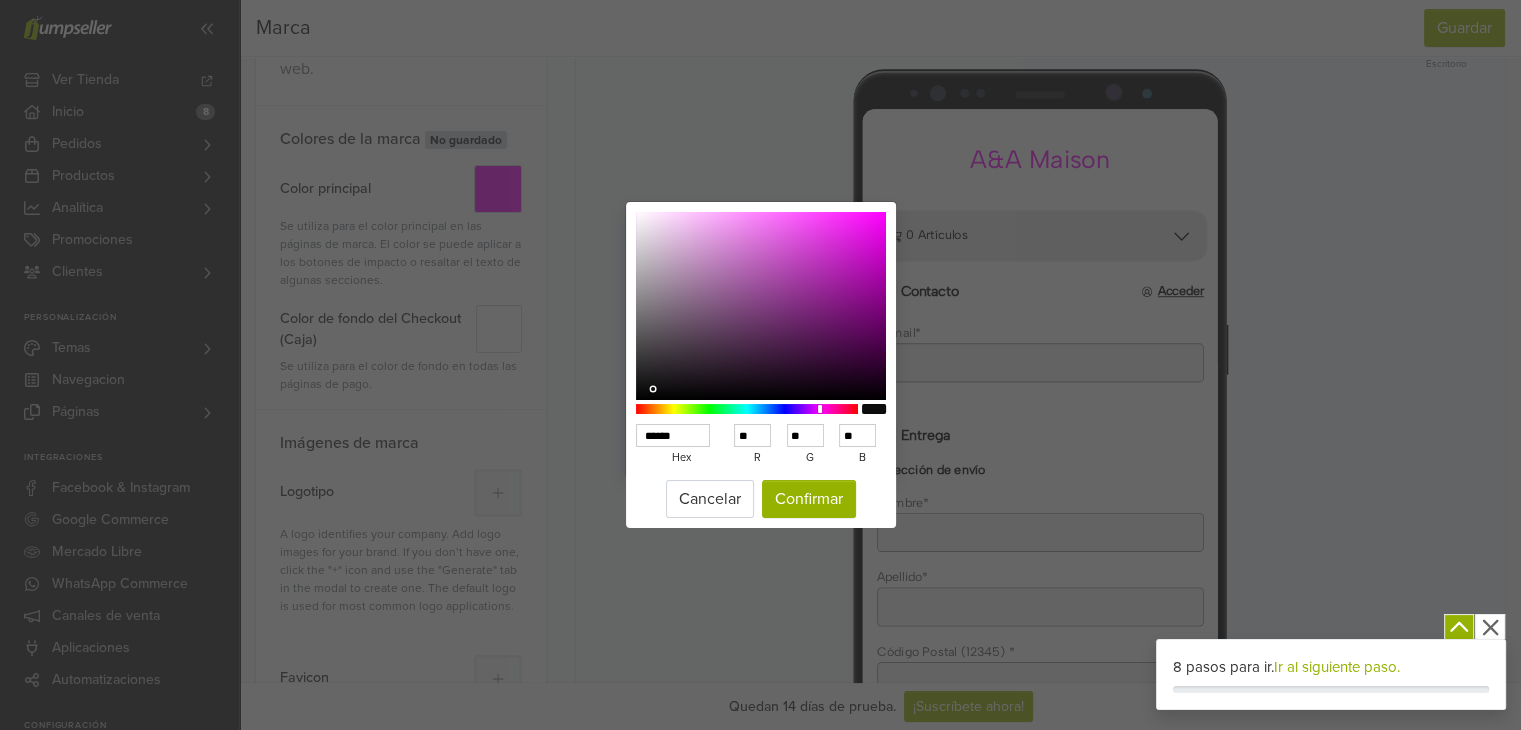 type on "******" 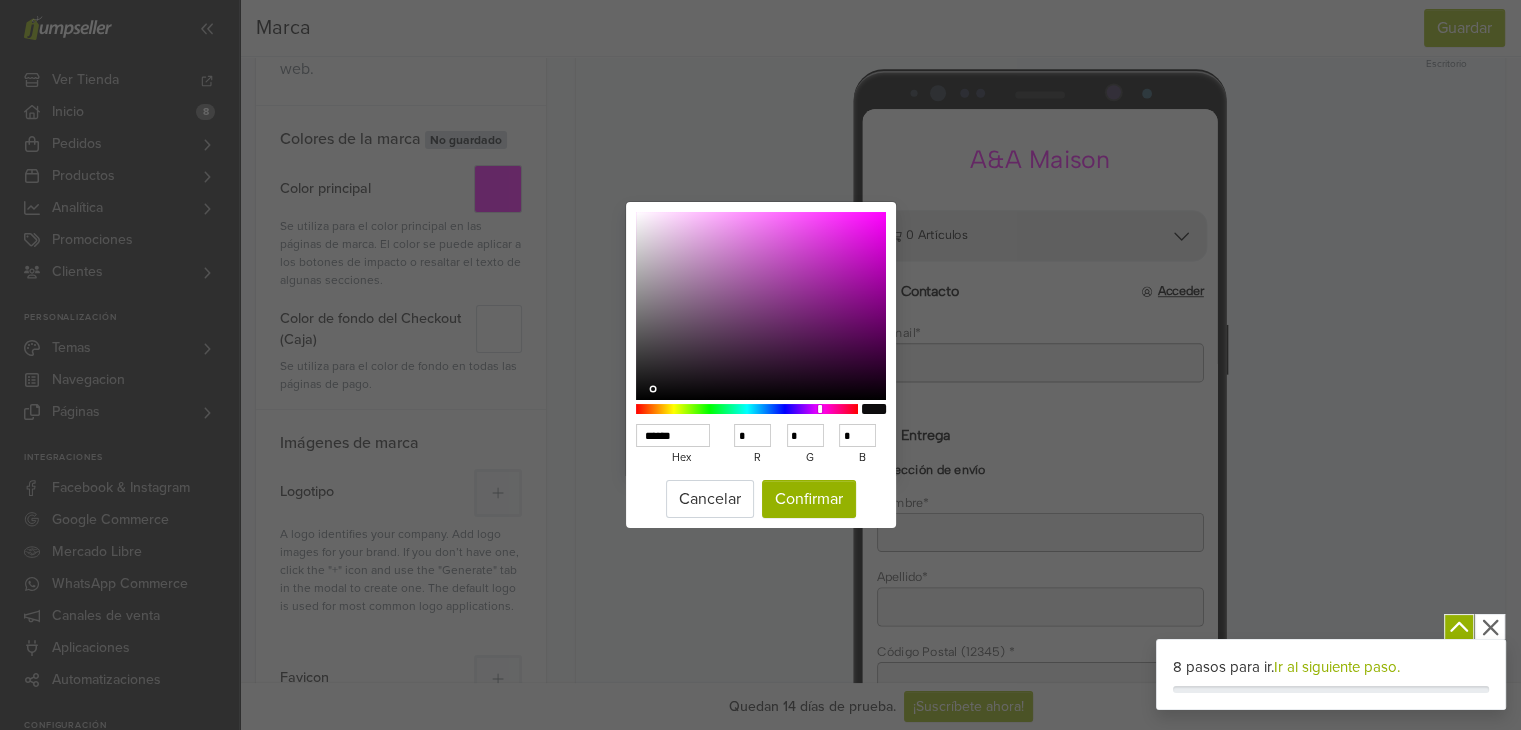 type on "******" 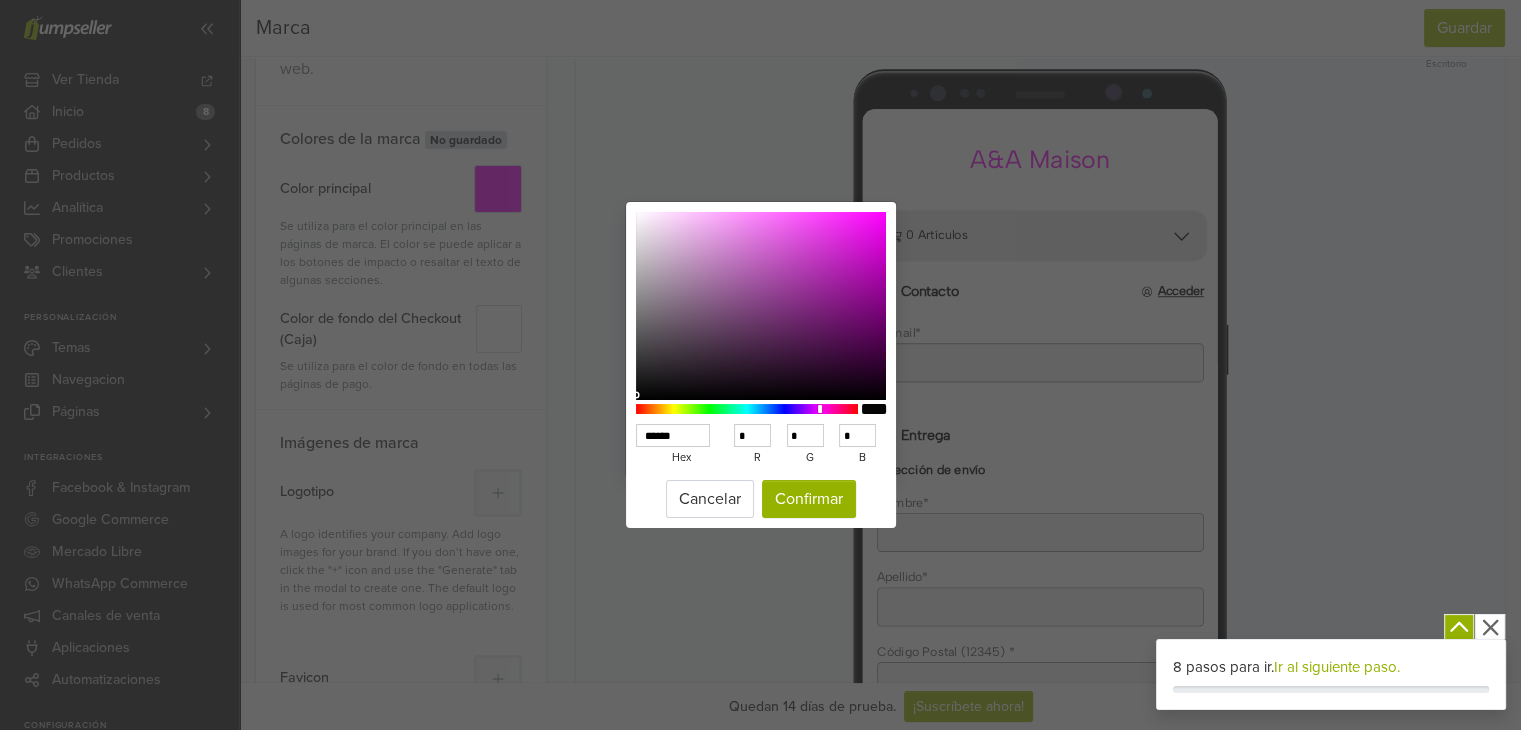 drag, startPoint x: 646, startPoint y: 392, endPoint x: 636, endPoint y: 395, distance: 10.440307 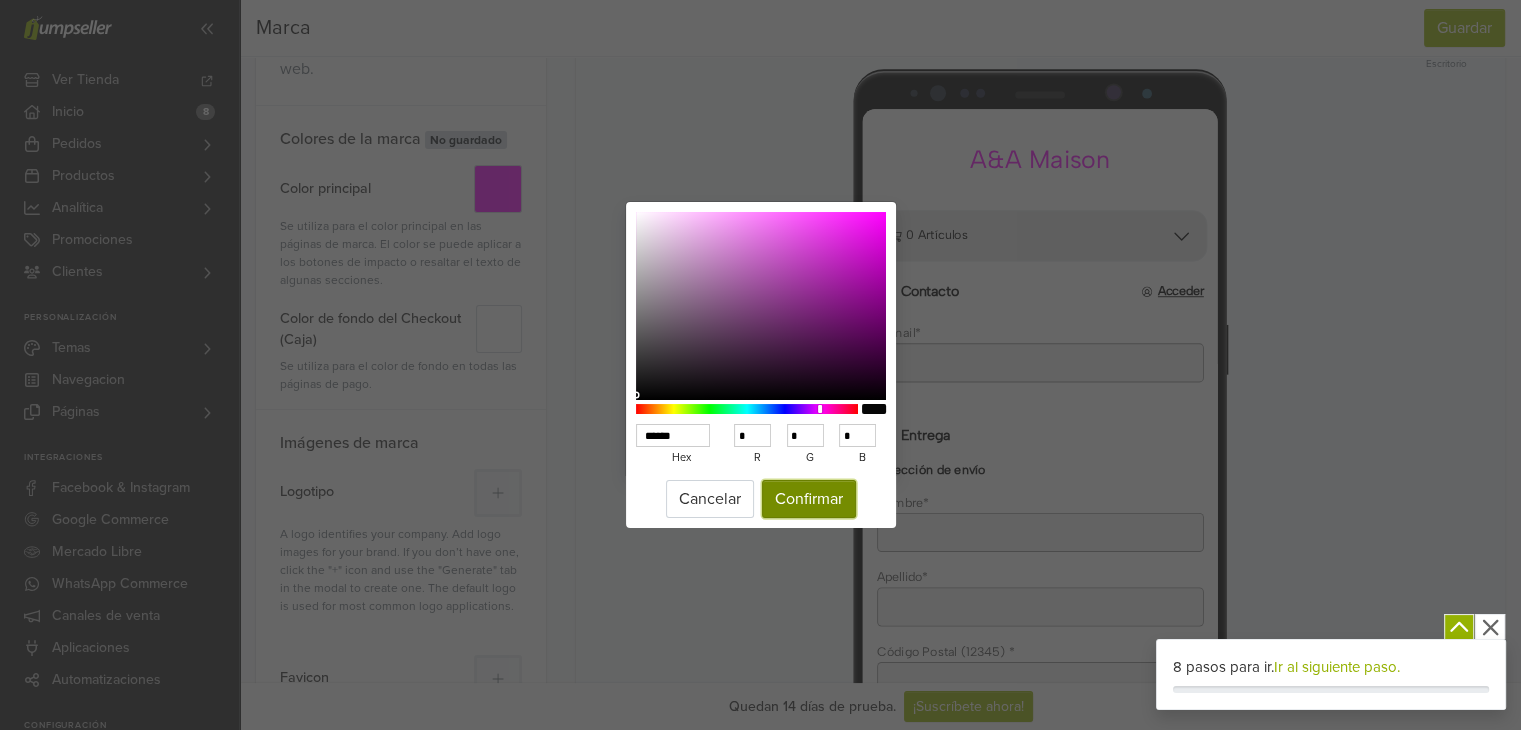 click on "Confirmar" at bounding box center [809, 499] 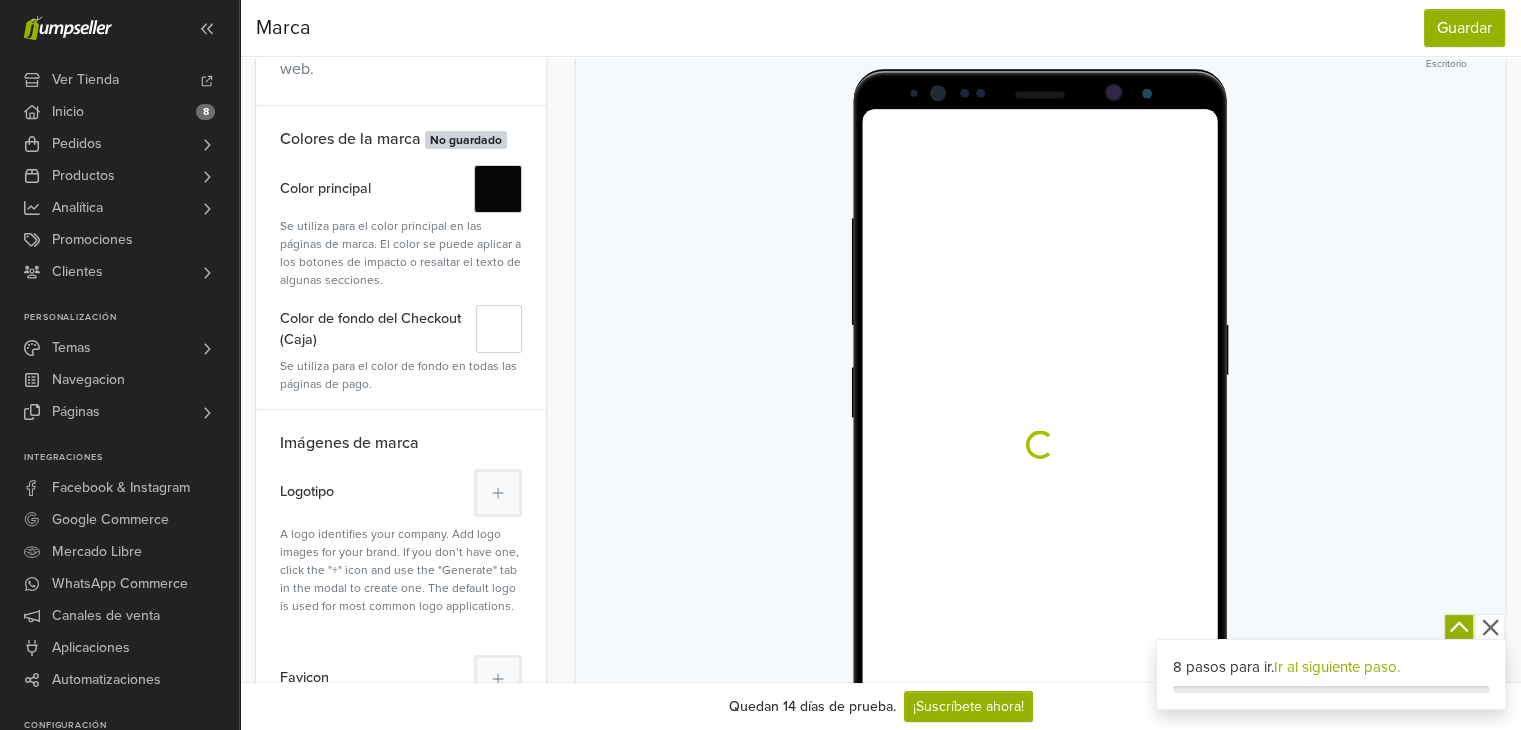 scroll, scrollTop: 0, scrollLeft: 0, axis: both 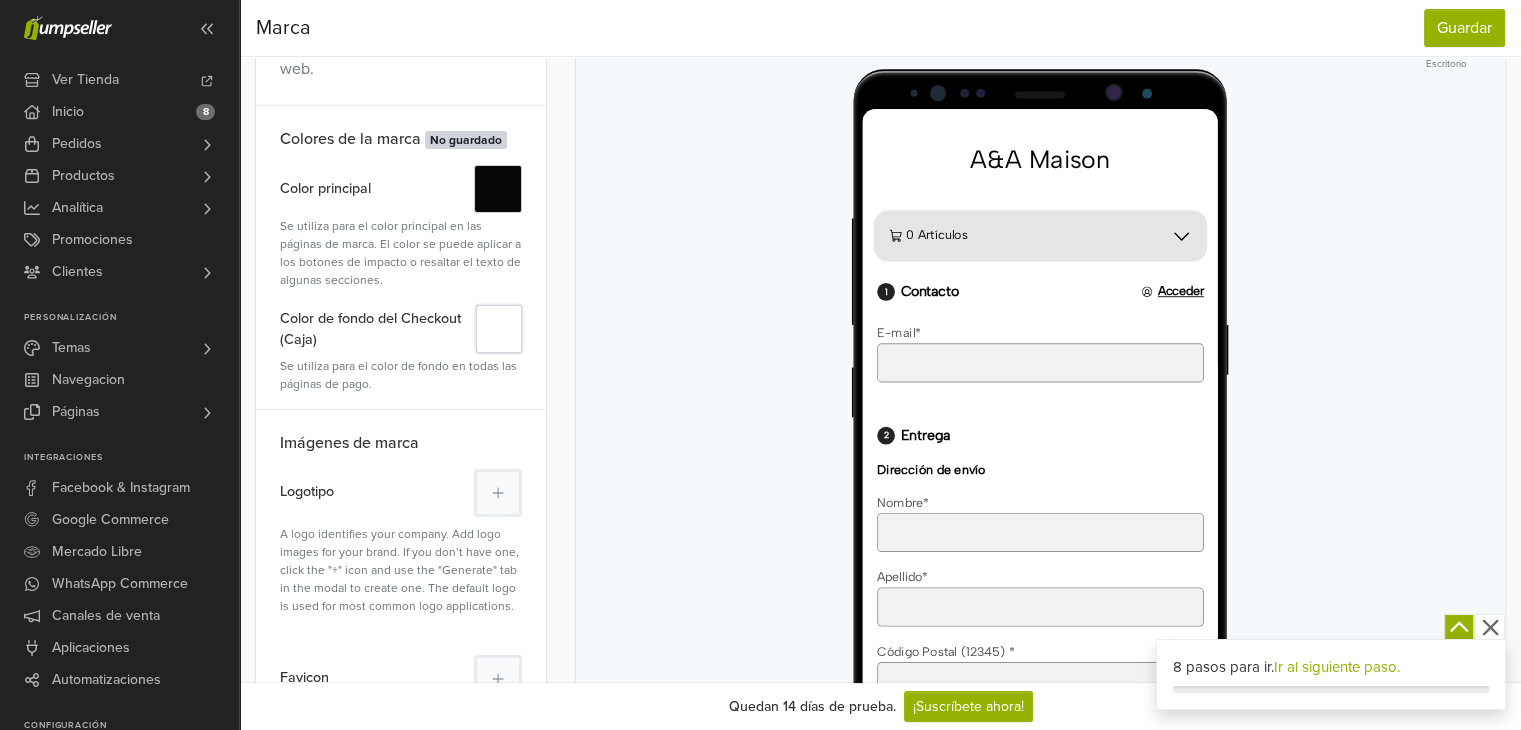 click on "#" at bounding box center [498, 329] 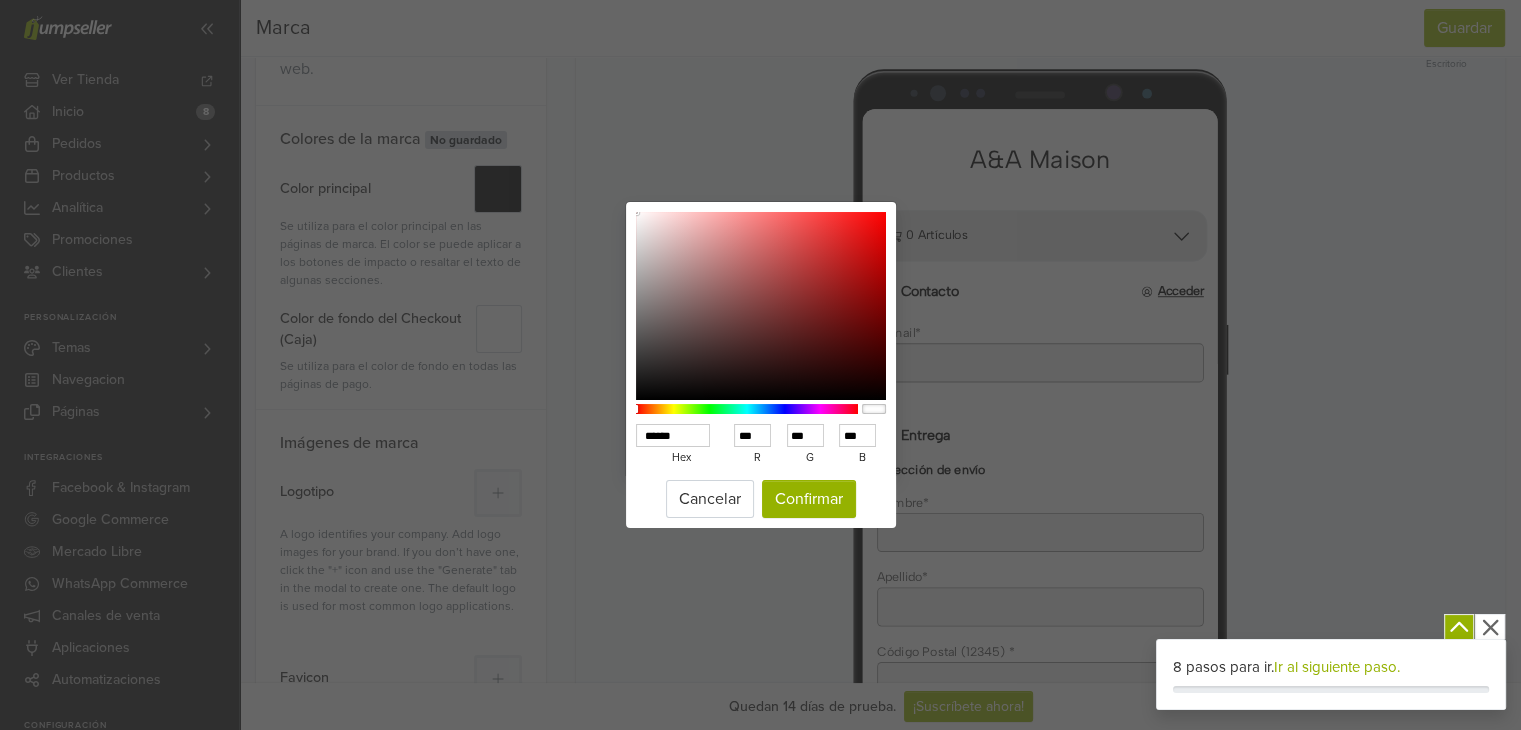 click at bounding box center (747, 409) 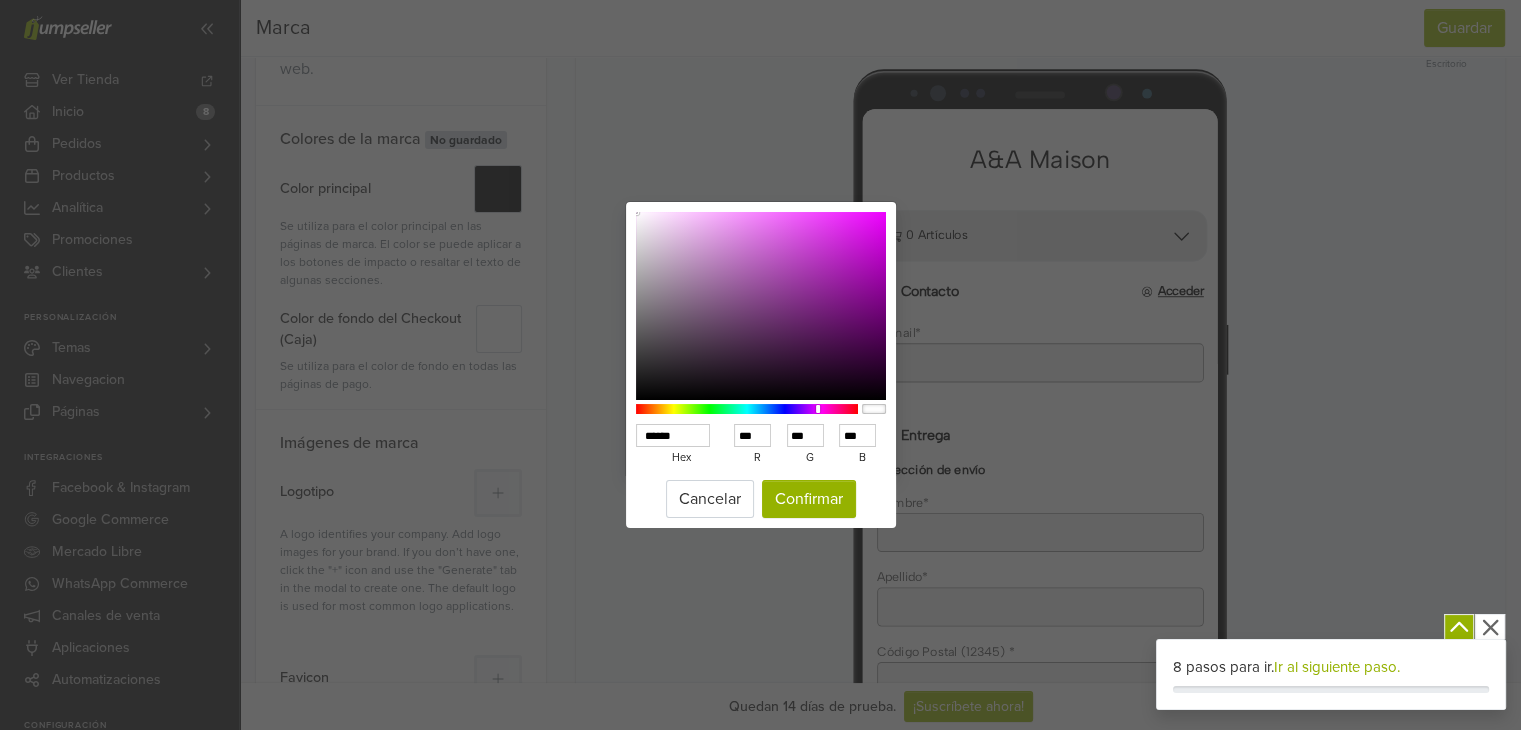 click at bounding box center (747, 409) 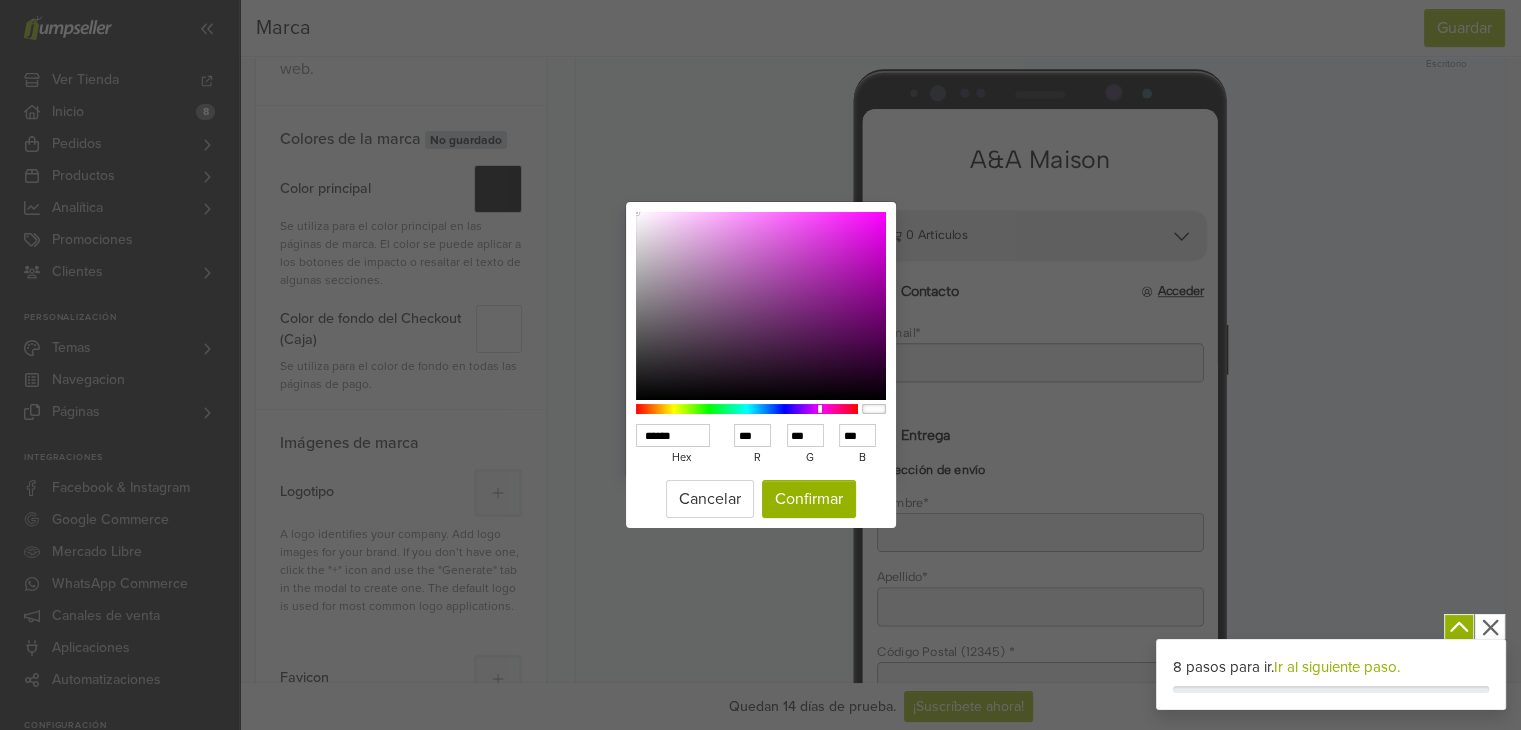 click at bounding box center (747, 409) 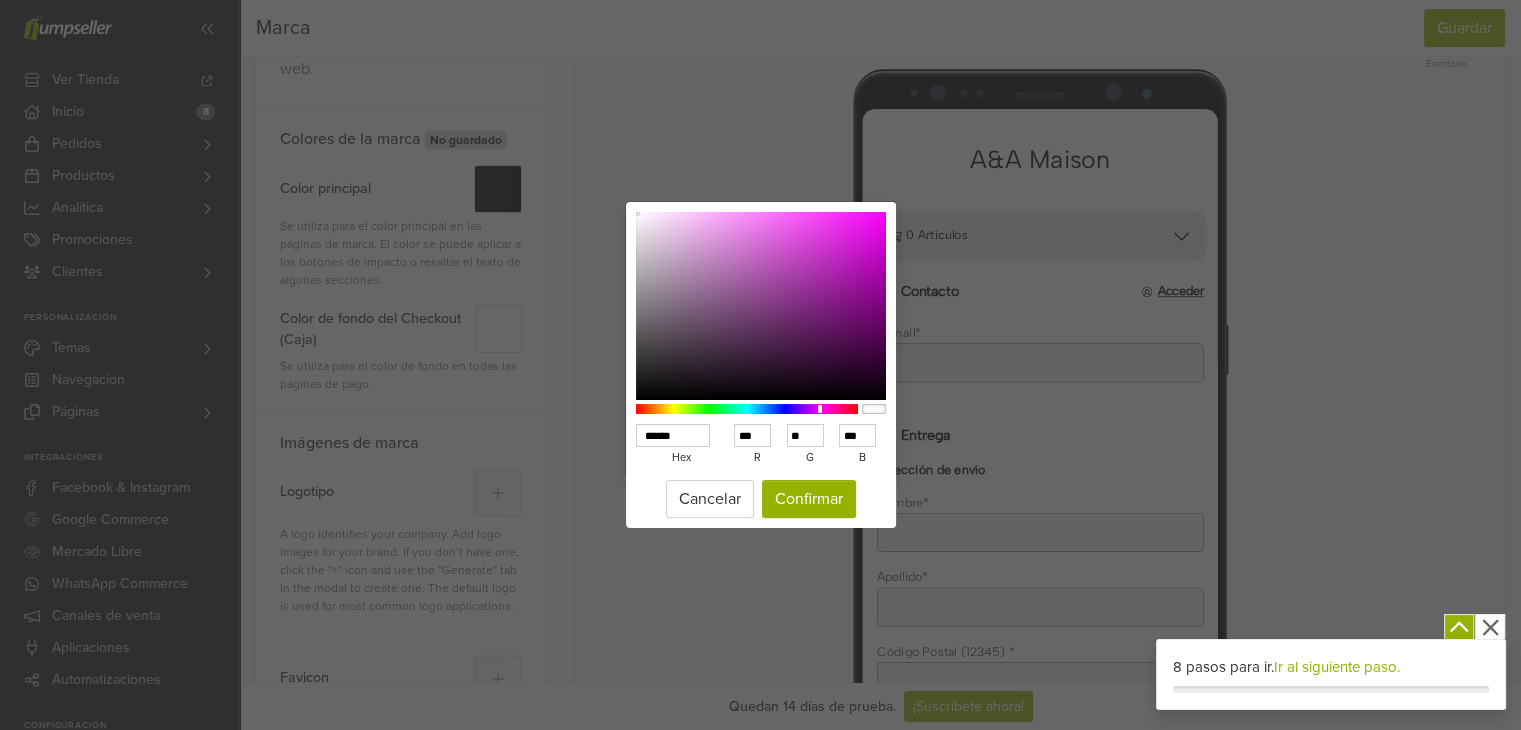 click at bounding box center [761, 306] 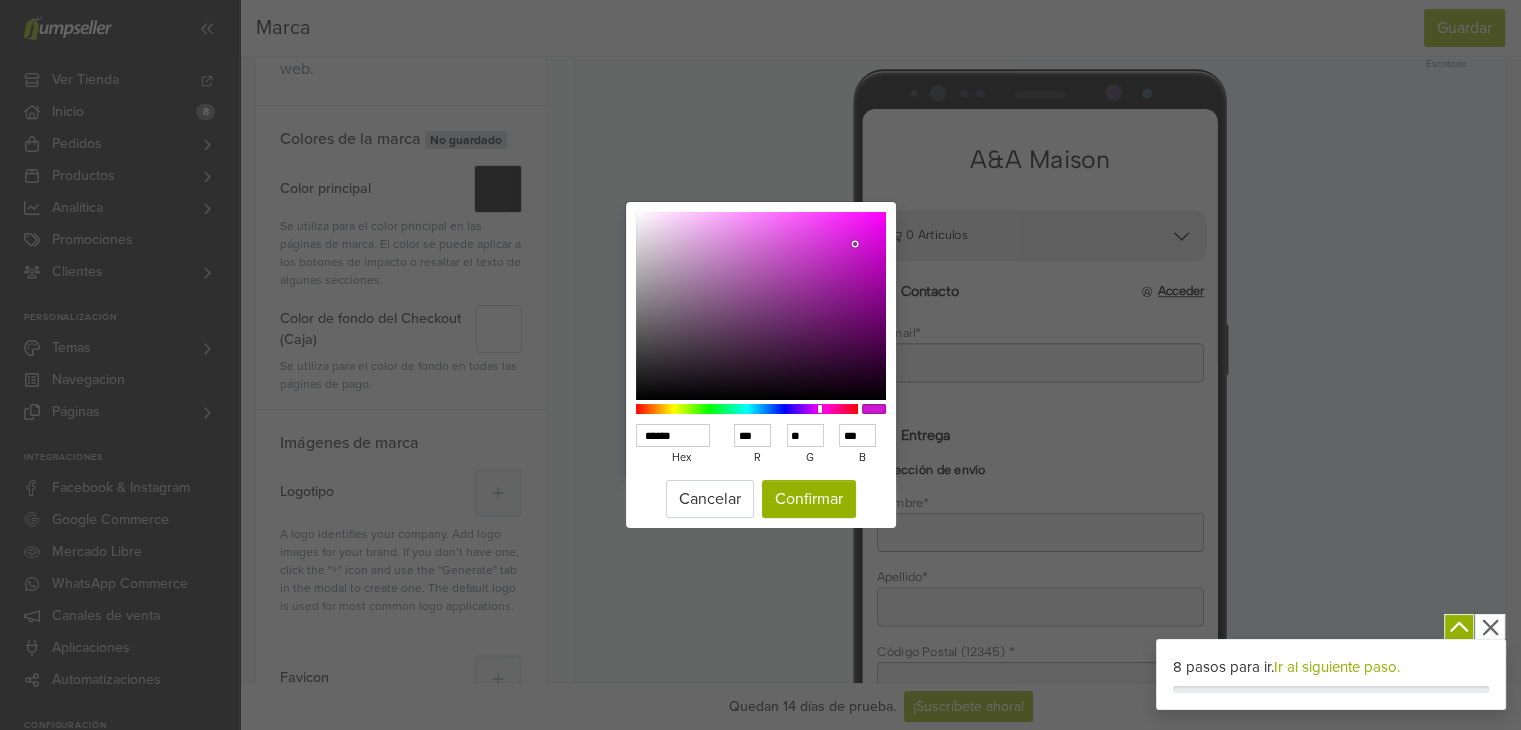 type on "******" 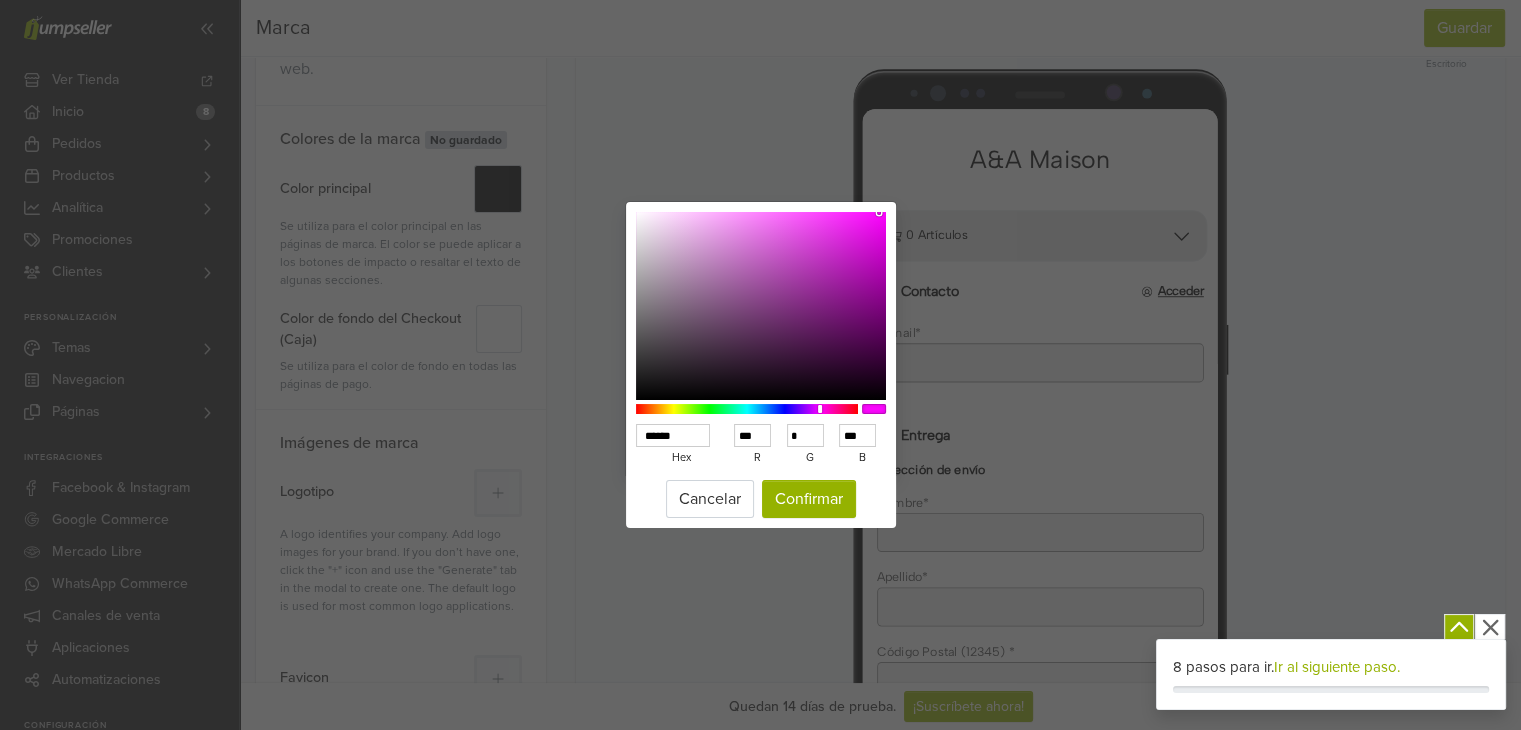 click at bounding box center [761, 306] 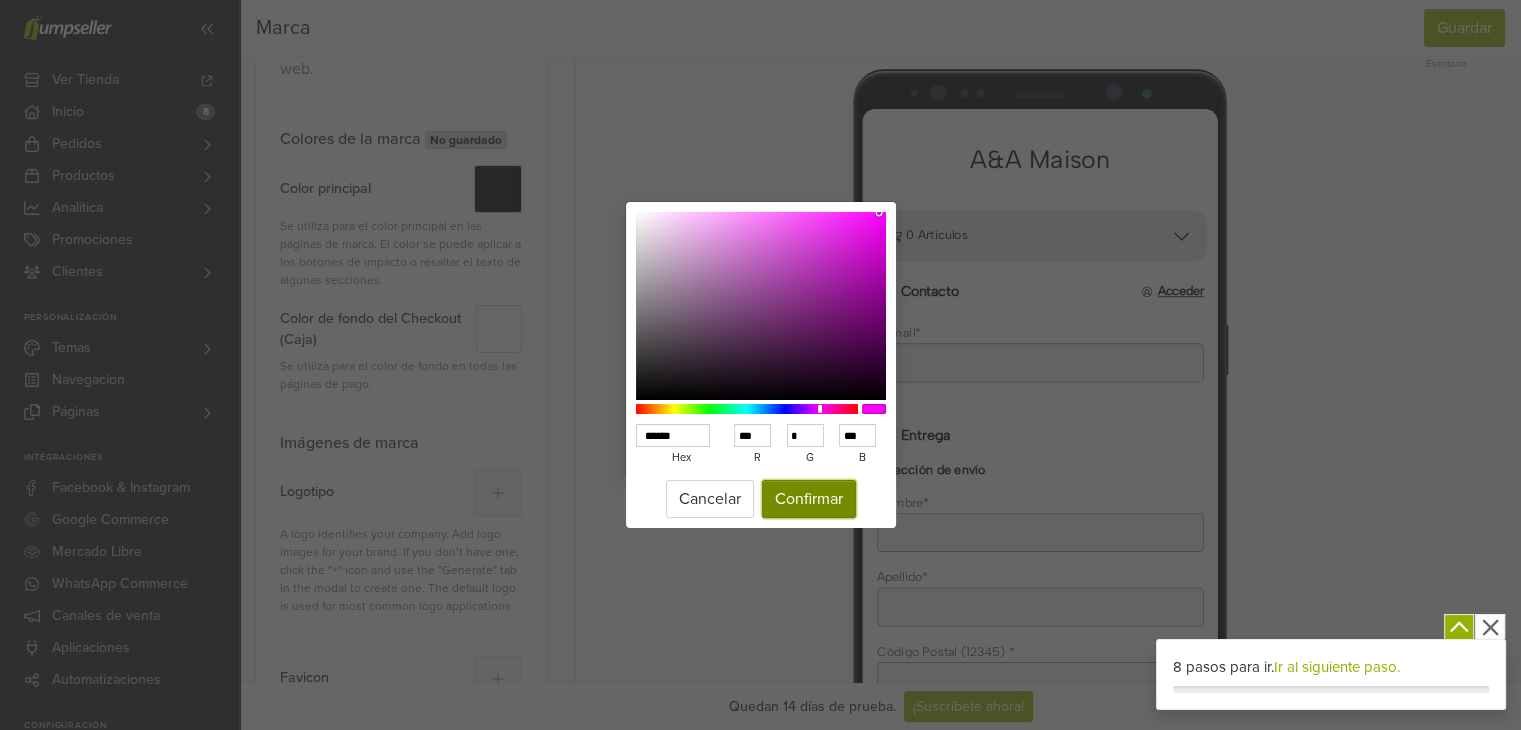 click on "Confirmar" at bounding box center [809, 499] 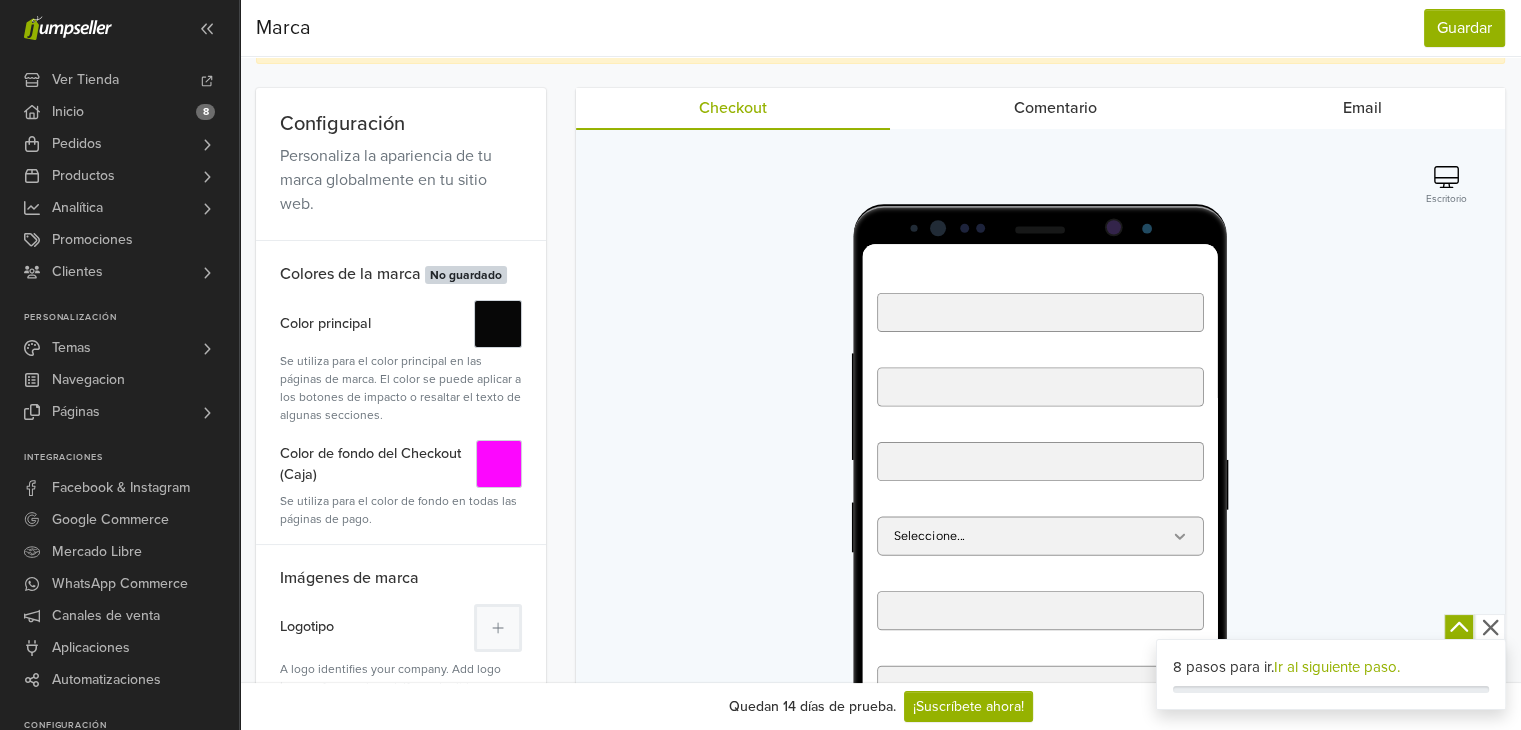 scroll, scrollTop: 100, scrollLeft: 0, axis: vertical 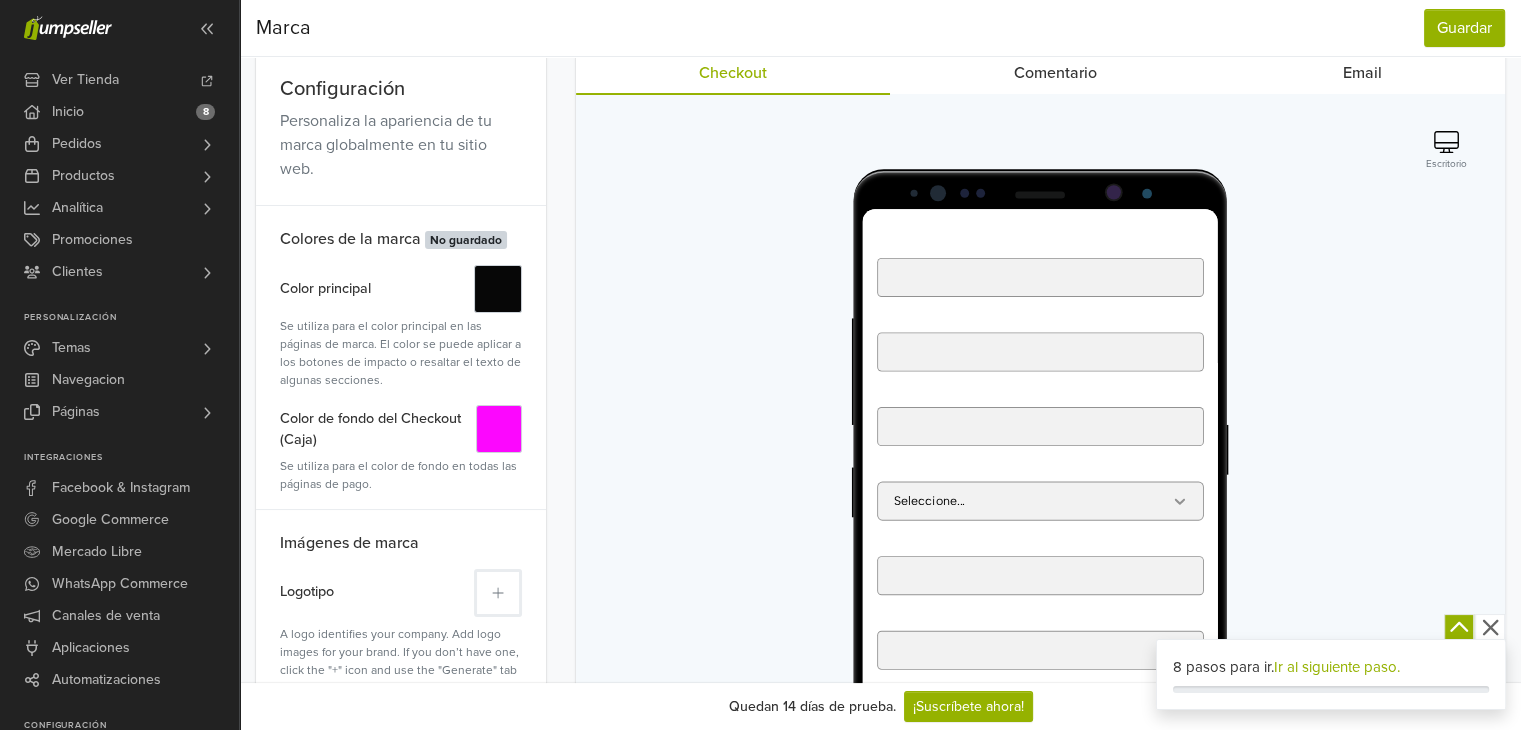 click at bounding box center (498, 593) 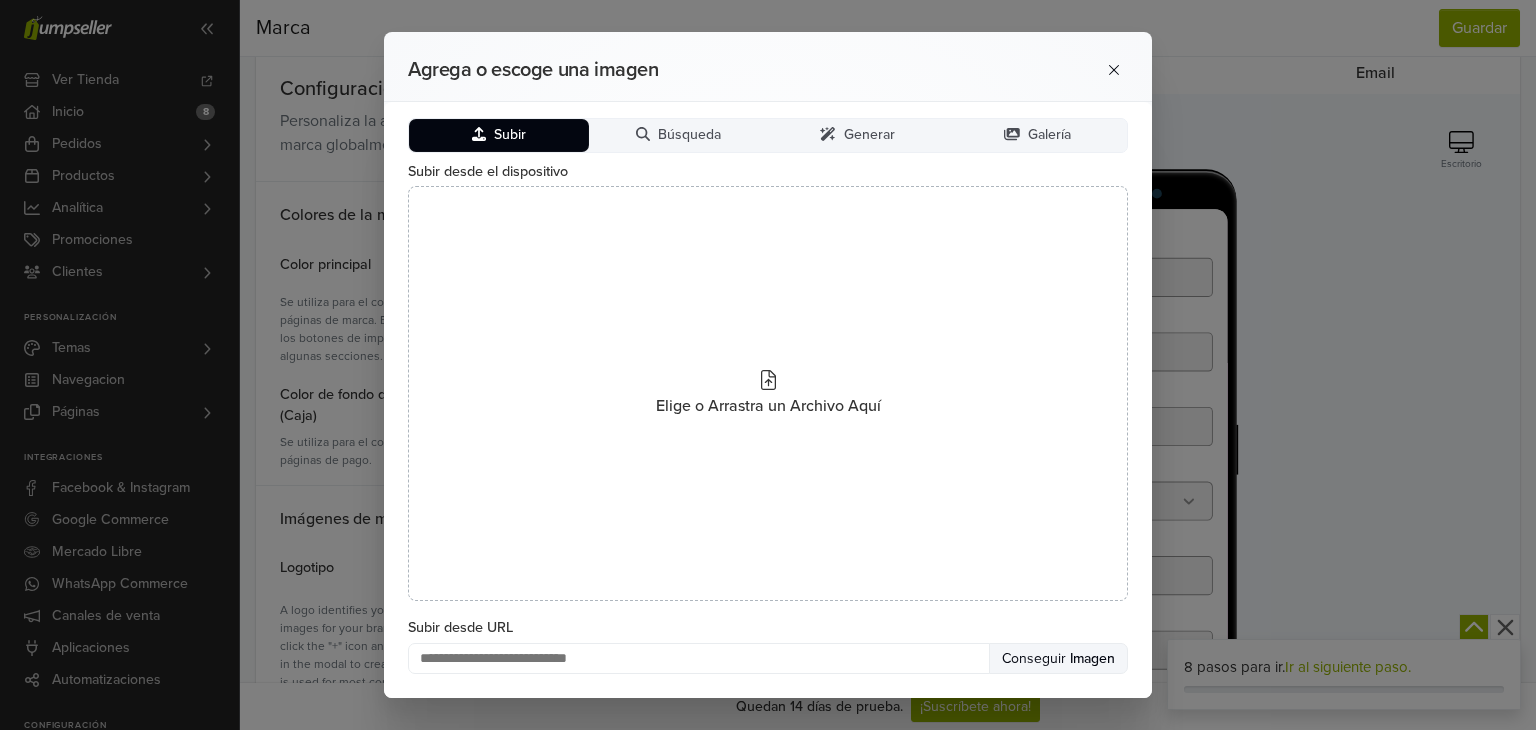 click 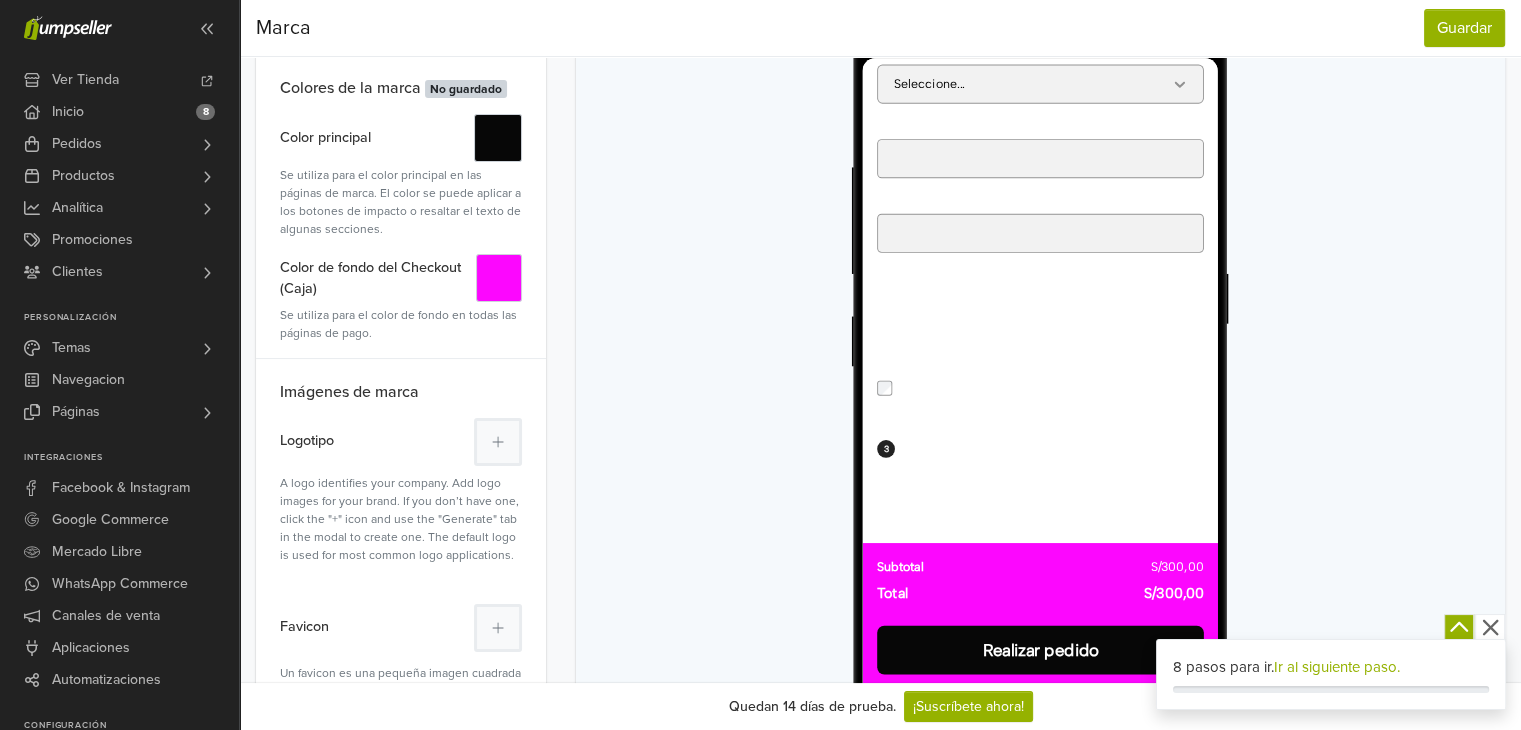 scroll, scrollTop: 300, scrollLeft: 0, axis: vertical 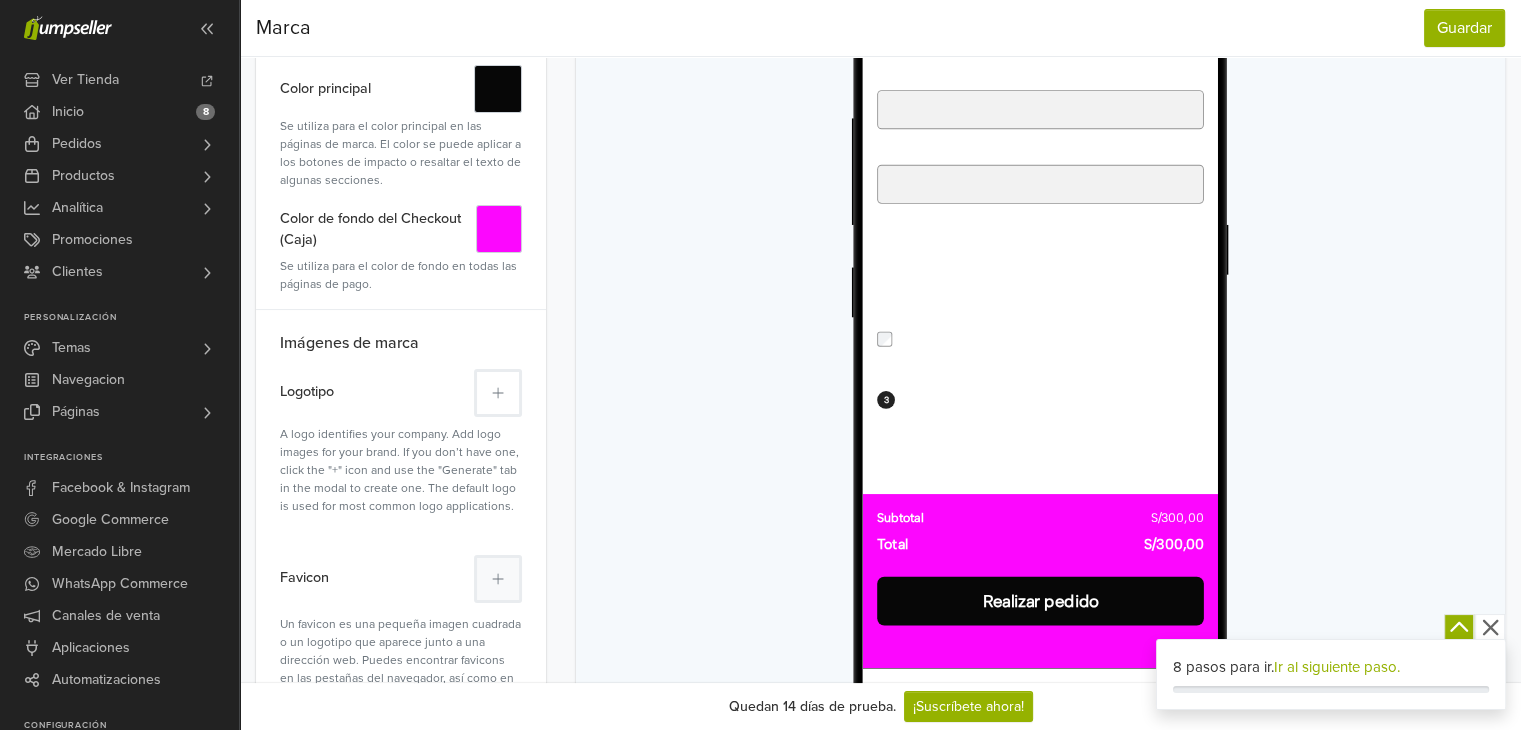 click at bounding box center [498, 393] 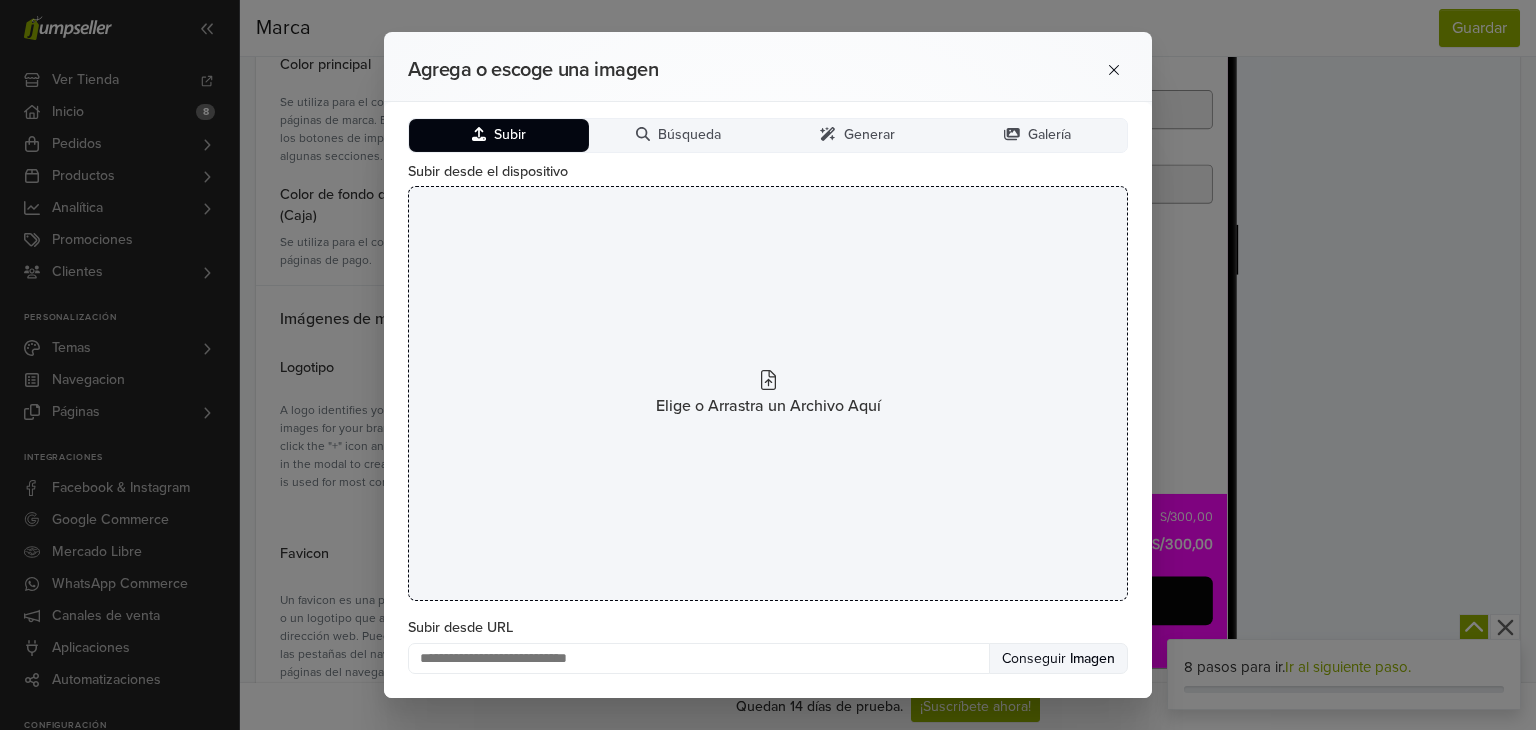 click on "Elige o Arrastra un Archivo Aquí" at bounding box center (768, 406) 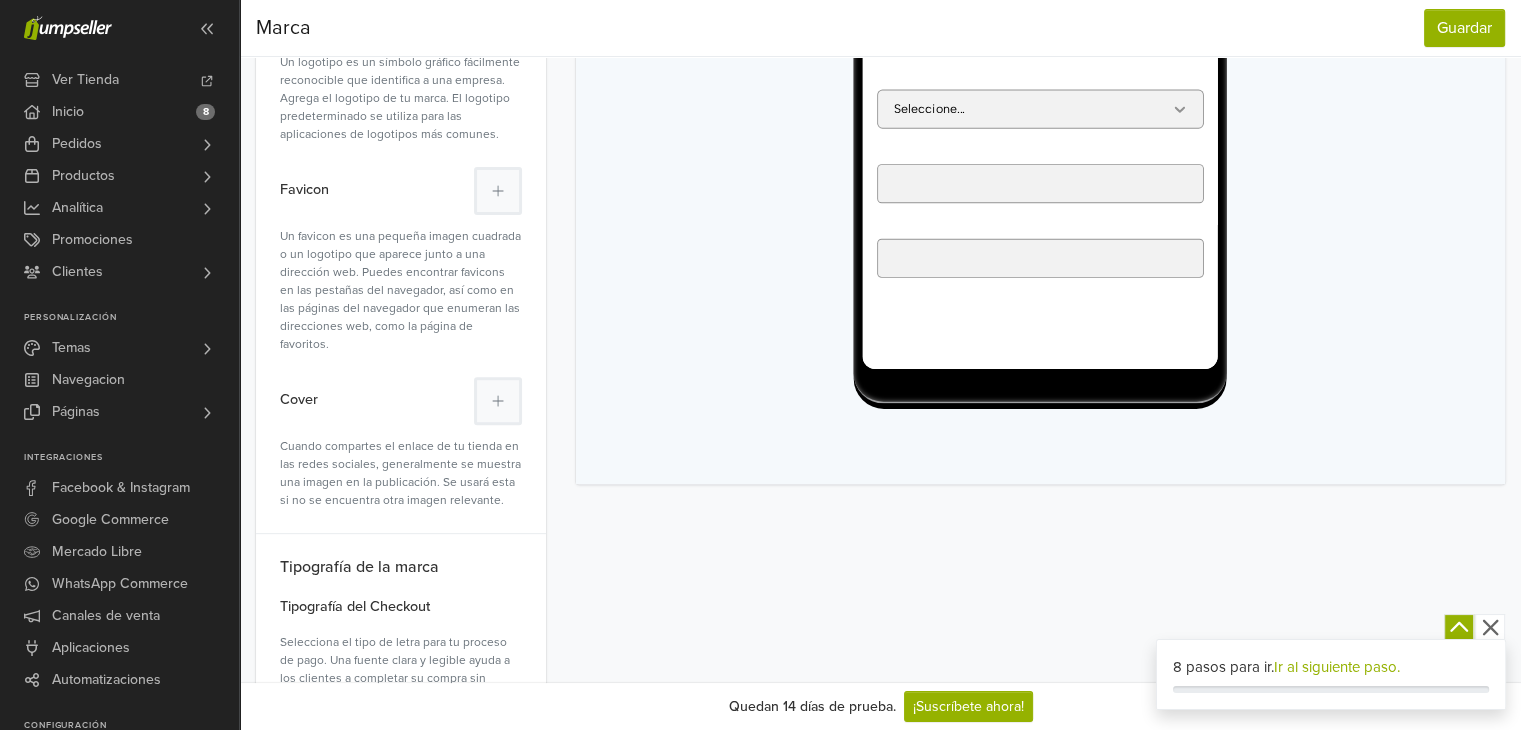 scroll, scrollTop: 704, scrollLeft: 0, axis: vertical 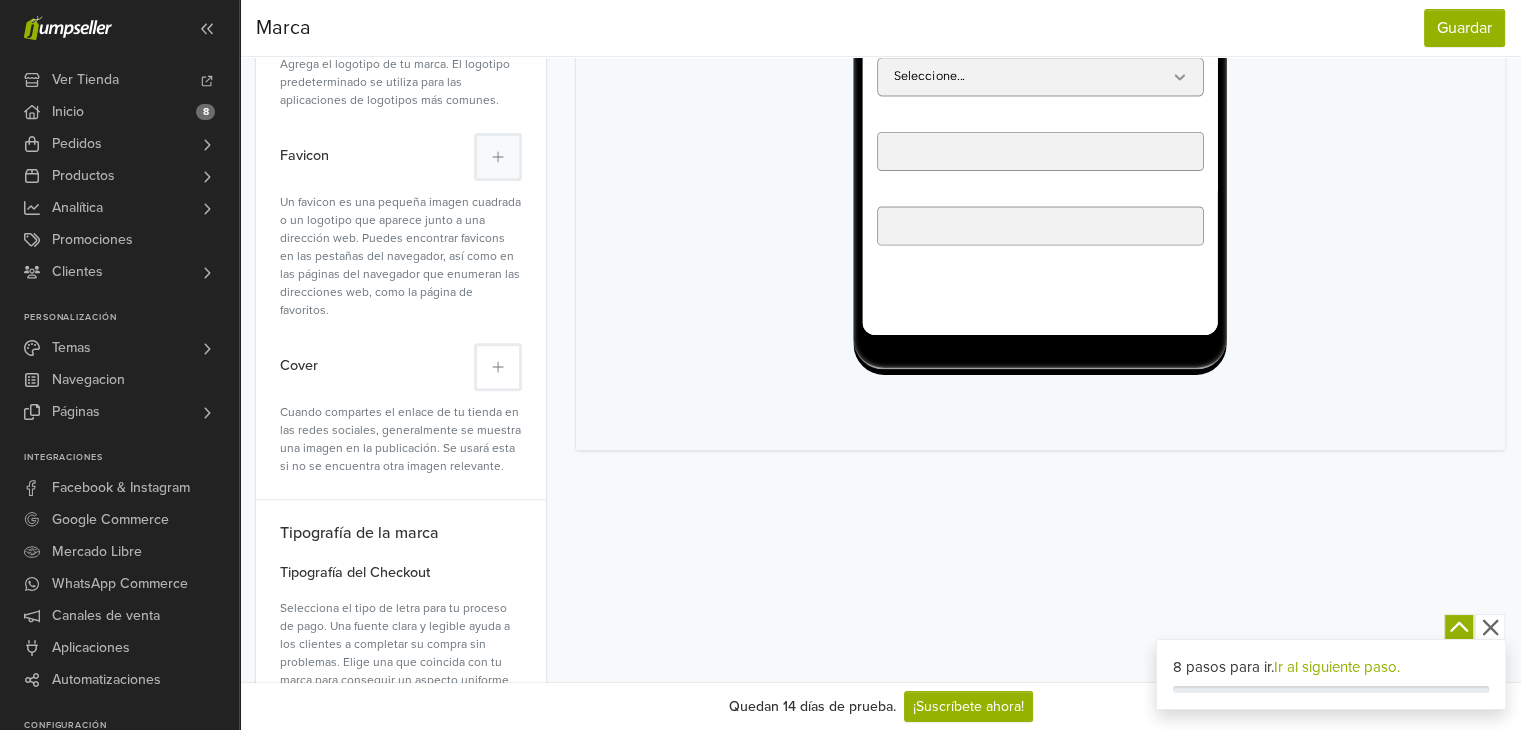 click at bounding box center [498, 367] 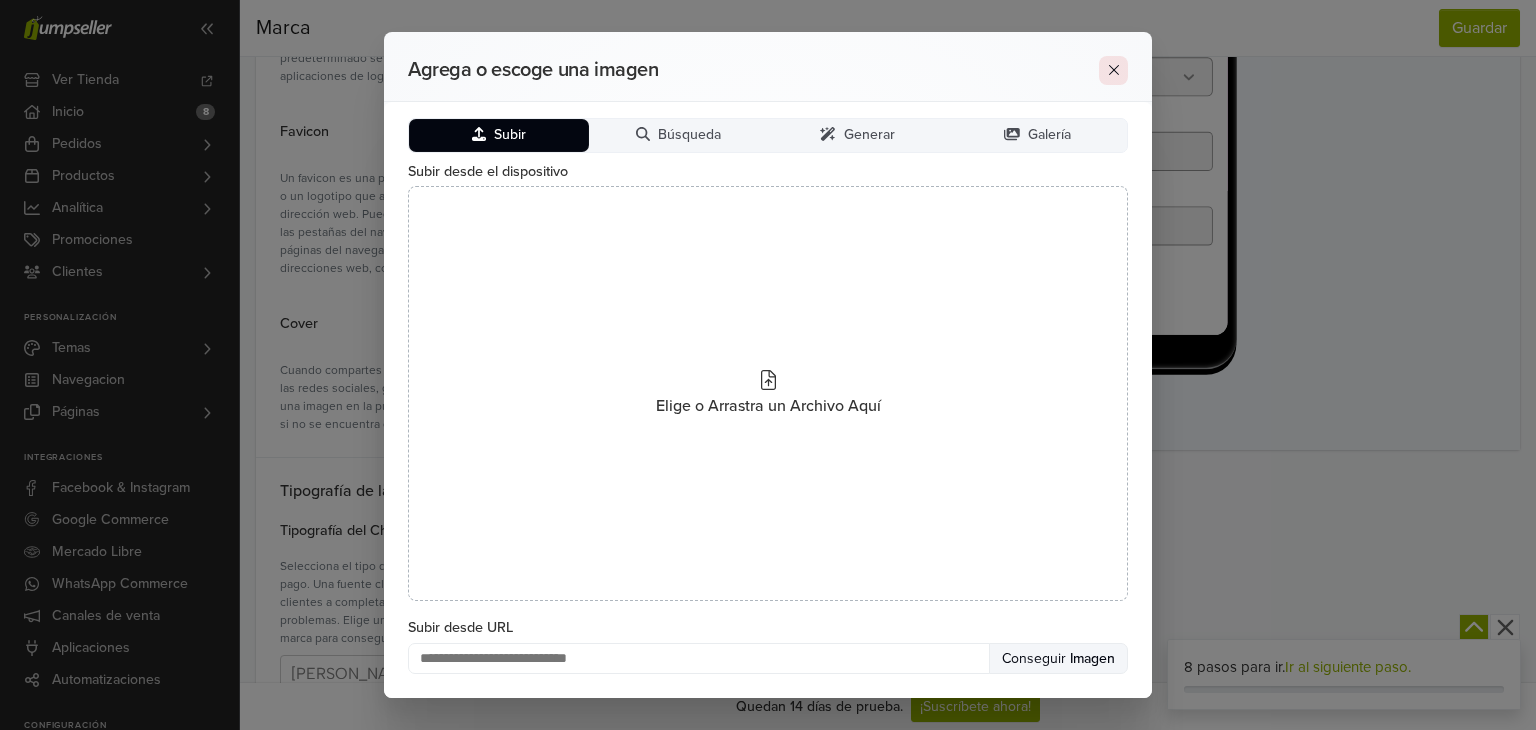 click 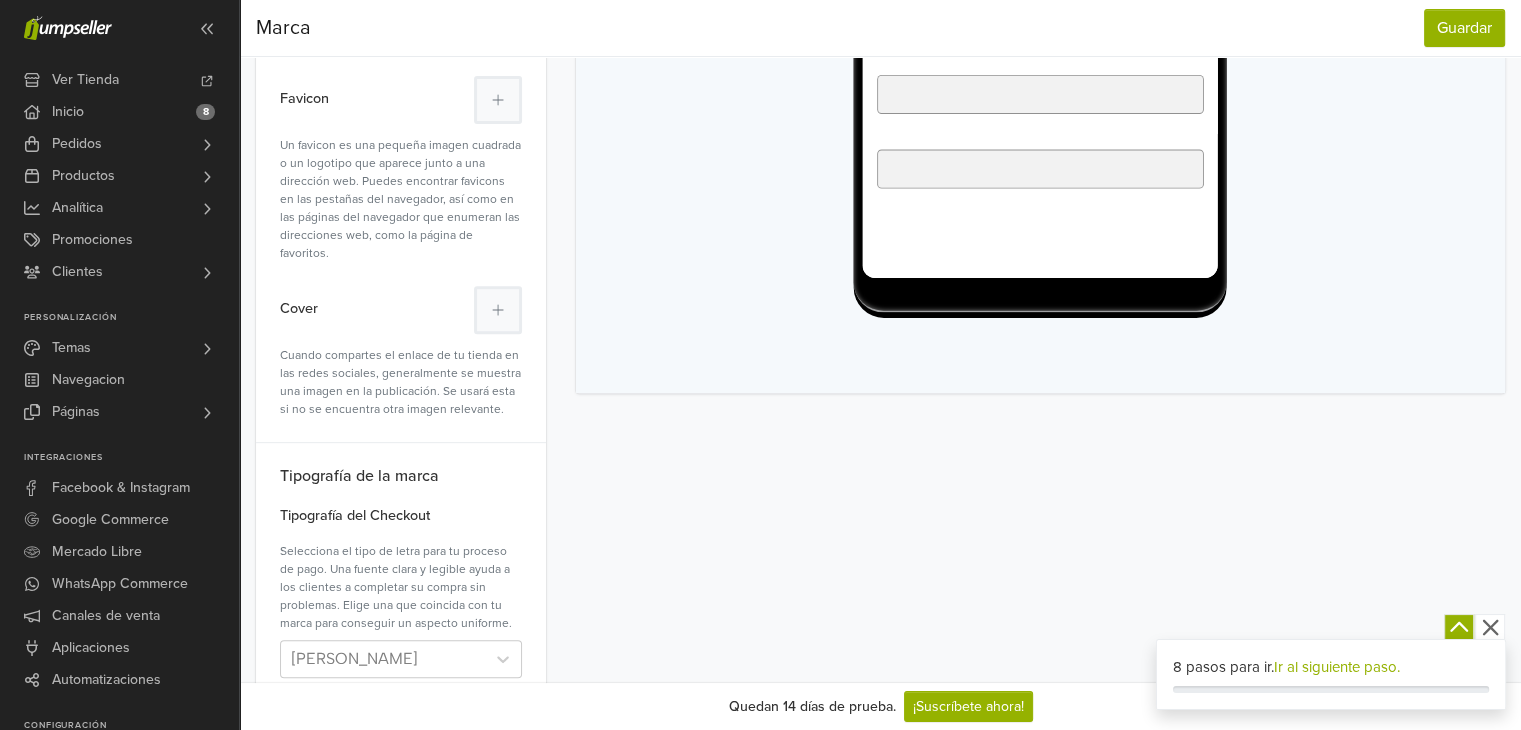 scroll, scrollTop: 786, scrollLeft: 0, axis: vertical 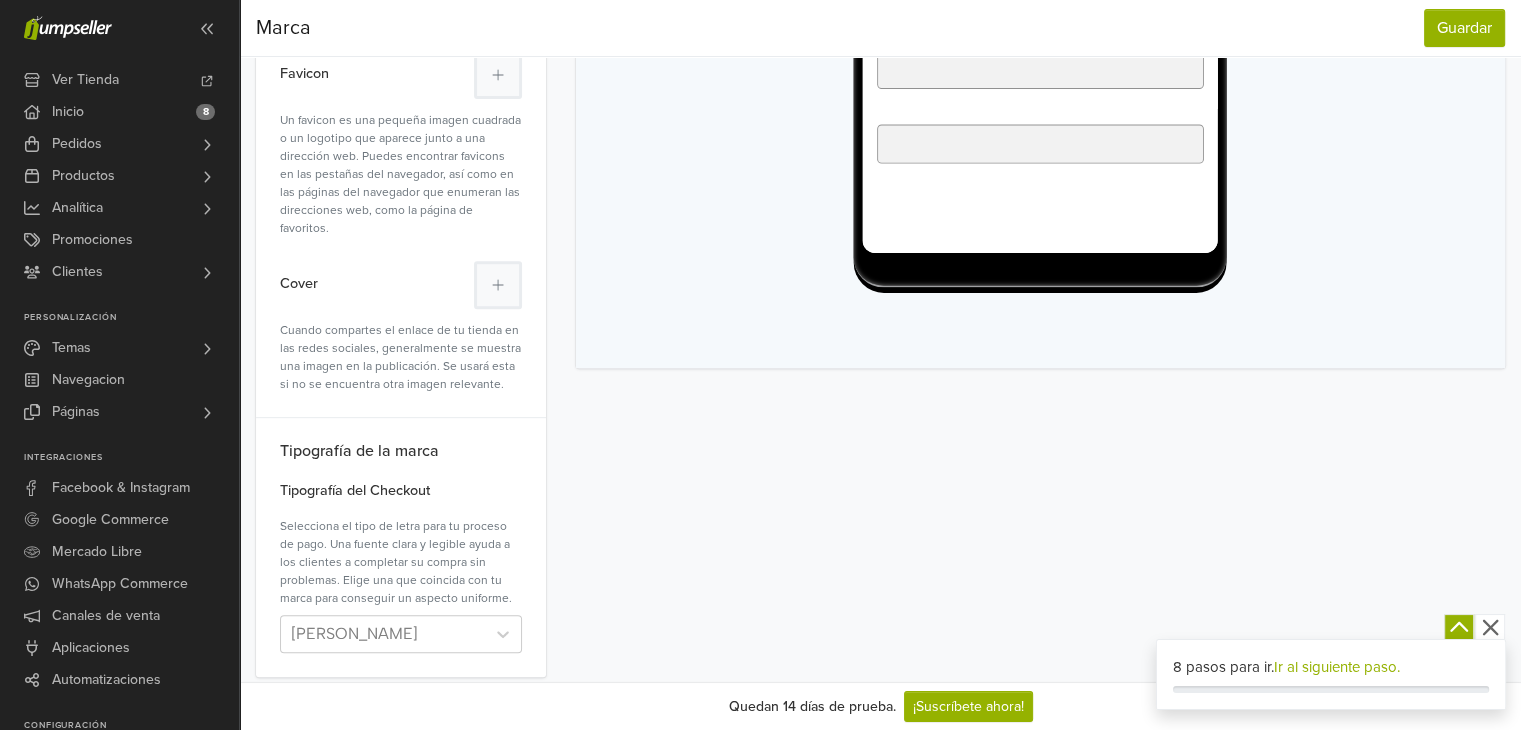 click on "Tipografía de la marca" at bounding box center (401, 443) 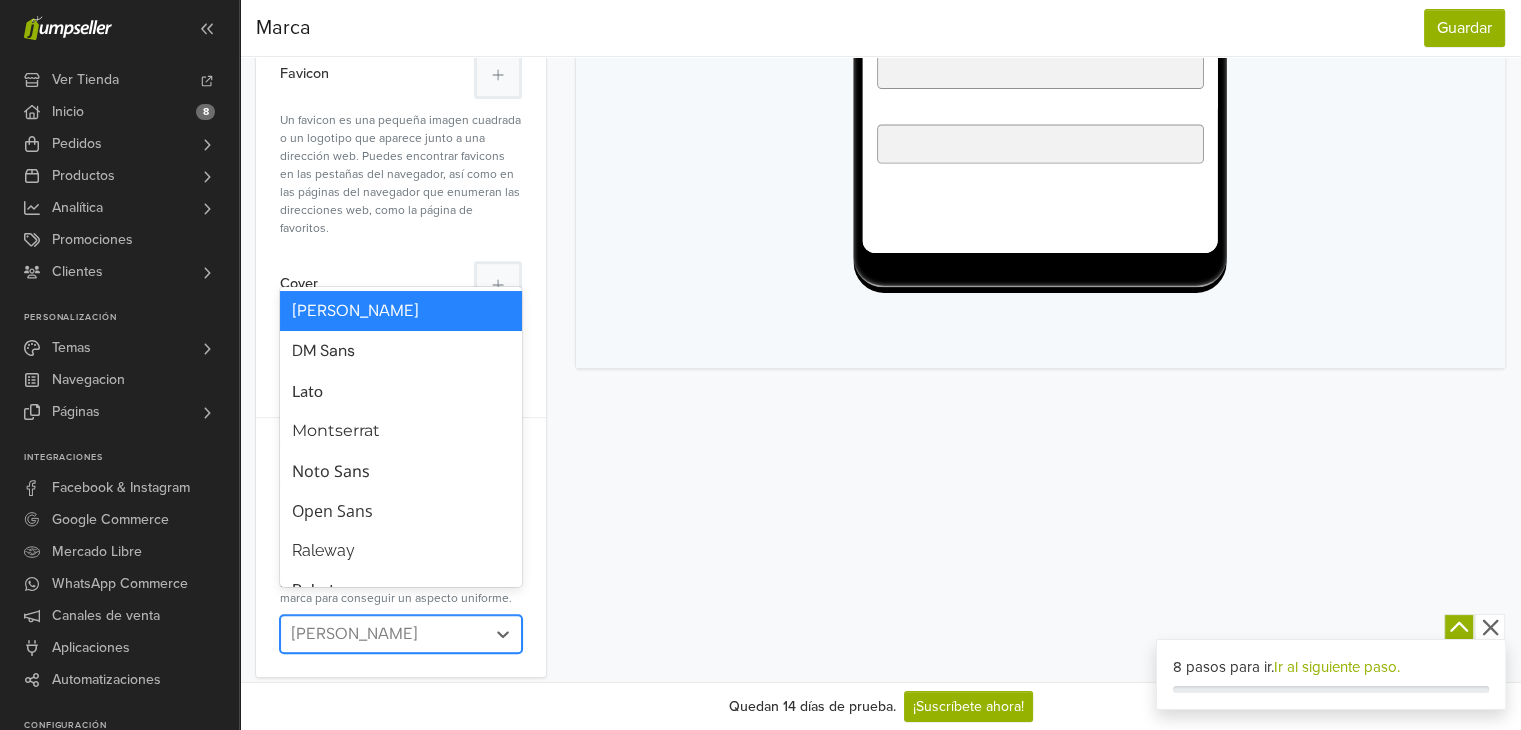 click at bounding box center (383, 634) 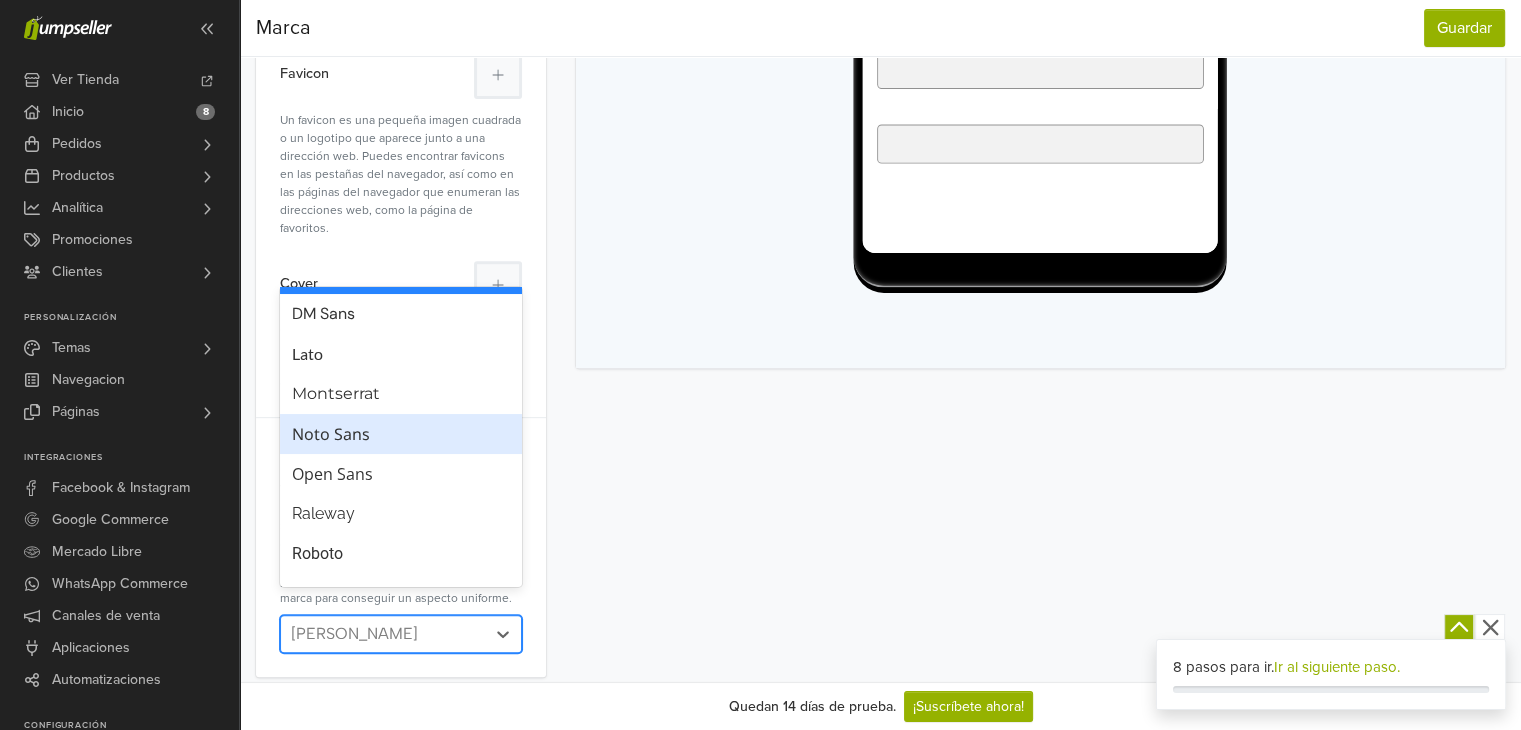 scroll, scrollTop: 0, scrollLeft: 0, axis: both 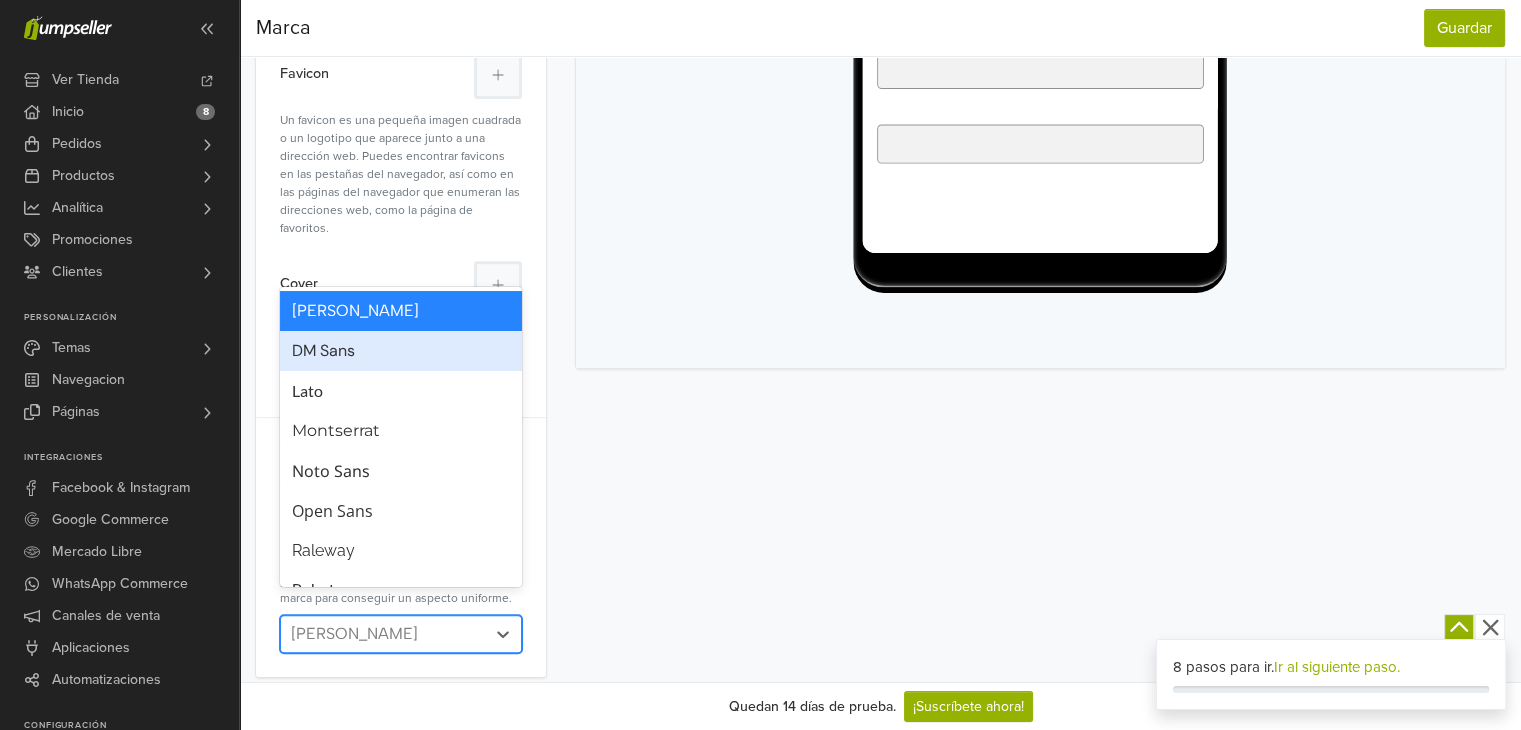 click on "DM Sans" at bounding box center (401, 351) 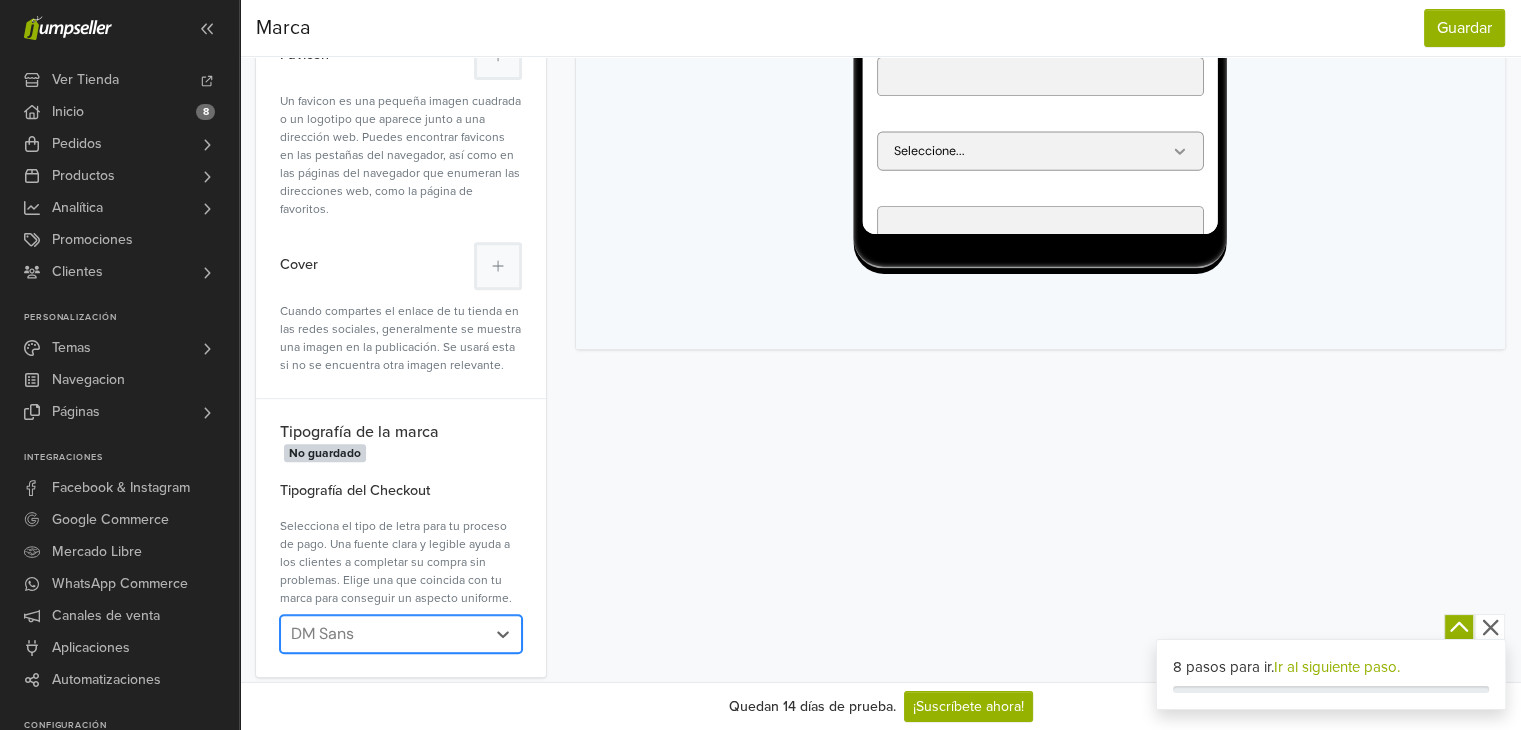 scroll, scrollTop: 806, scrollLeft: 0, axis: vertical 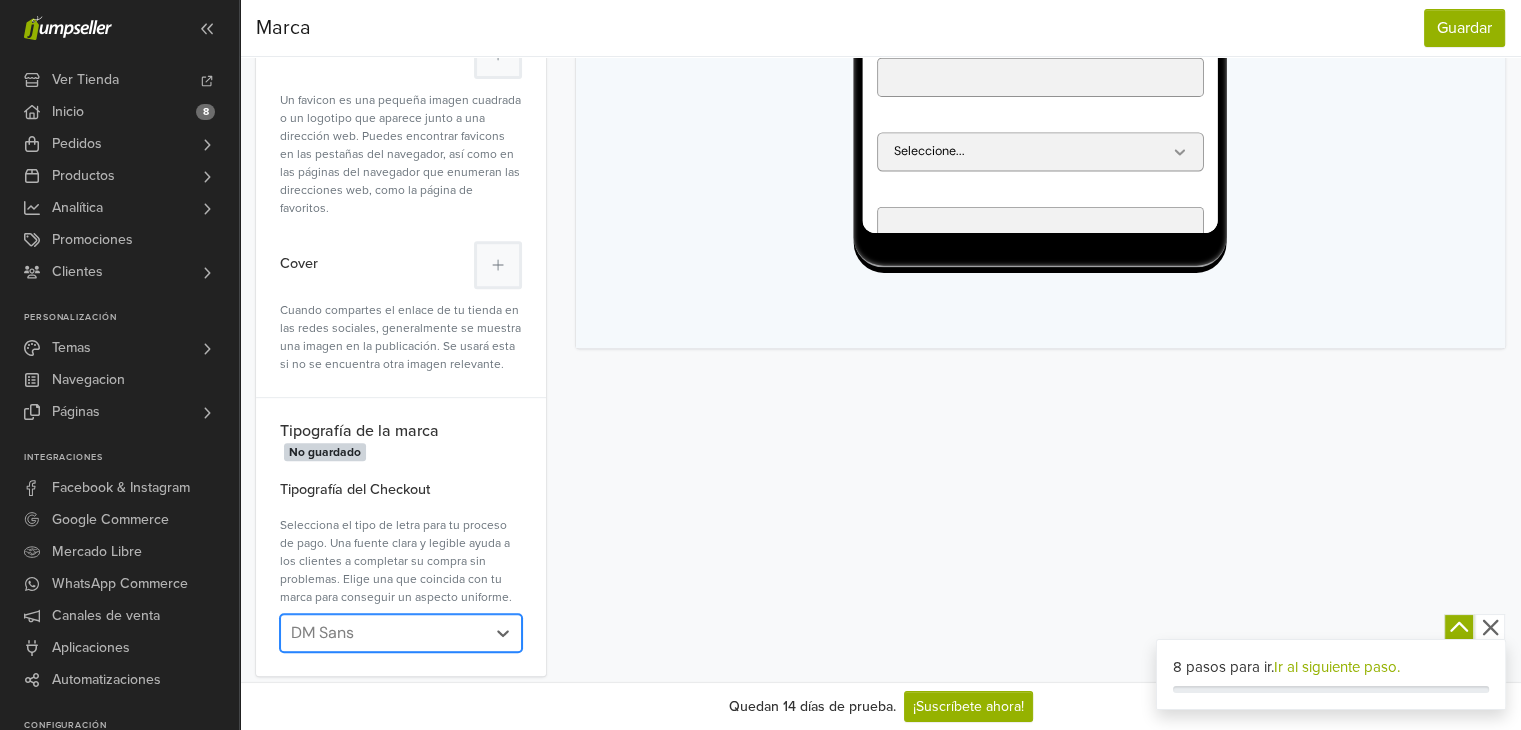 click on "DM Sans" at bounding box center [383, 633] 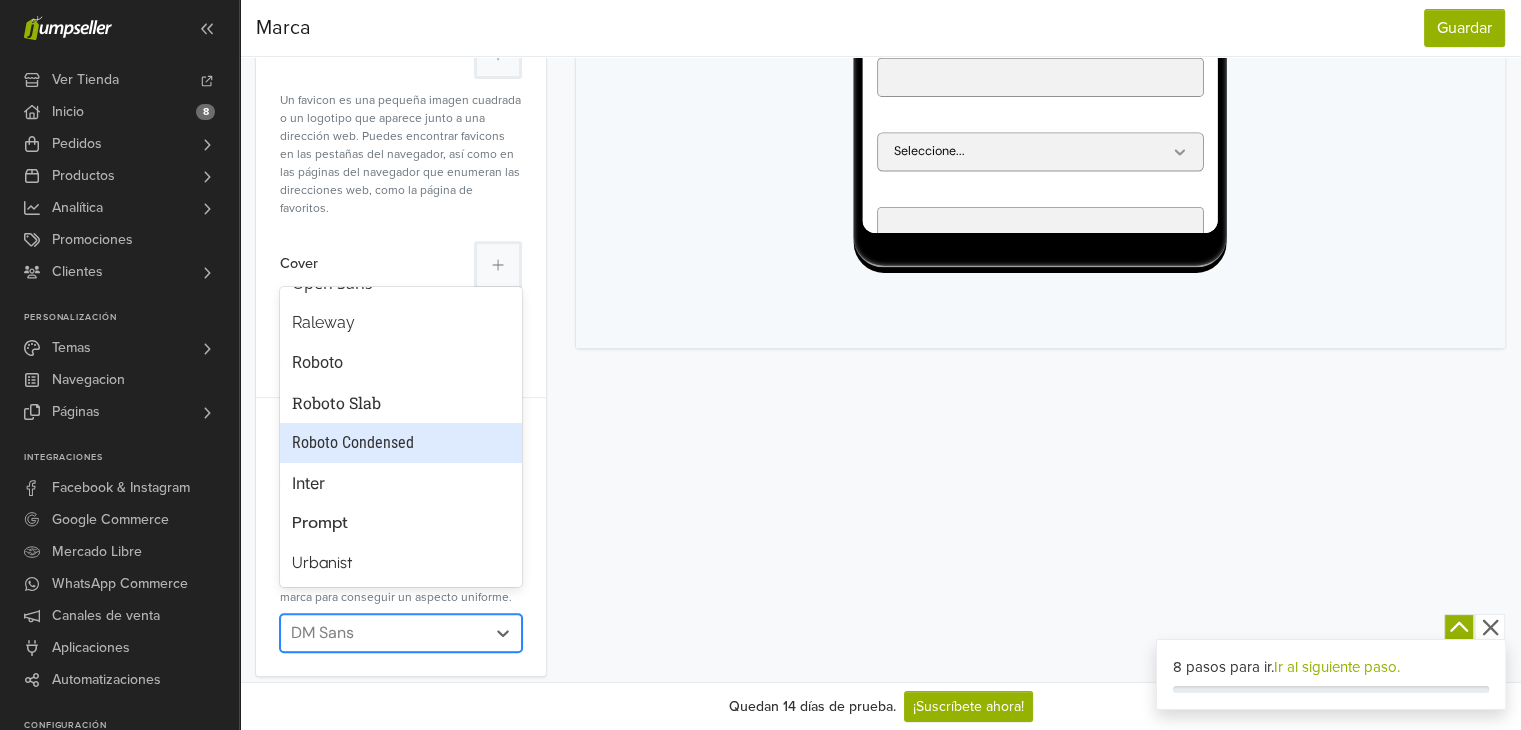 scroll 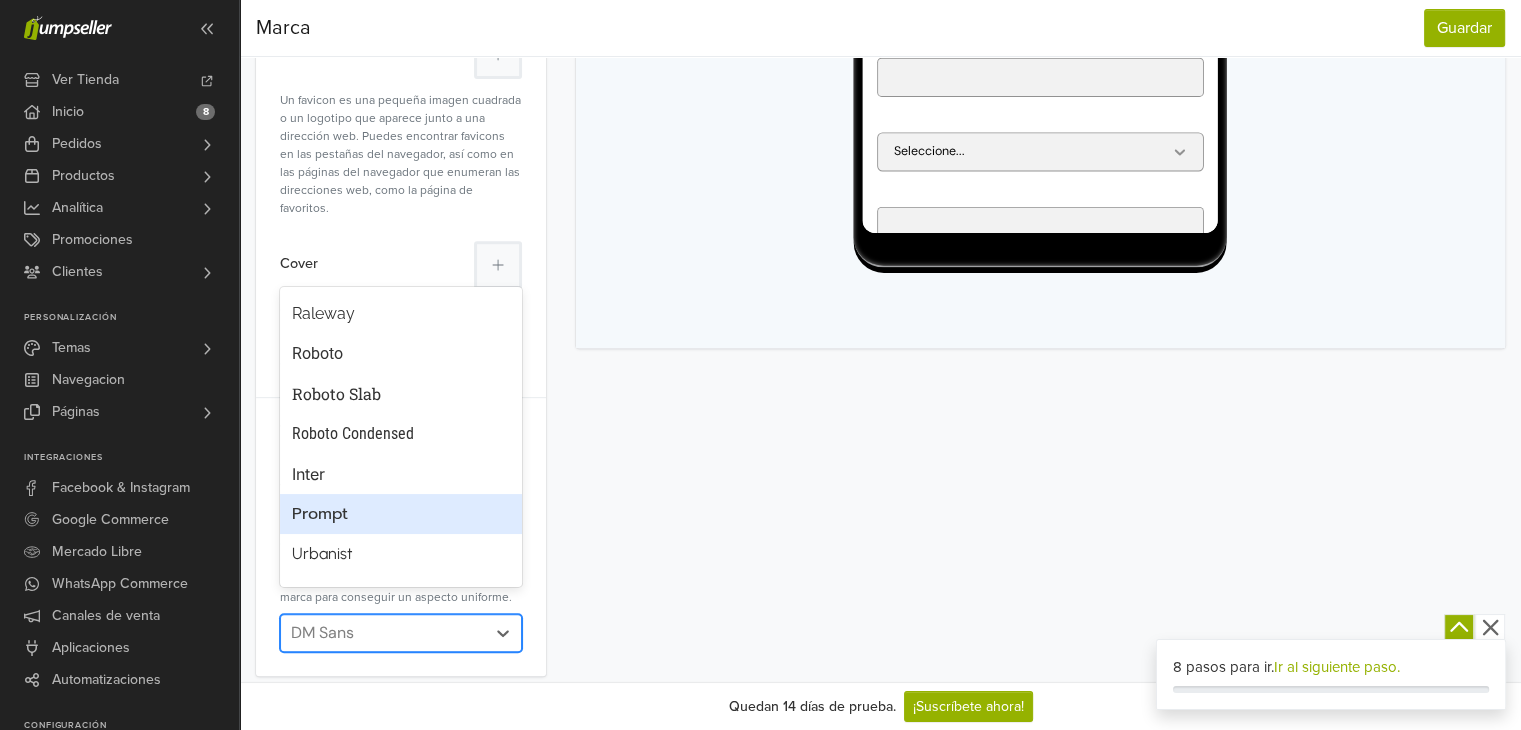 click on "Prompt" at bounding box center [401, 514] 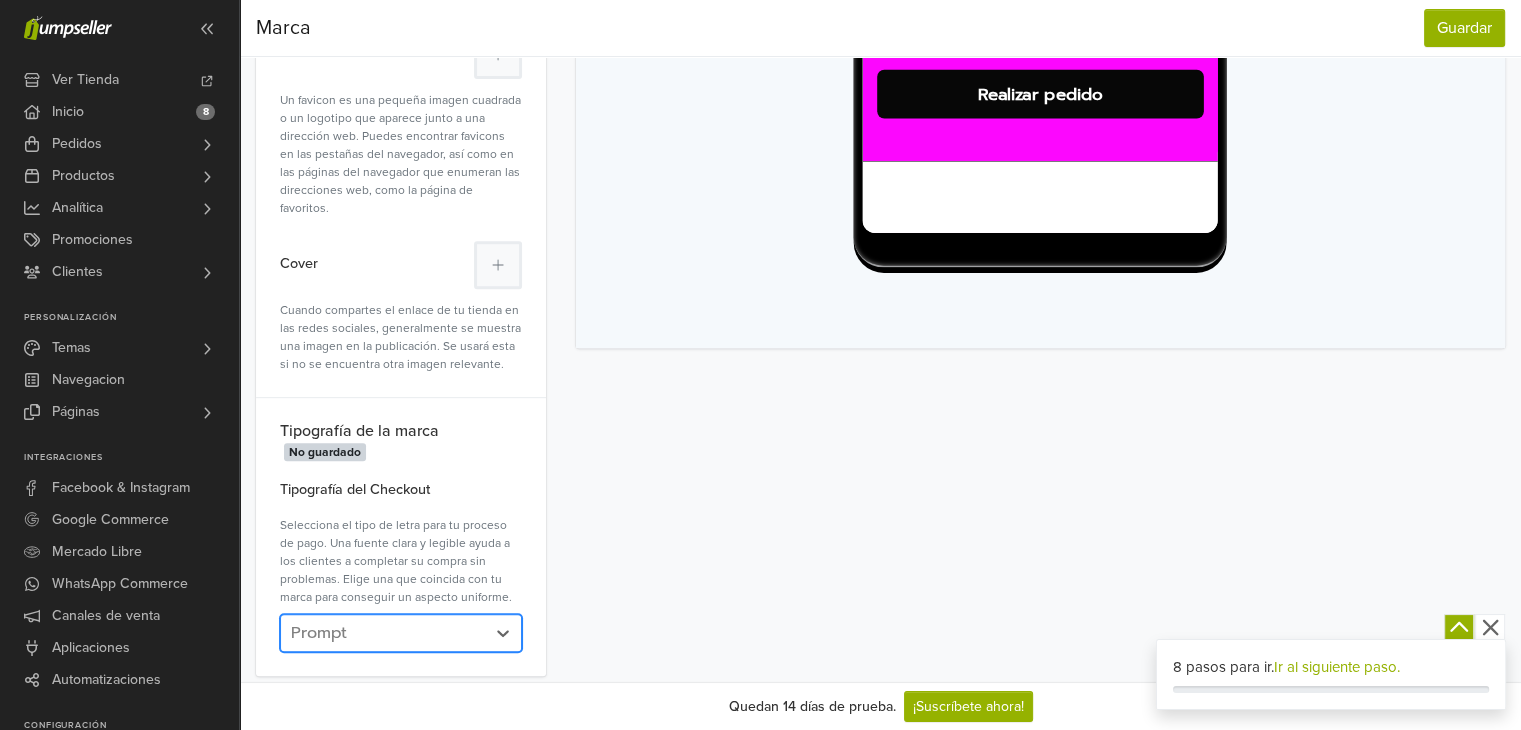 click at bounding box center (383, 633) 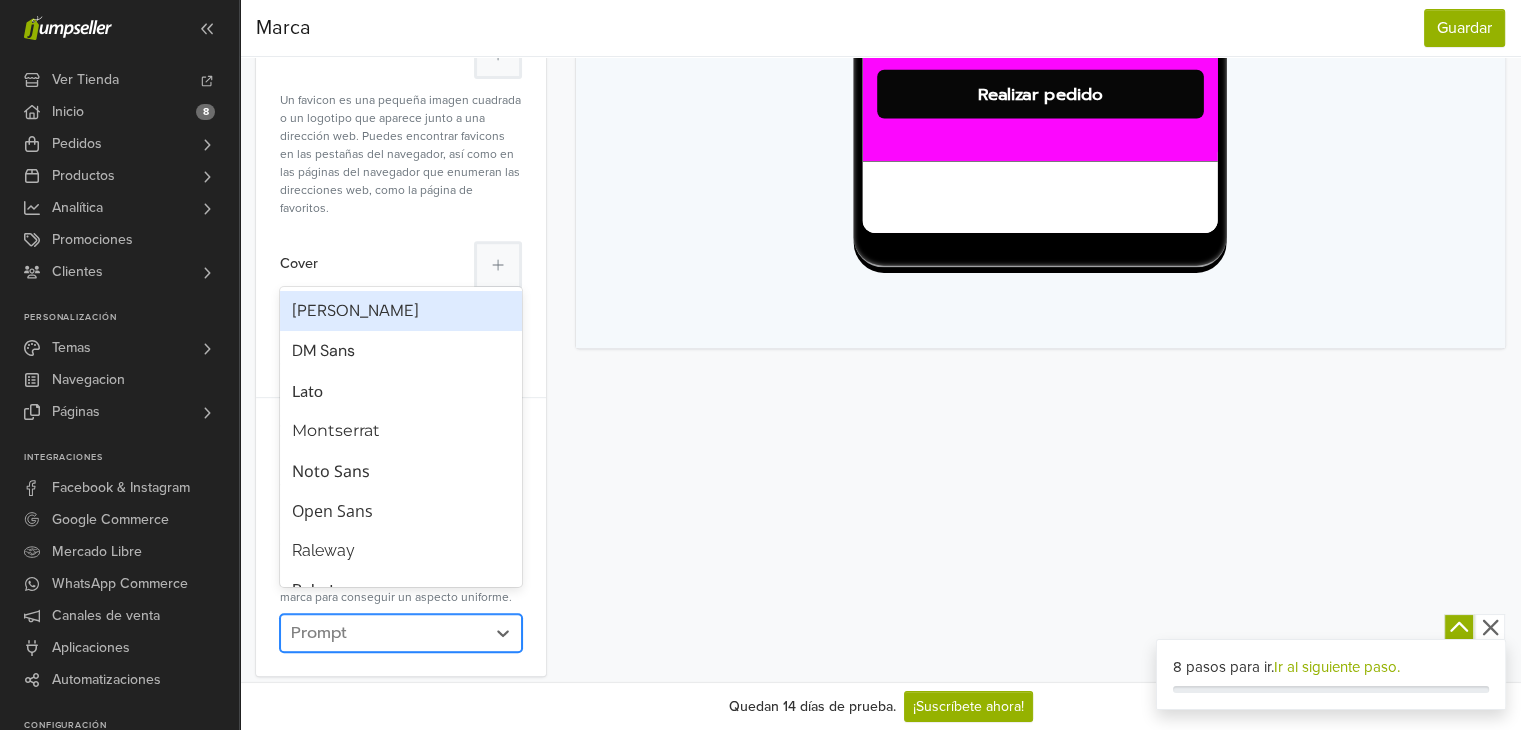 click on "[PERSON_NAME]" at bounding box center (401, 311) 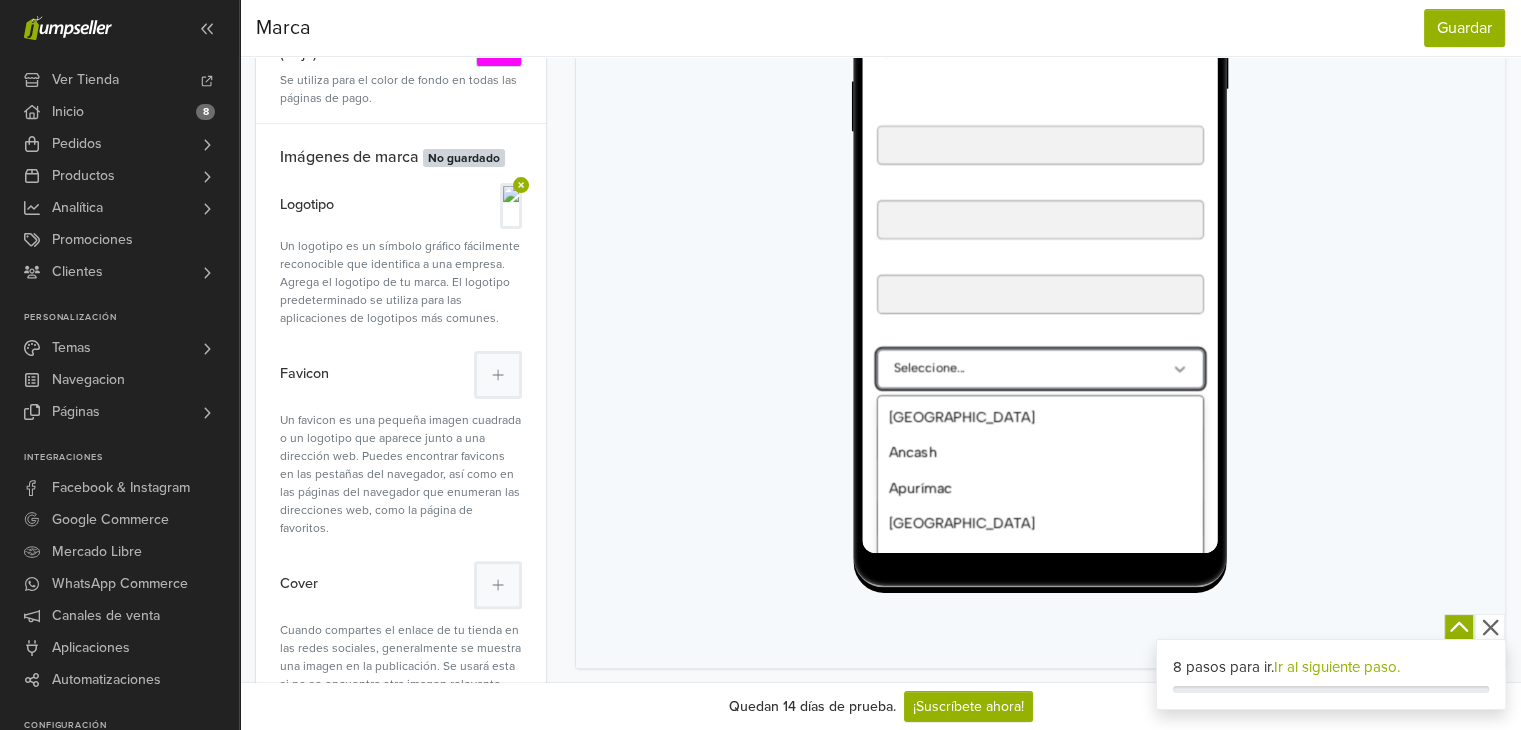 click on "Seleccione..." at bounding box center [1044, 438] 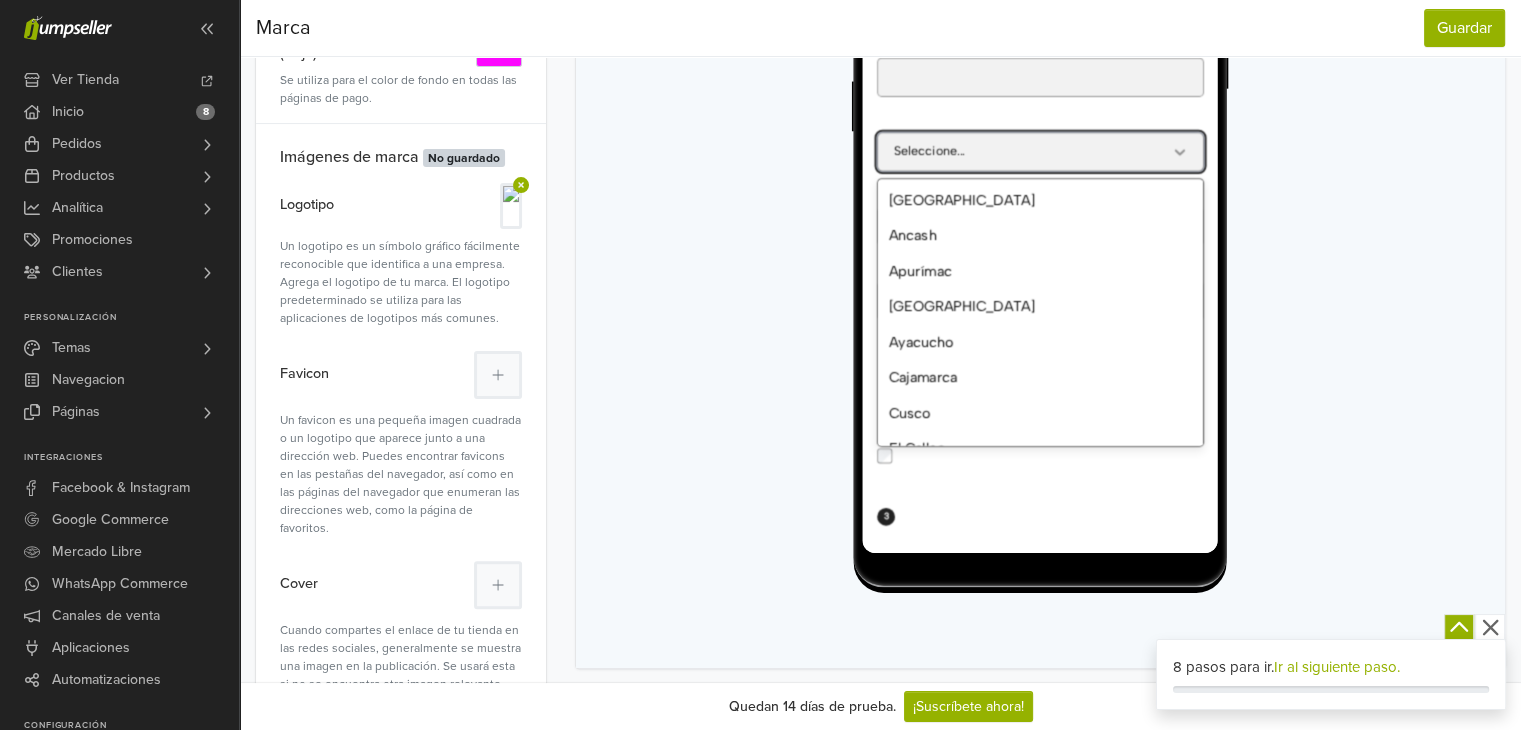 click at bounding box center (1040, 188) 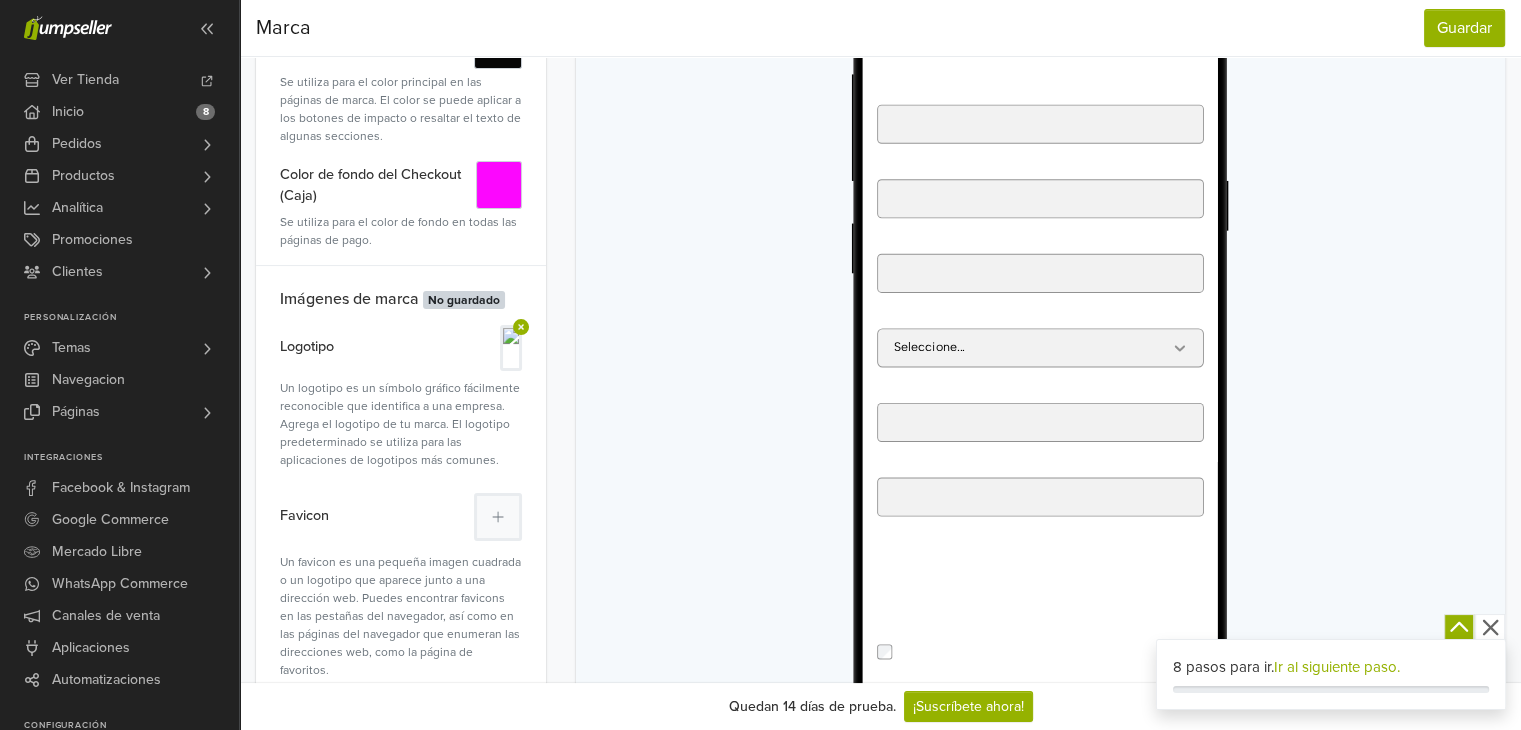 scroll, scrollTop: 400, scrollLeft: 0, axis: vertical 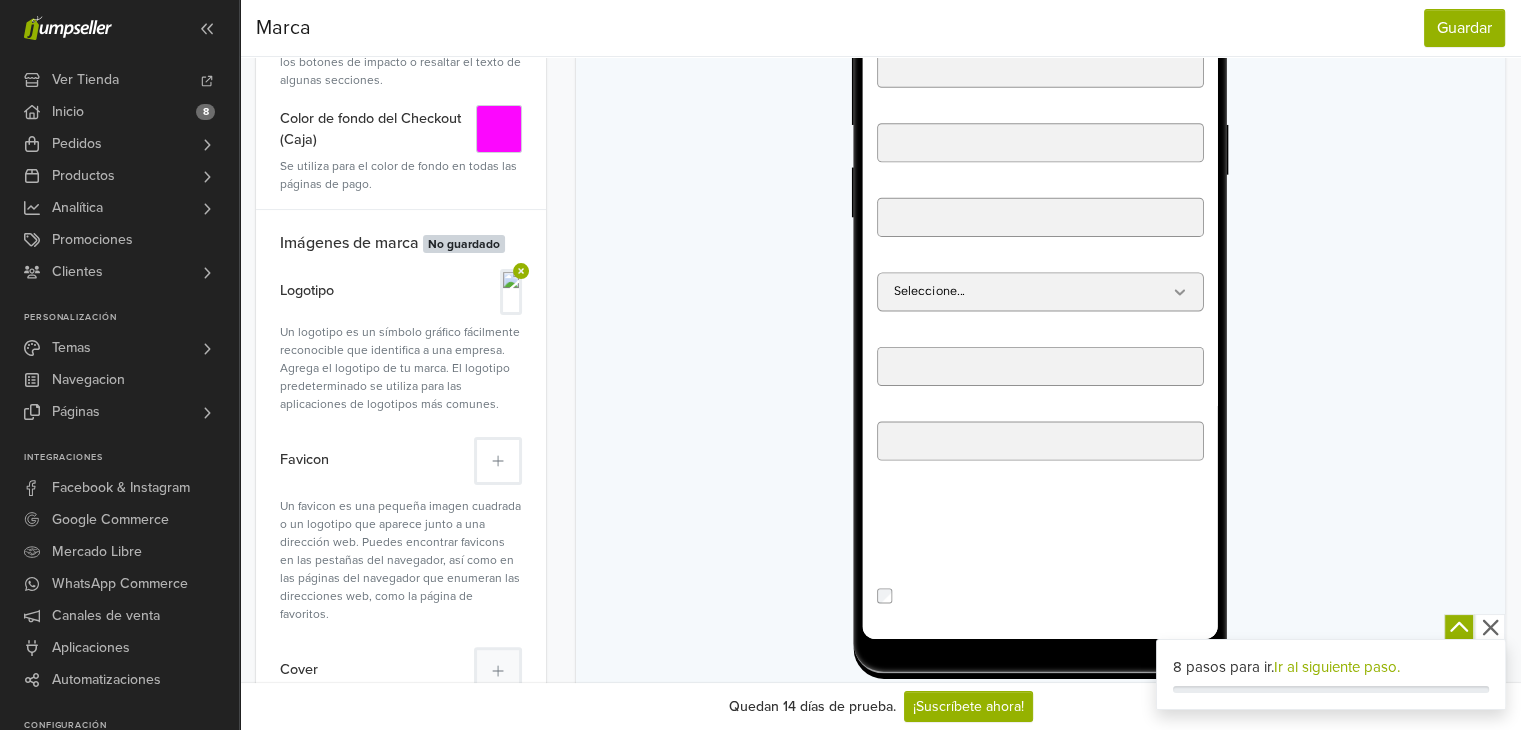 click at bounding box center [498, 461] 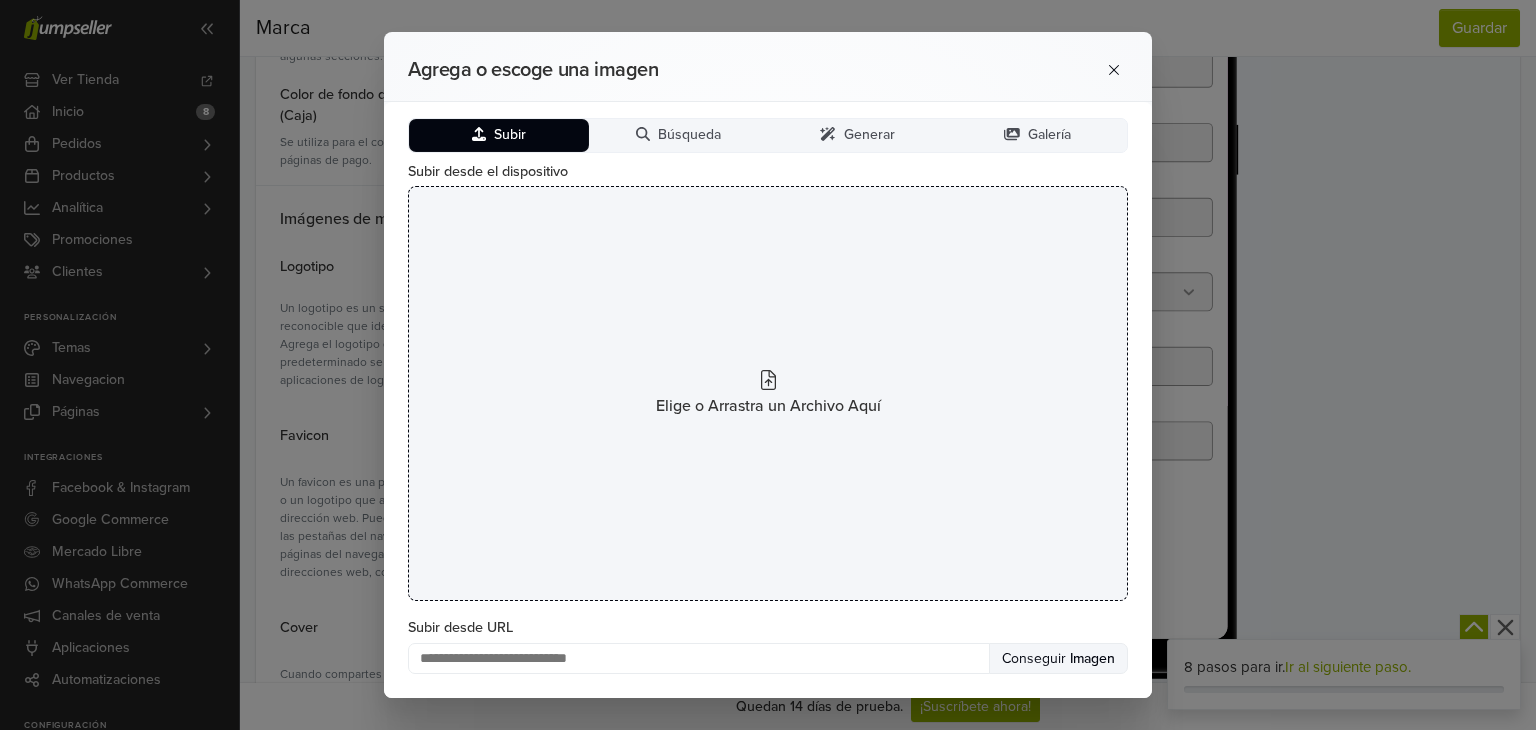 click on "Elige o Arrastra un Archivo Aquí" at bounding box center (768, 393) 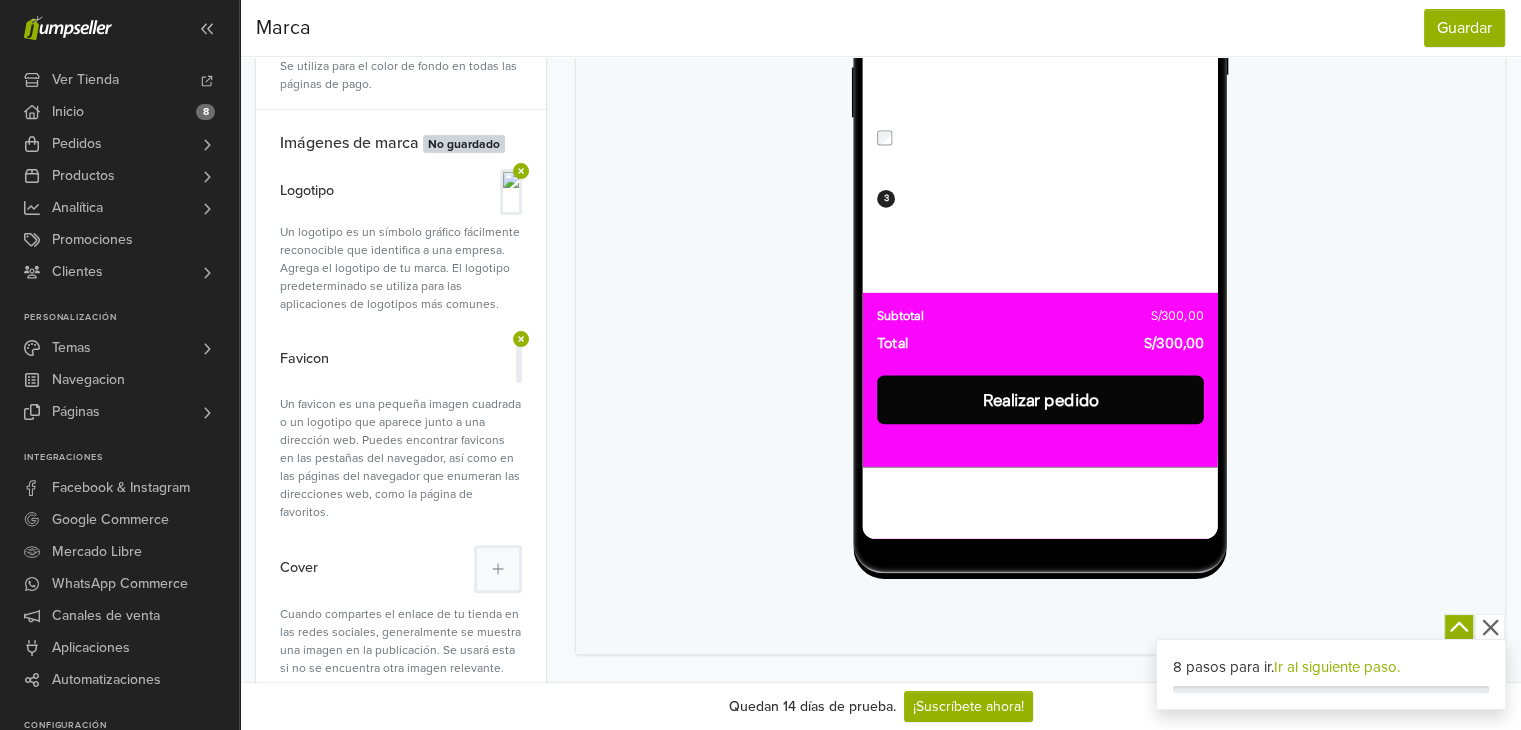 scroll, scrollTop: 716, scrollLeft: 0, axis: vertical 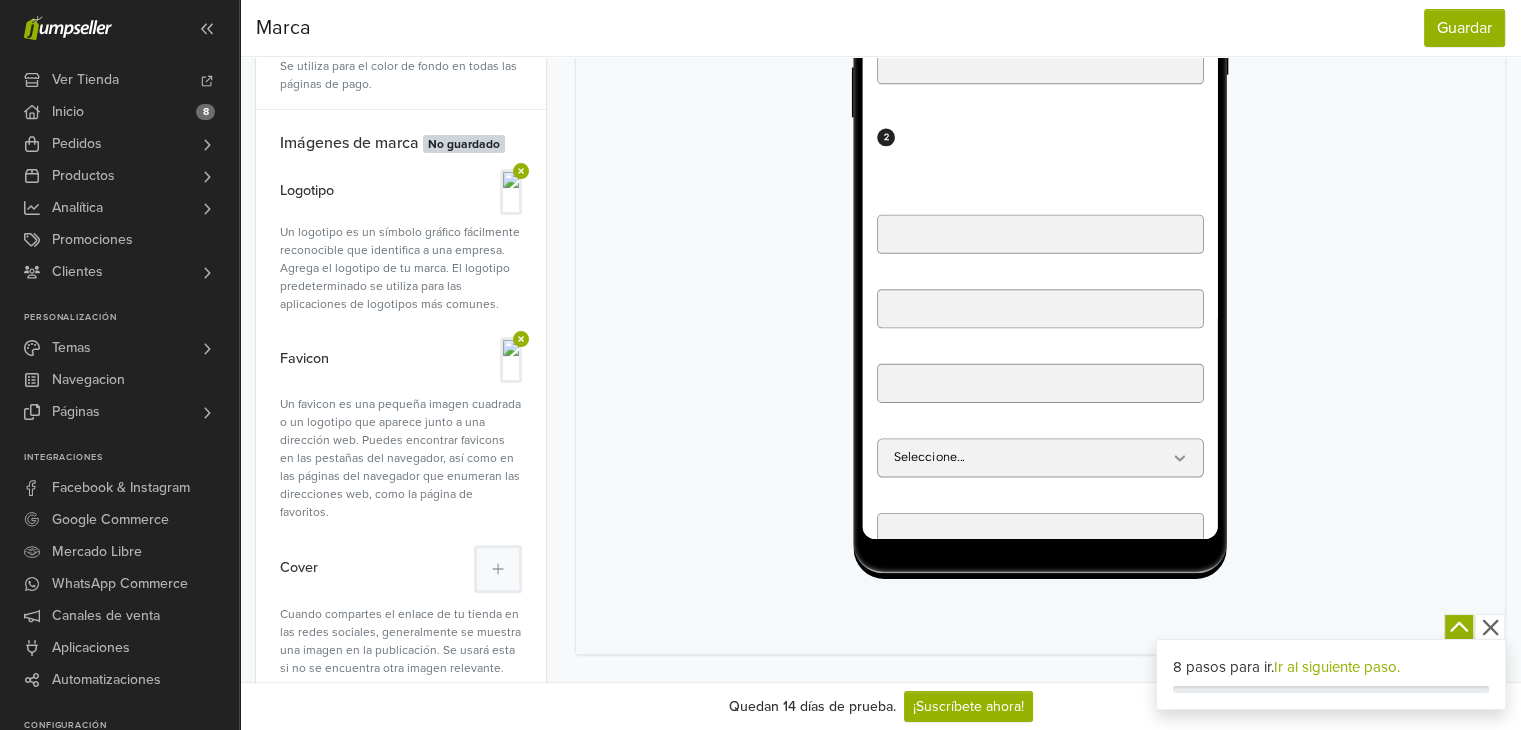 click on "0 Artículos Editar carrito 1   Contacto   Acceder E-mail  * 2 Entrega Dirección de envío Nombre  * Apellido  * Código Postal (12345) * Estado / Región   * Seleccione... Dirección  * Apartamento, casa, puerta, etc. (opcional)" at bounding box center [1062, 332] 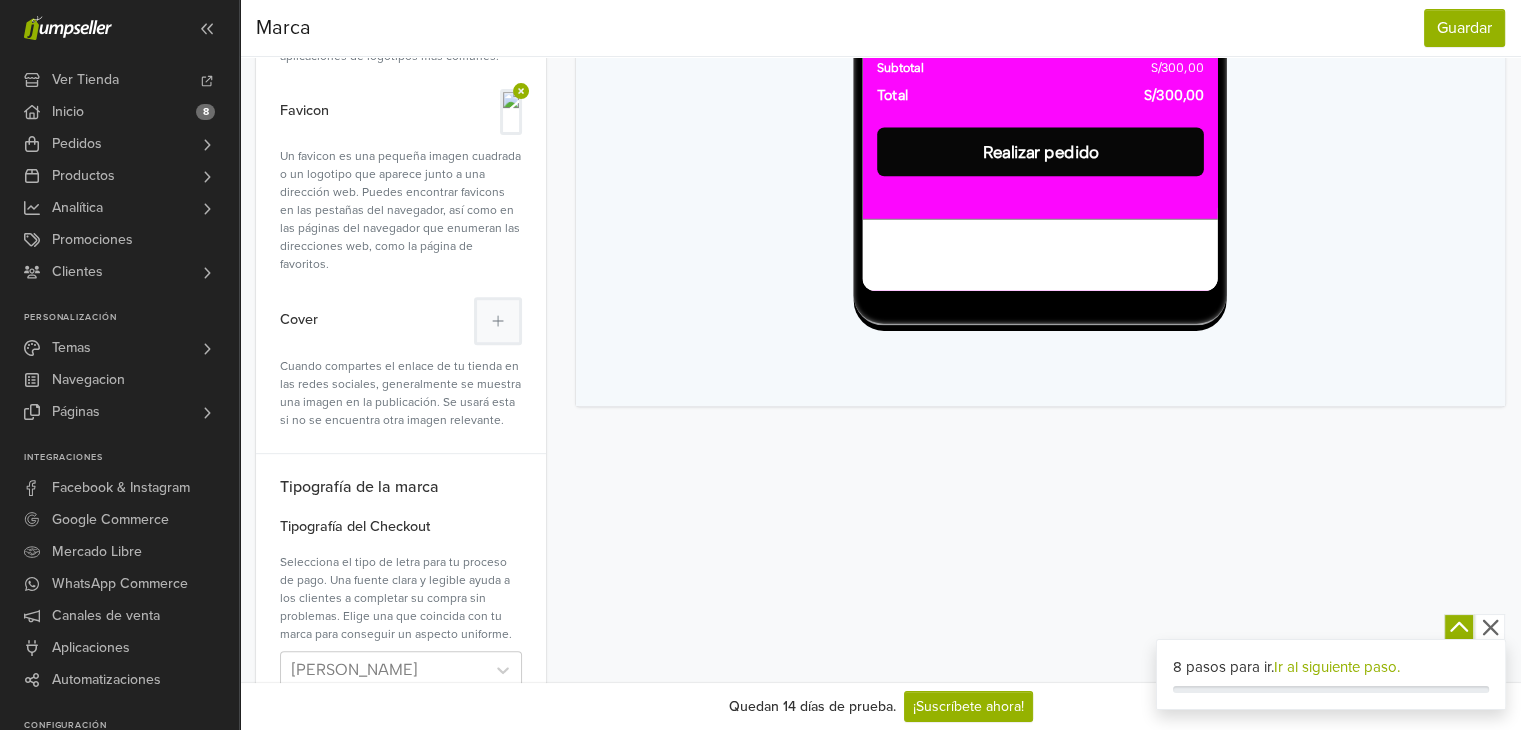 scroll, scrollTop: 783, scrollLeft: 0, axis: vertical 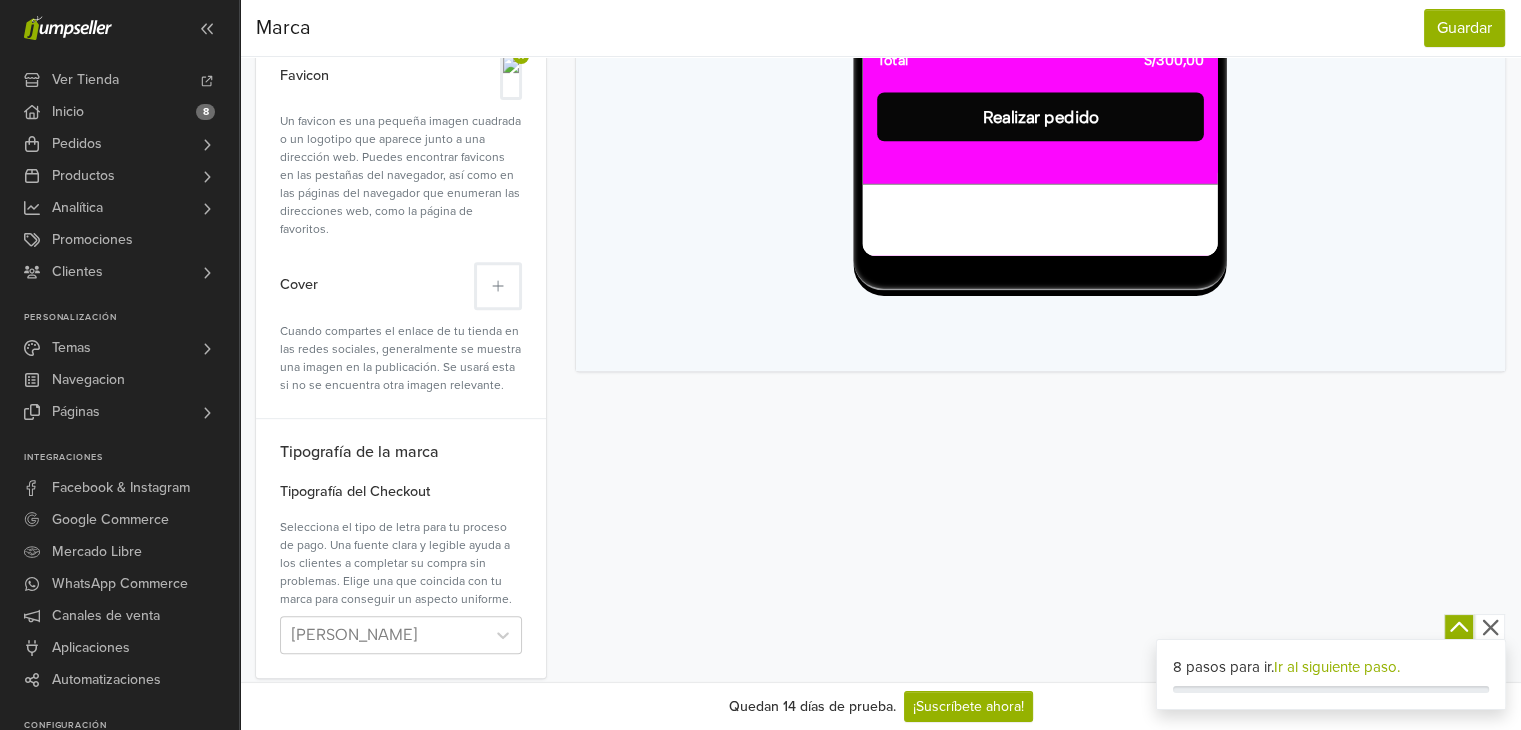 click 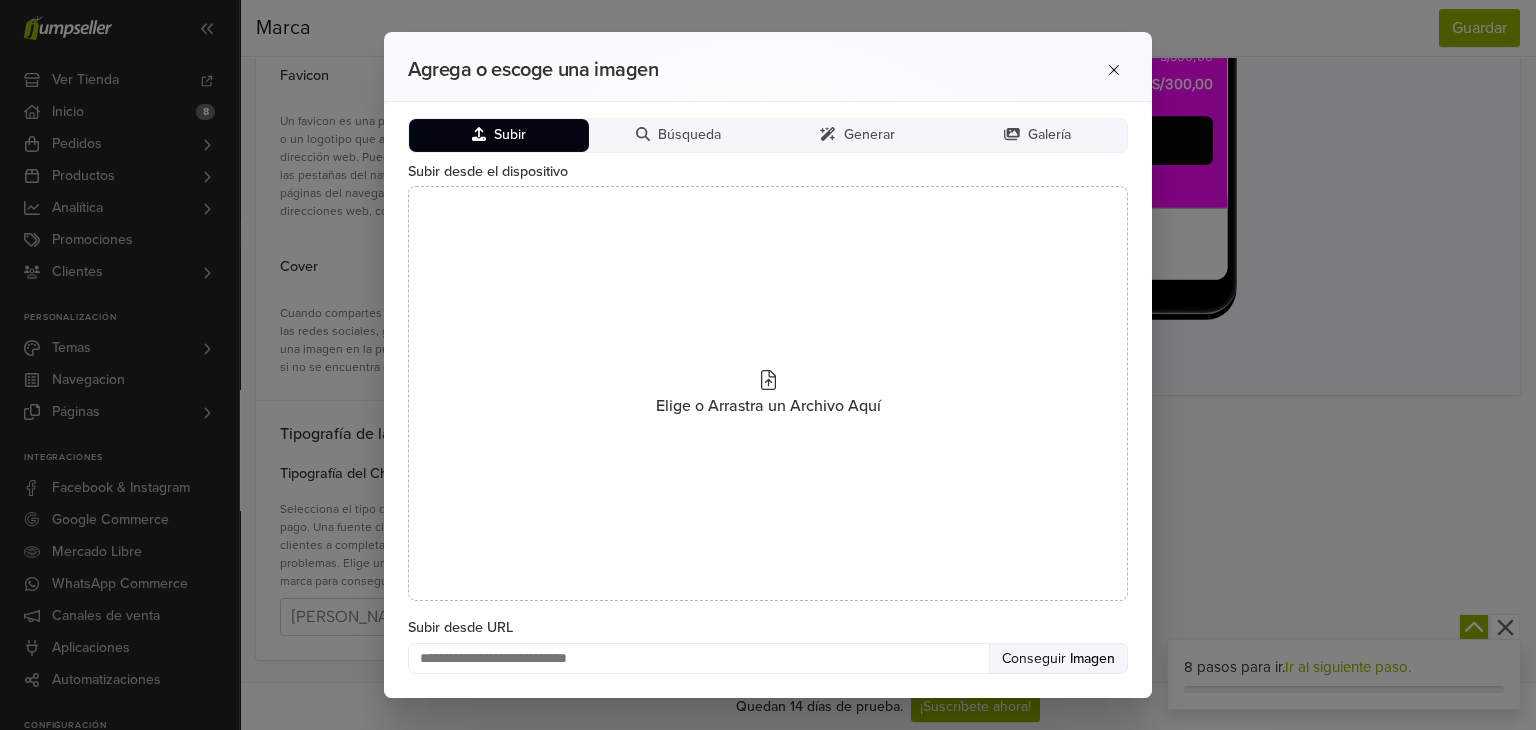type 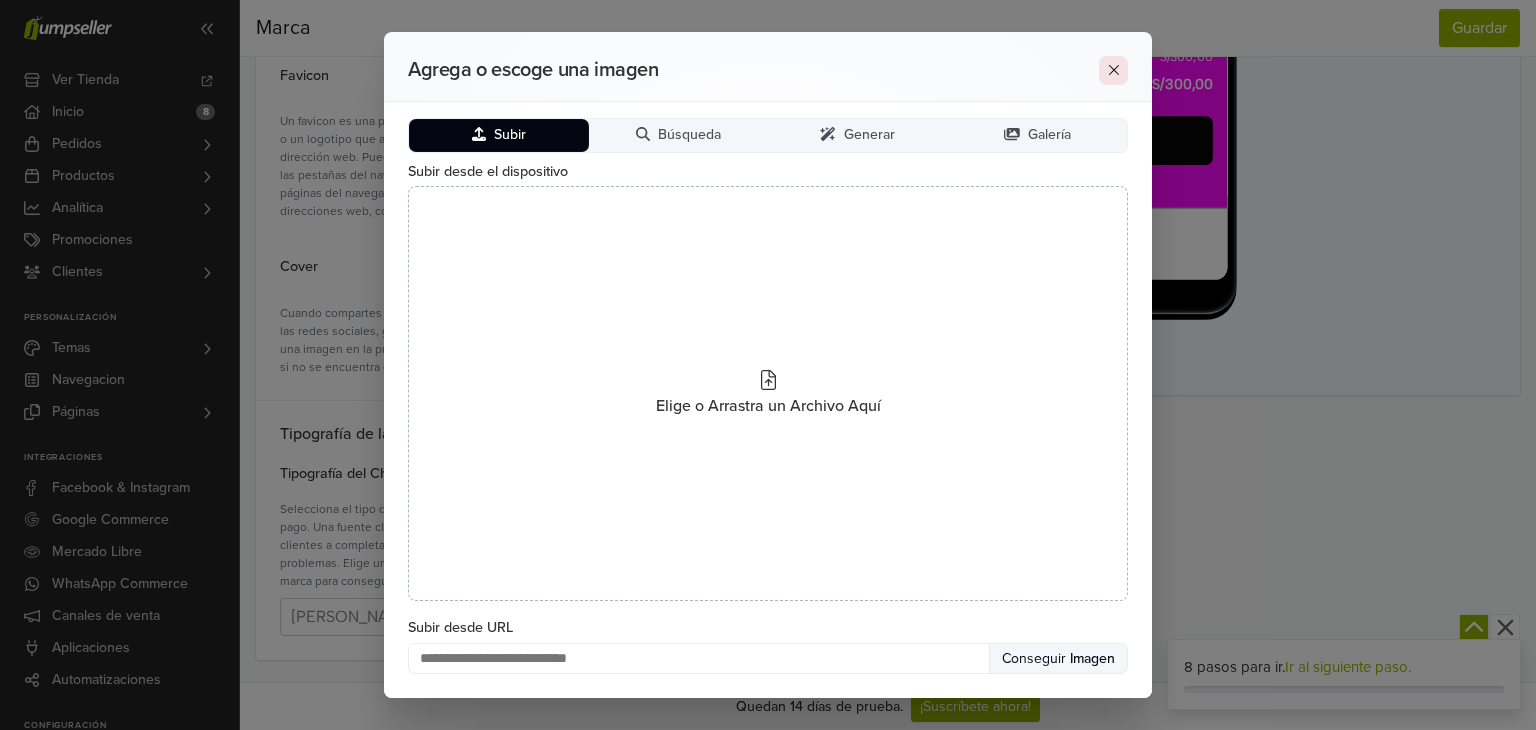 click 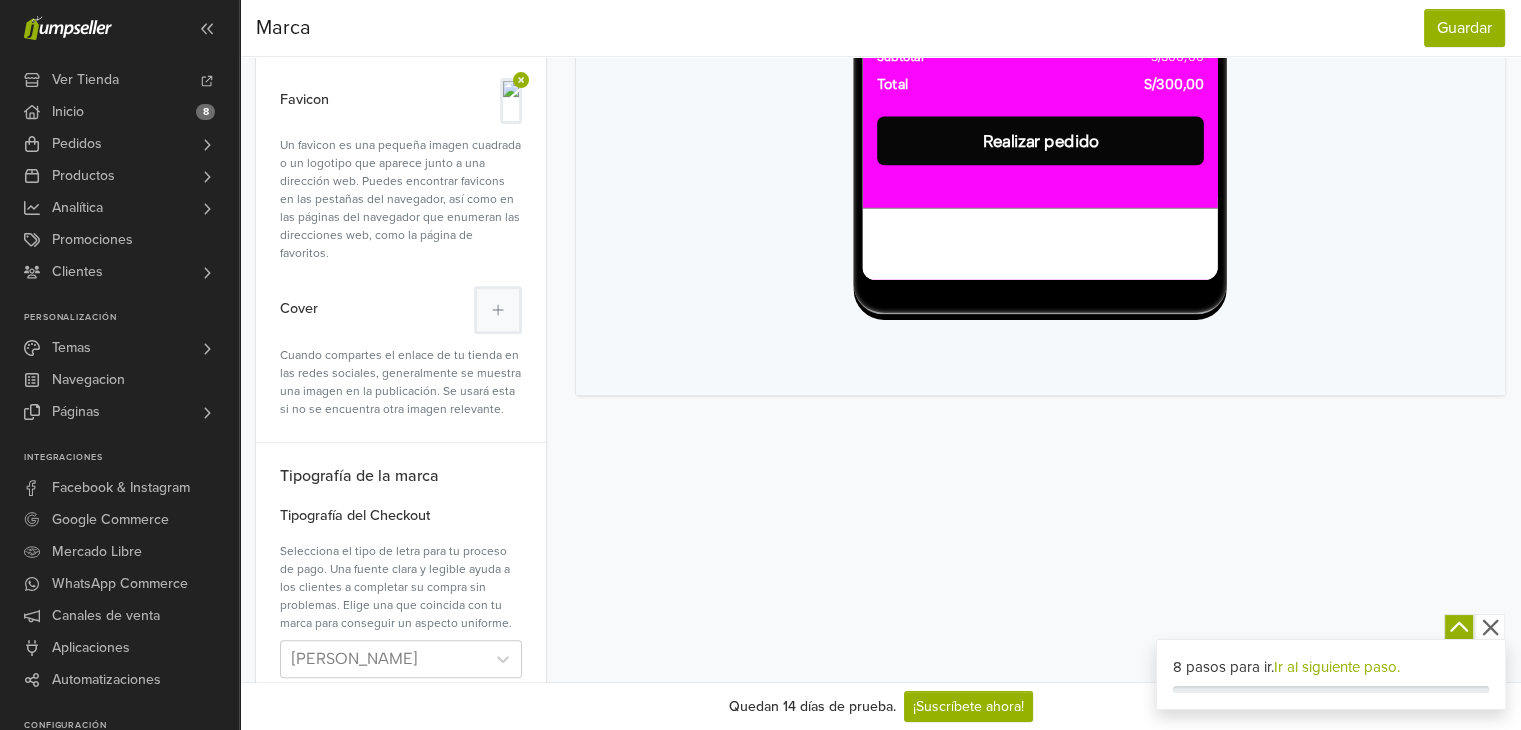 scroll, scrollTop: 783, scrollLeft: 0, axis: vertical 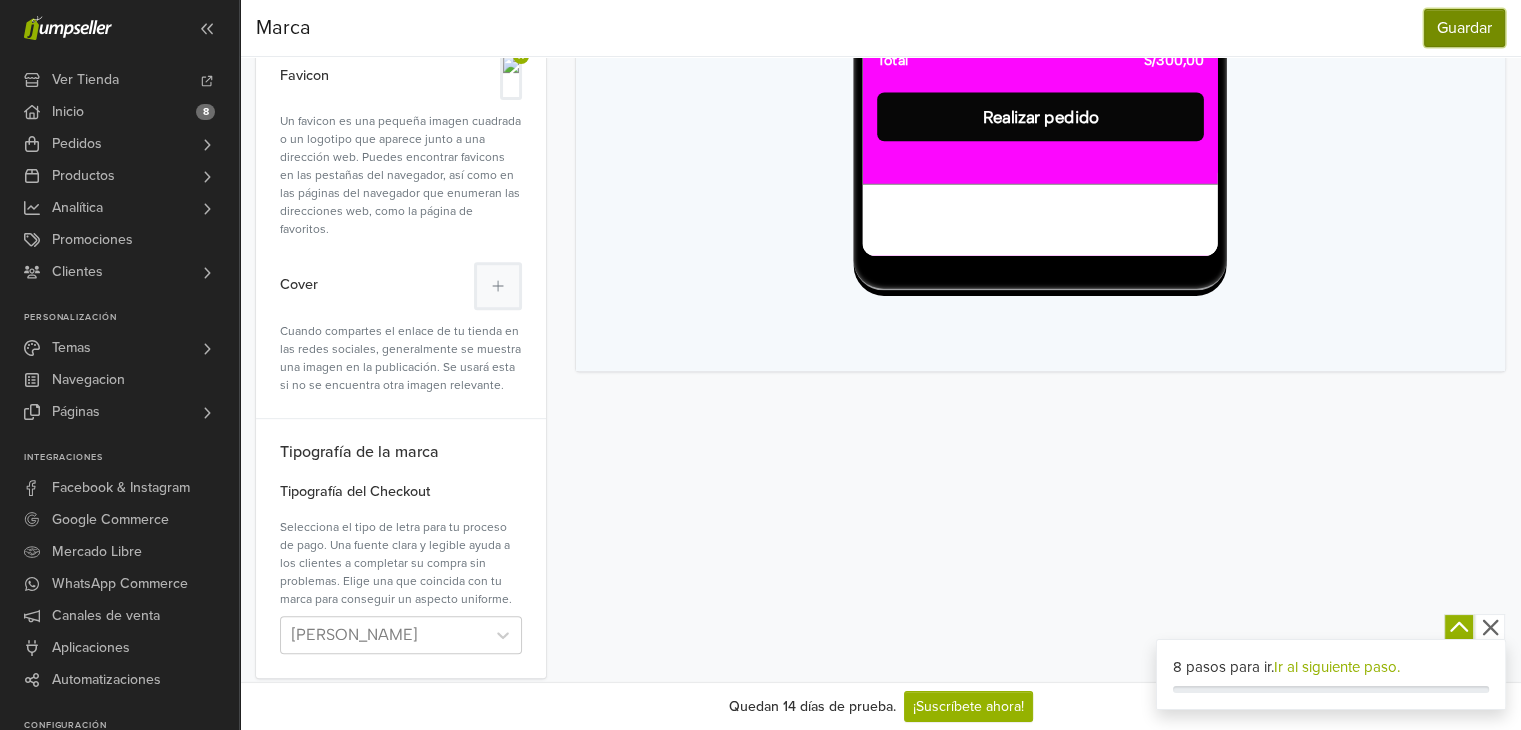 click on "Guardar" at bounding box center [1464, 28] 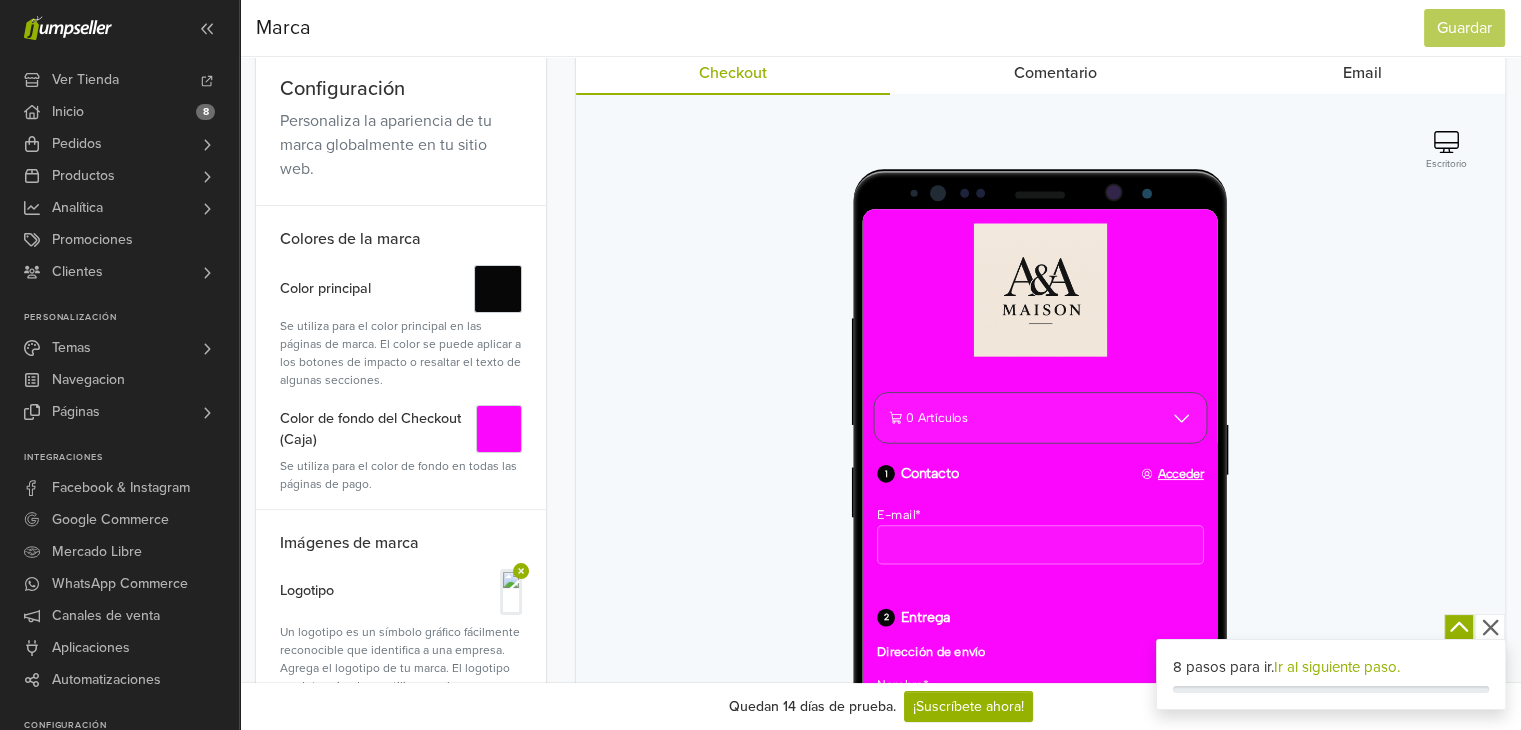 scroll, scrollTop: 100, scrollLeft: 0, axis: vertical 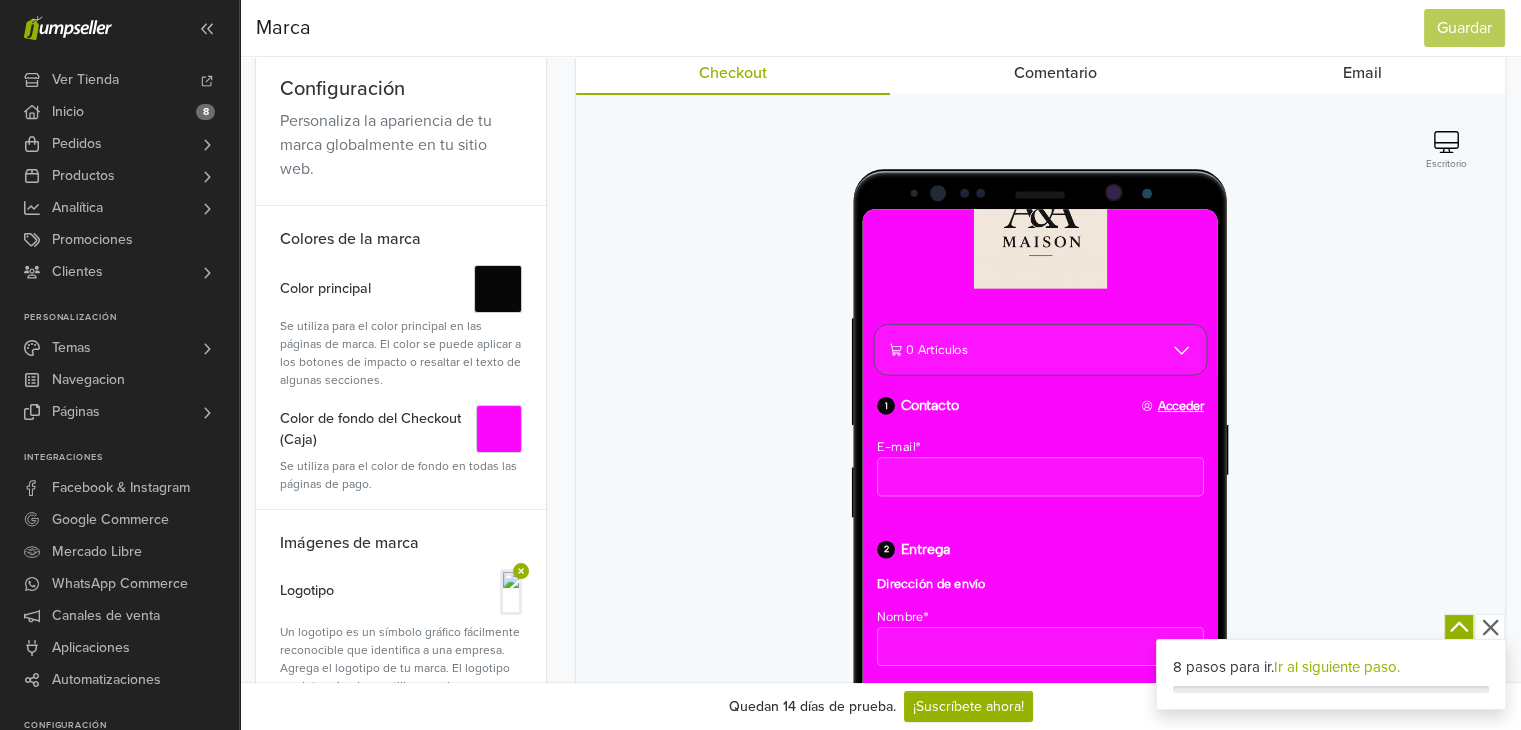 drag, startPoint x: 1142, startPoint y: 367, endPoint x: 1143, endPoint y: 380, distance: 13.038404 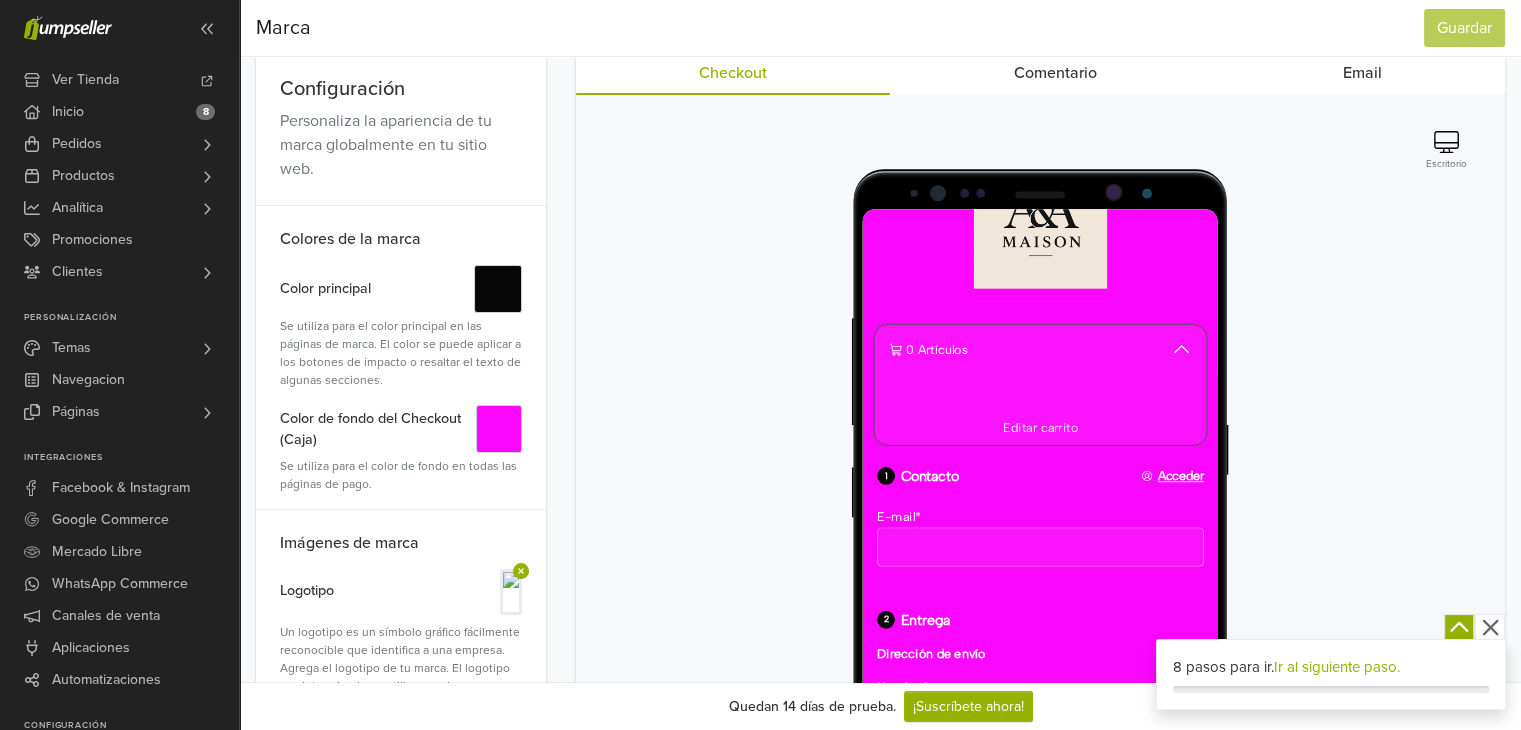 click on "0 Artículos" at bounding box center [1062, 368] 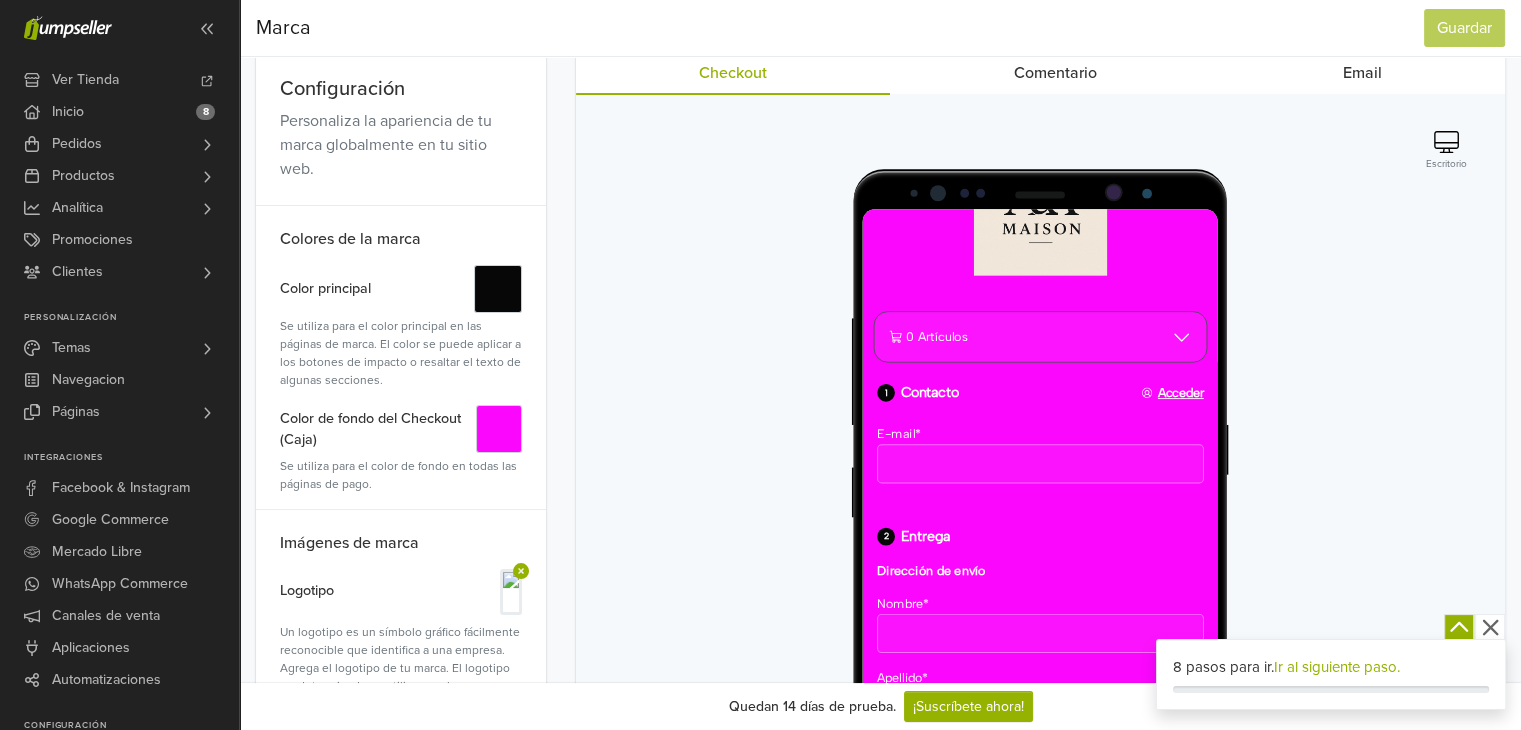 scroll, scrollTop: 200, scrollLeft: 0, axis: vertical 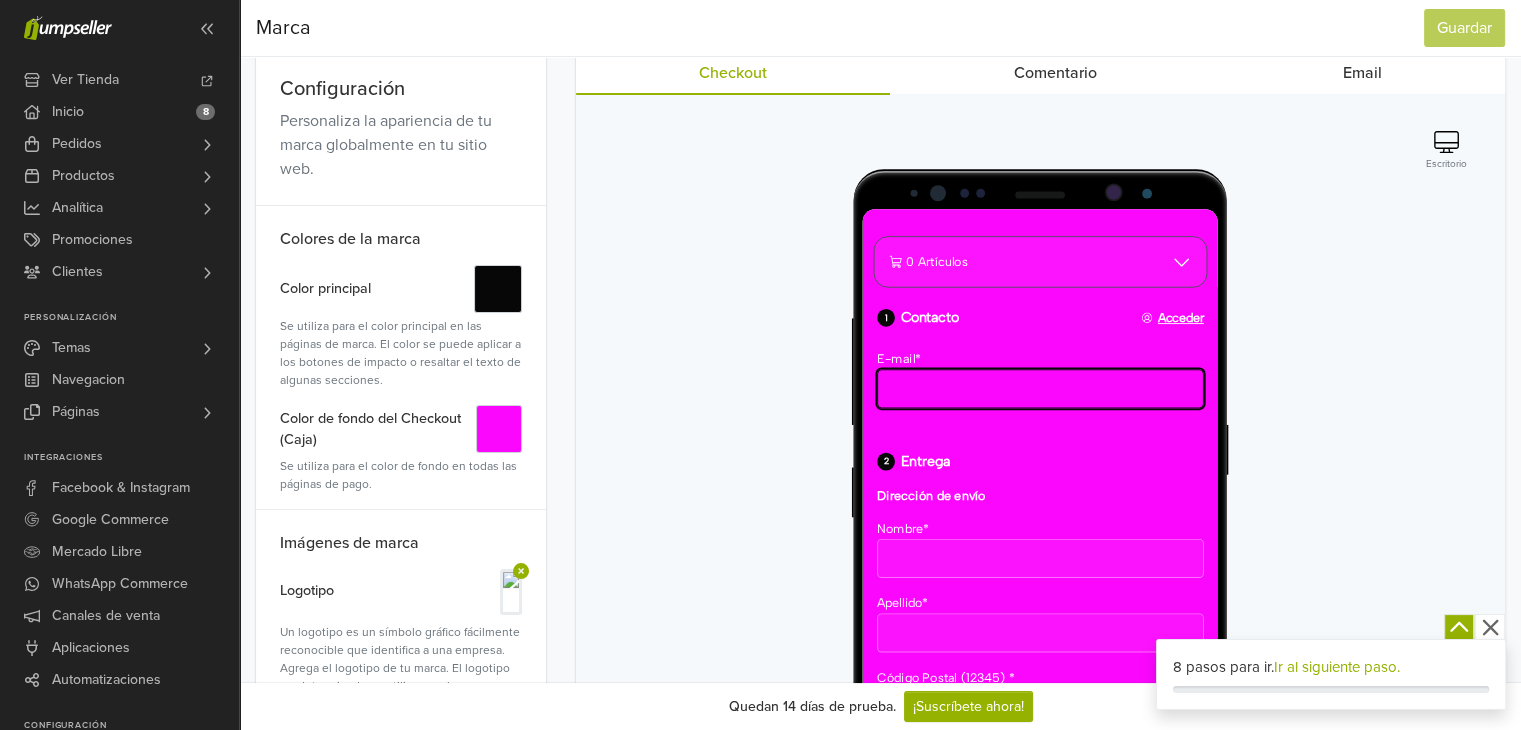 click on "E-mail  *" at bounding box center (1062, 411) 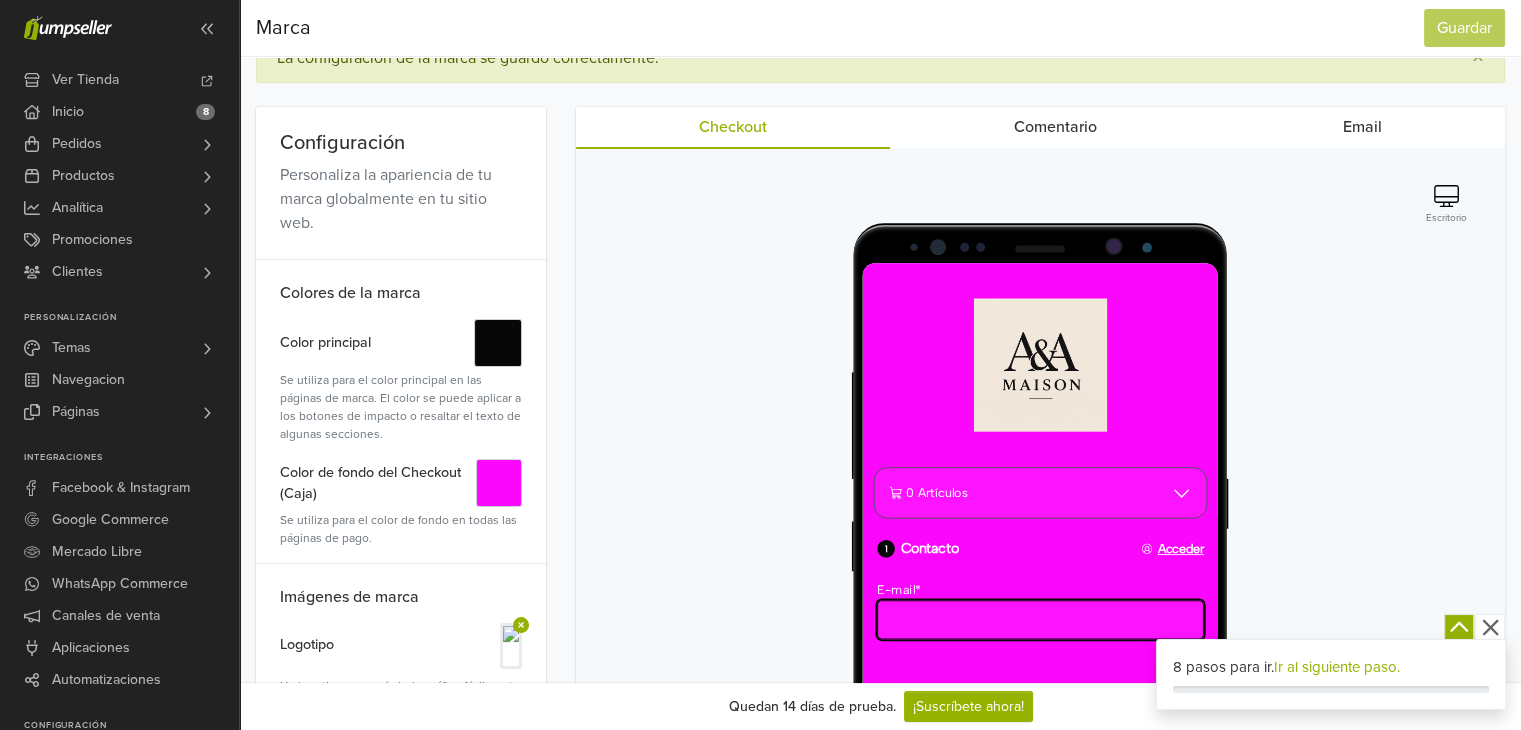 scroll, scrollTop: 0, scrollLeft: 0, axis: both 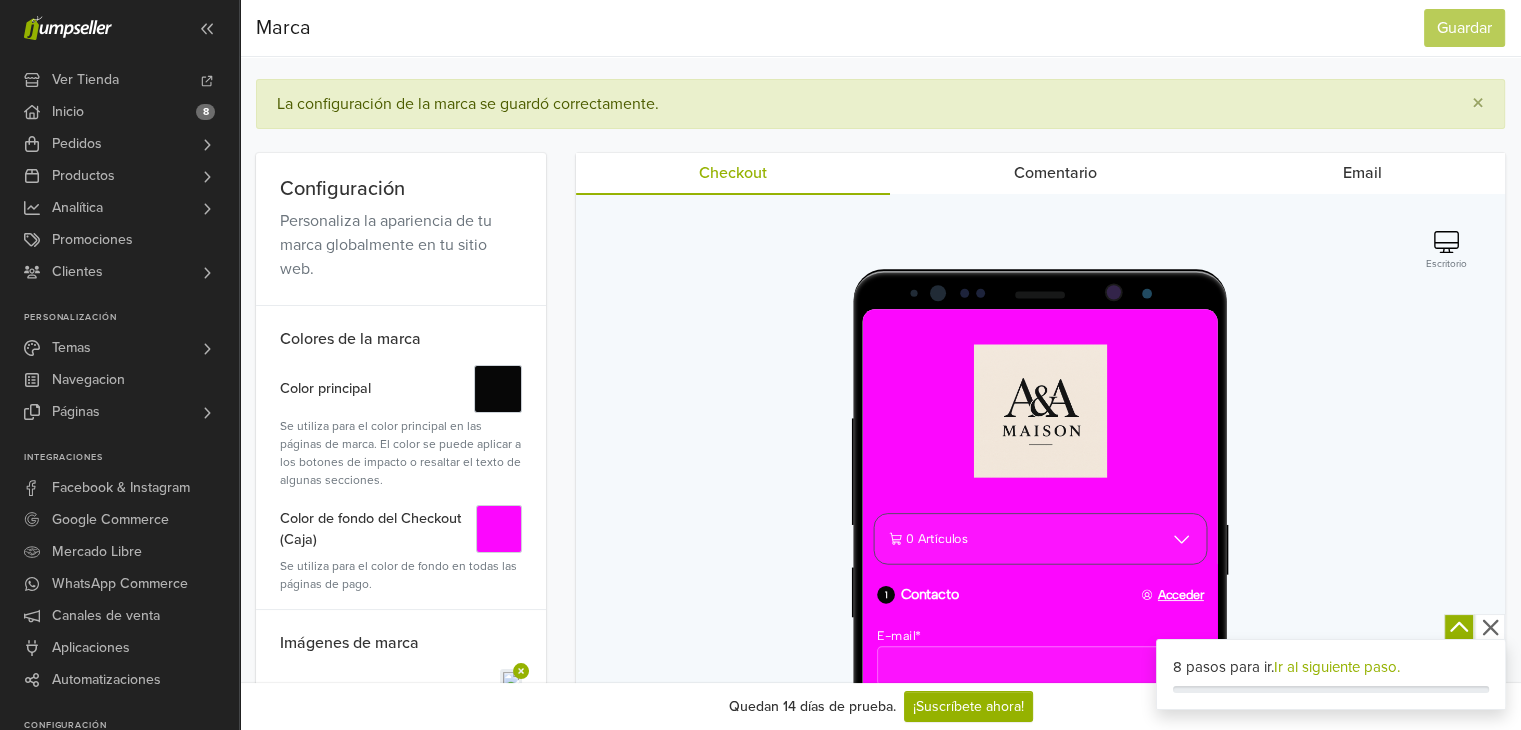 click on "Comentario" at bounding box center (1054, 173) 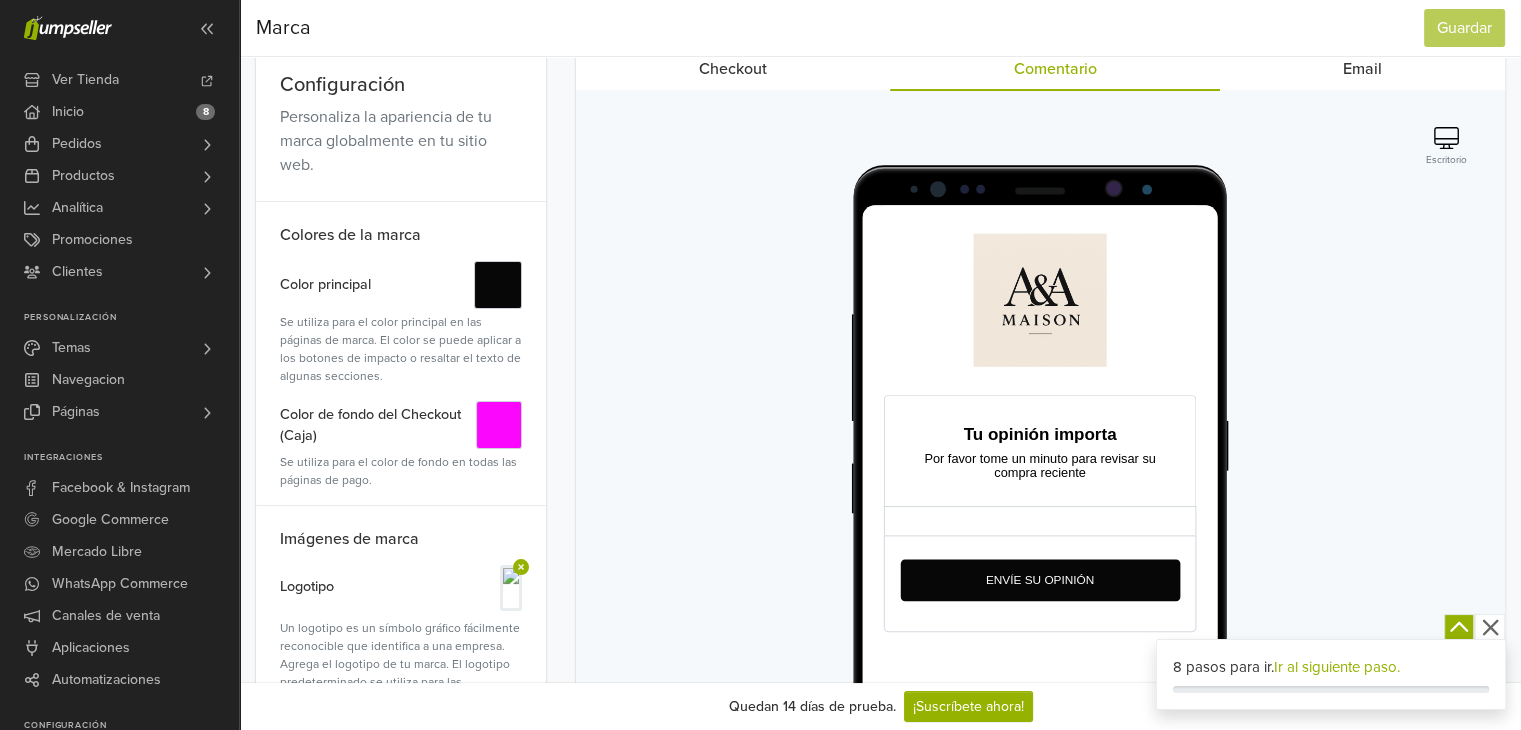 scroll, scrollTop: 200, scrollLeft: 0, axis: vertical 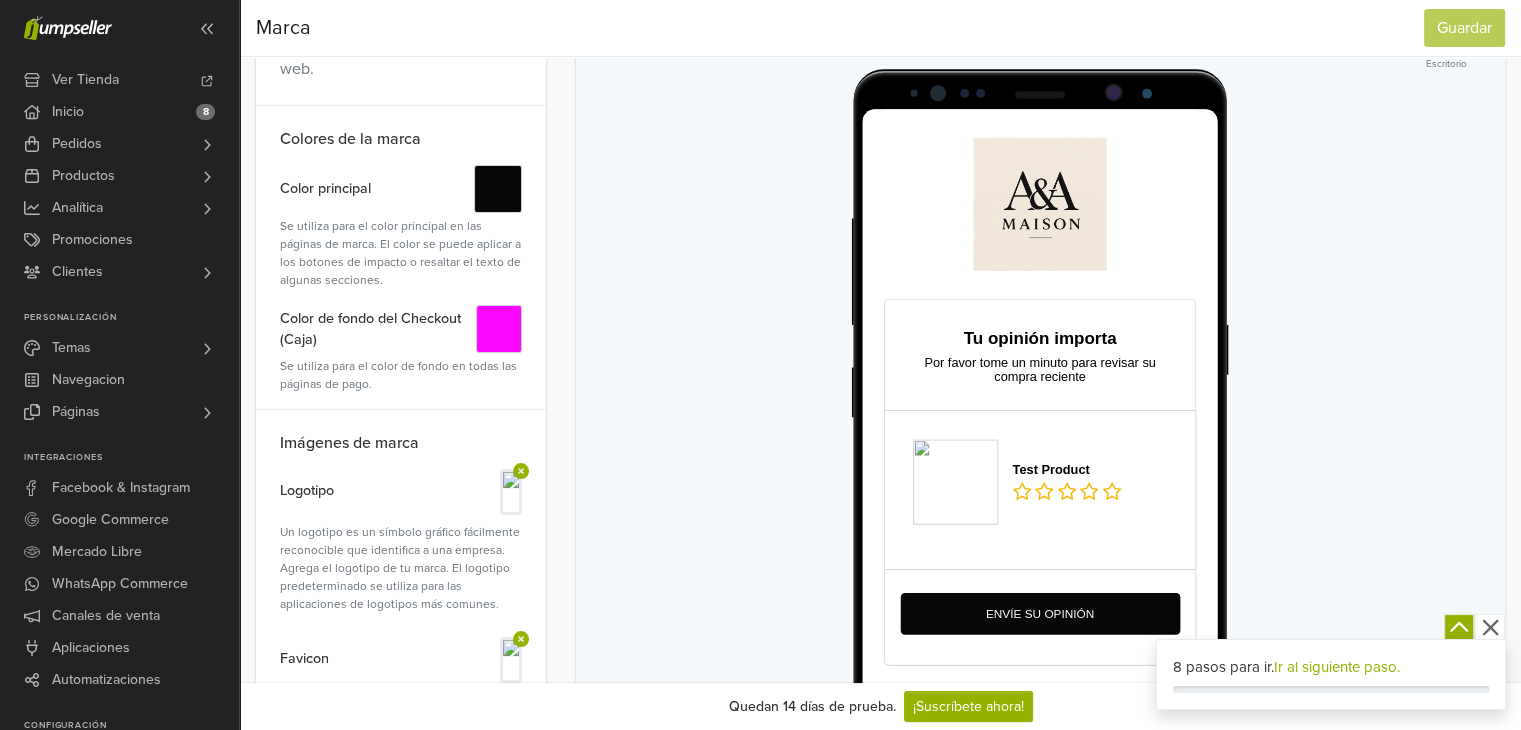 click on "Tu opinión importa
Por favor tome un minuto para revisar su compra reciente
Test Product
¡Gracias!
Tu reseña ha sido enviada con éxito.
Tienes 30 días para editar tu reseña después de recibir el correo electrónico." at bounding box center (1062, 470) 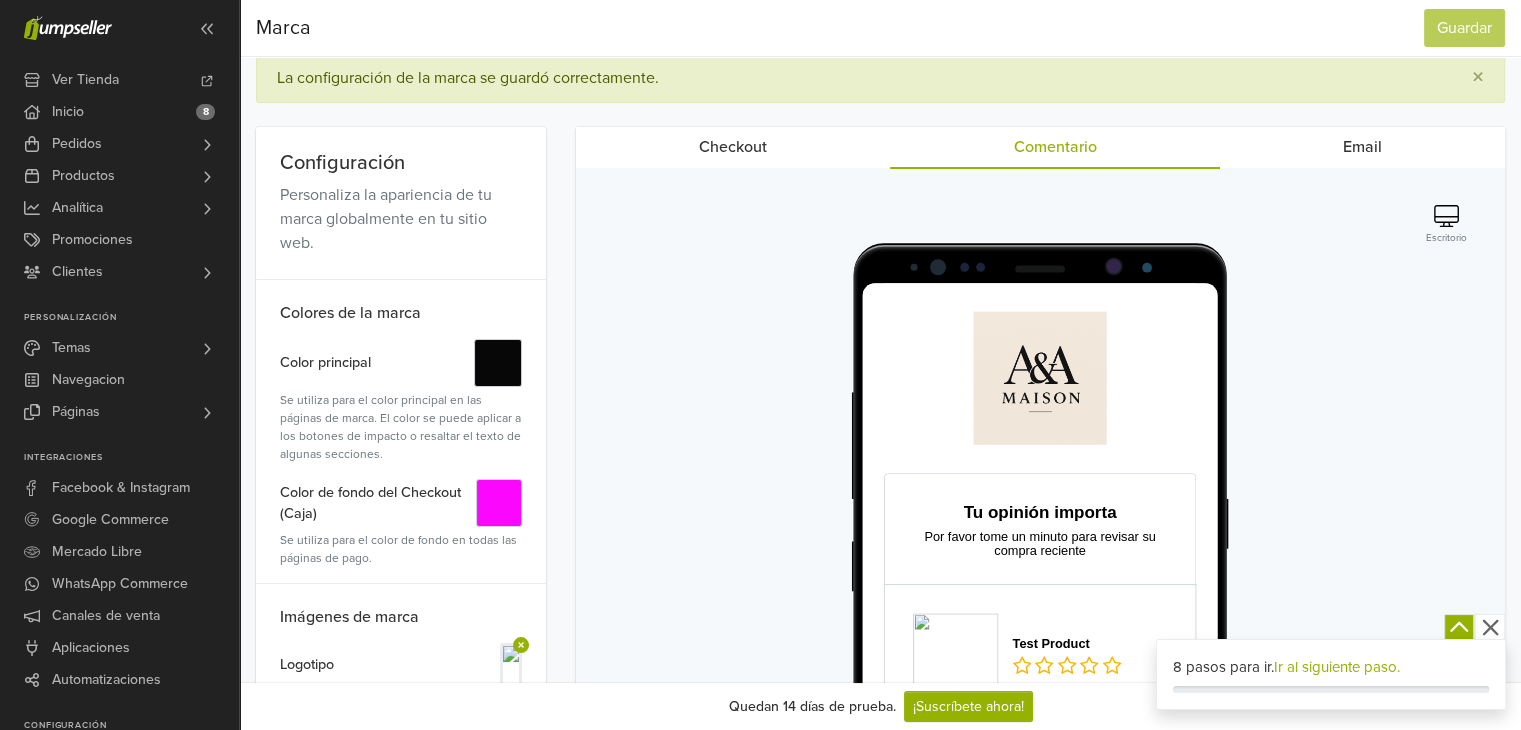 scroll, scrollTop: 0, scrollLeft: 0, axis: both 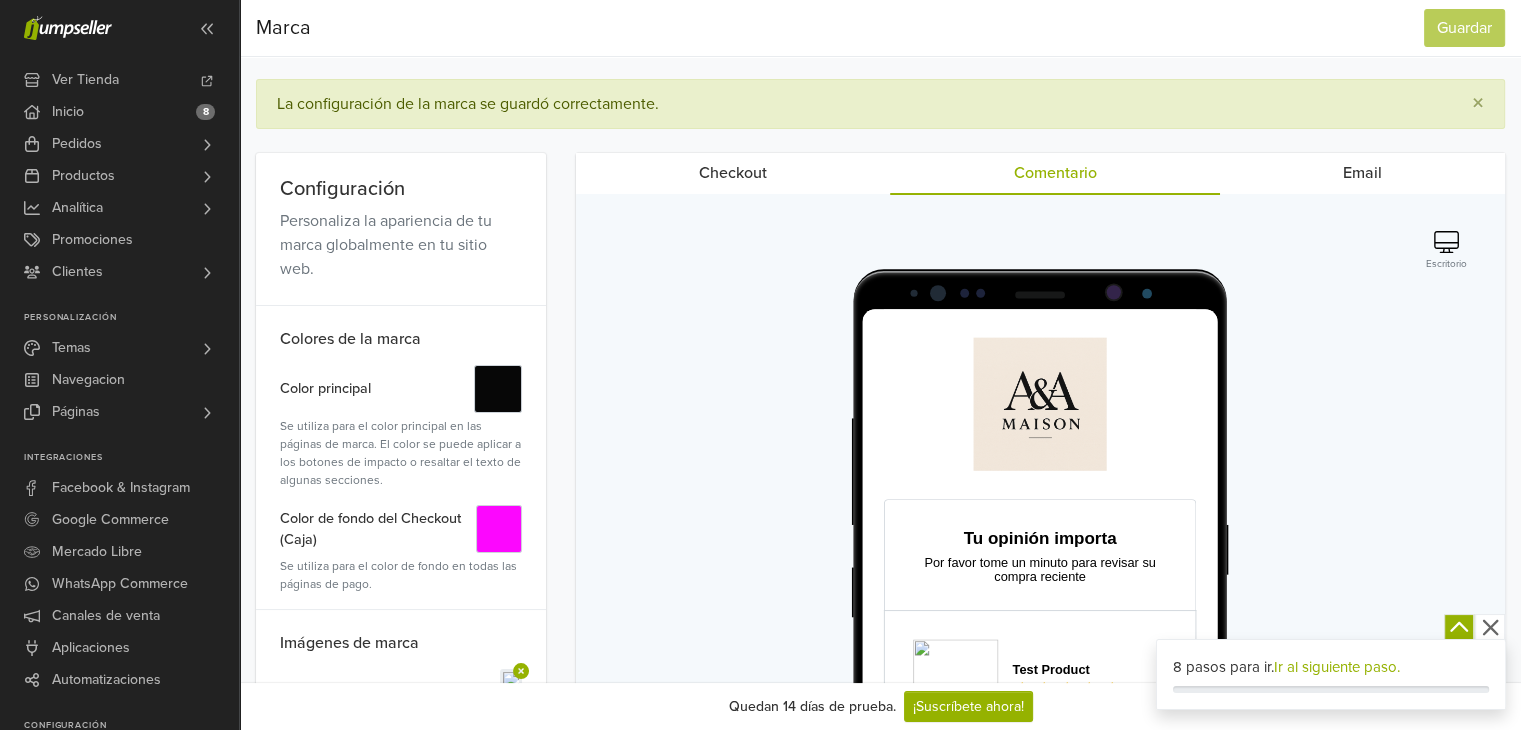 click on "Email" at bounding box center [1362, 173] 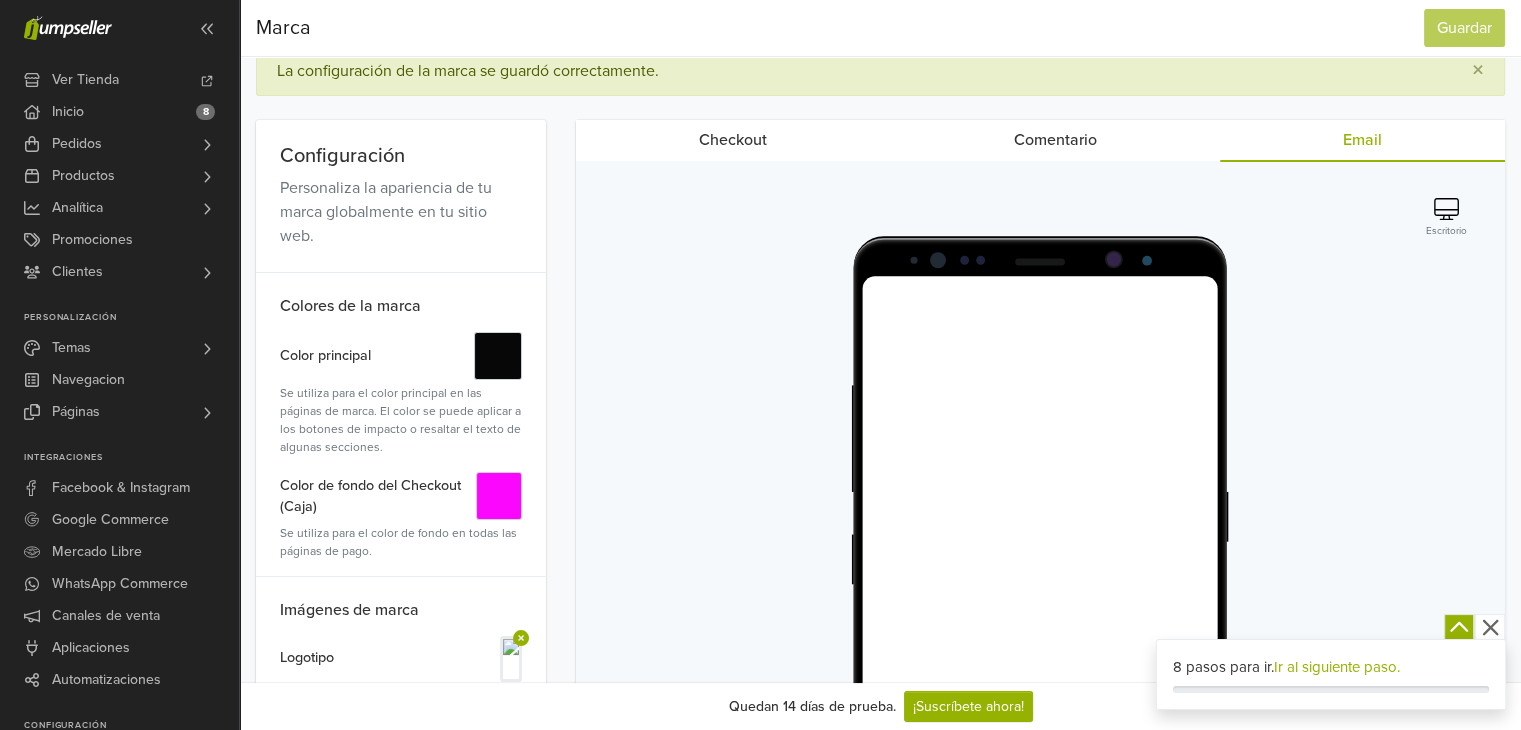 scroll, scrollTop: 0, scrollLeft: 0, axis: both 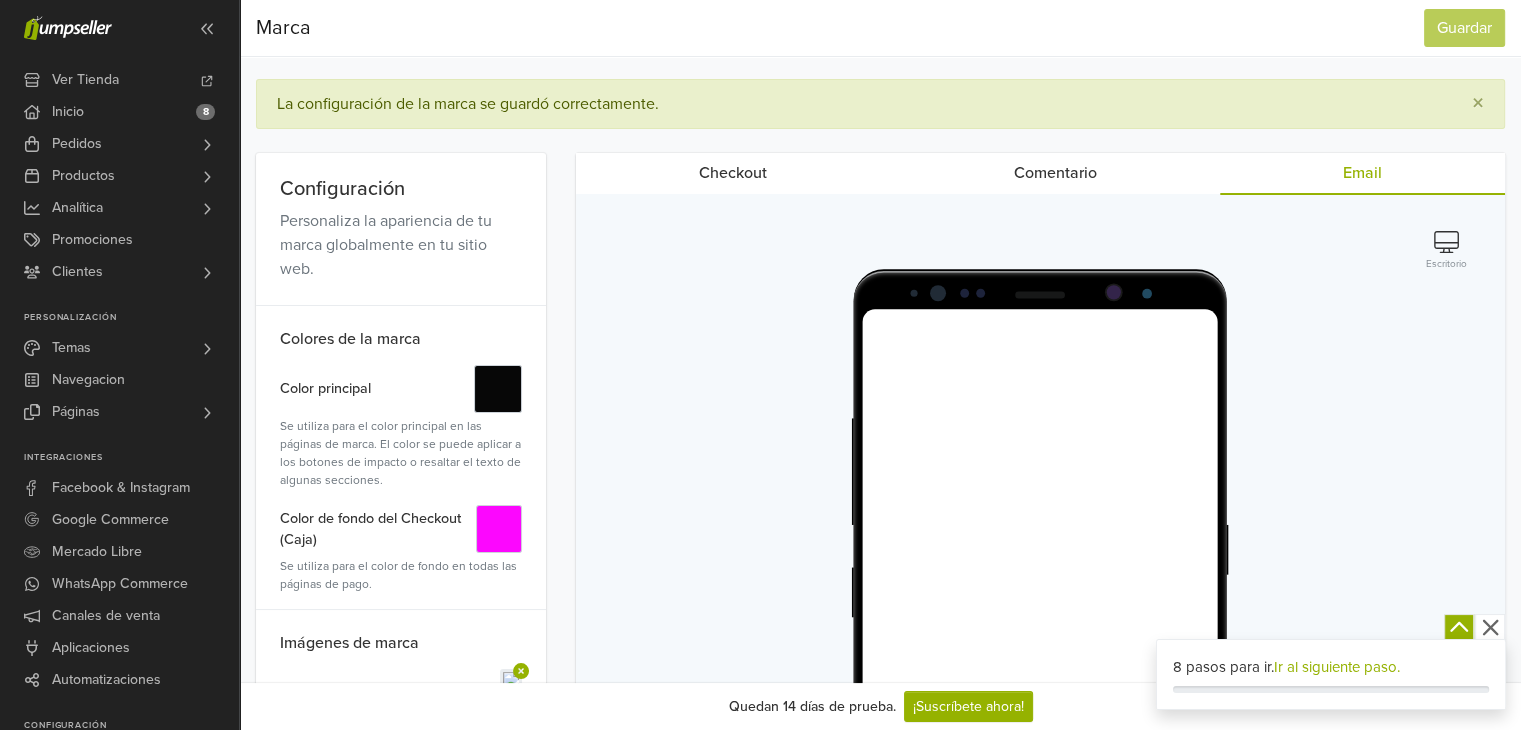 click 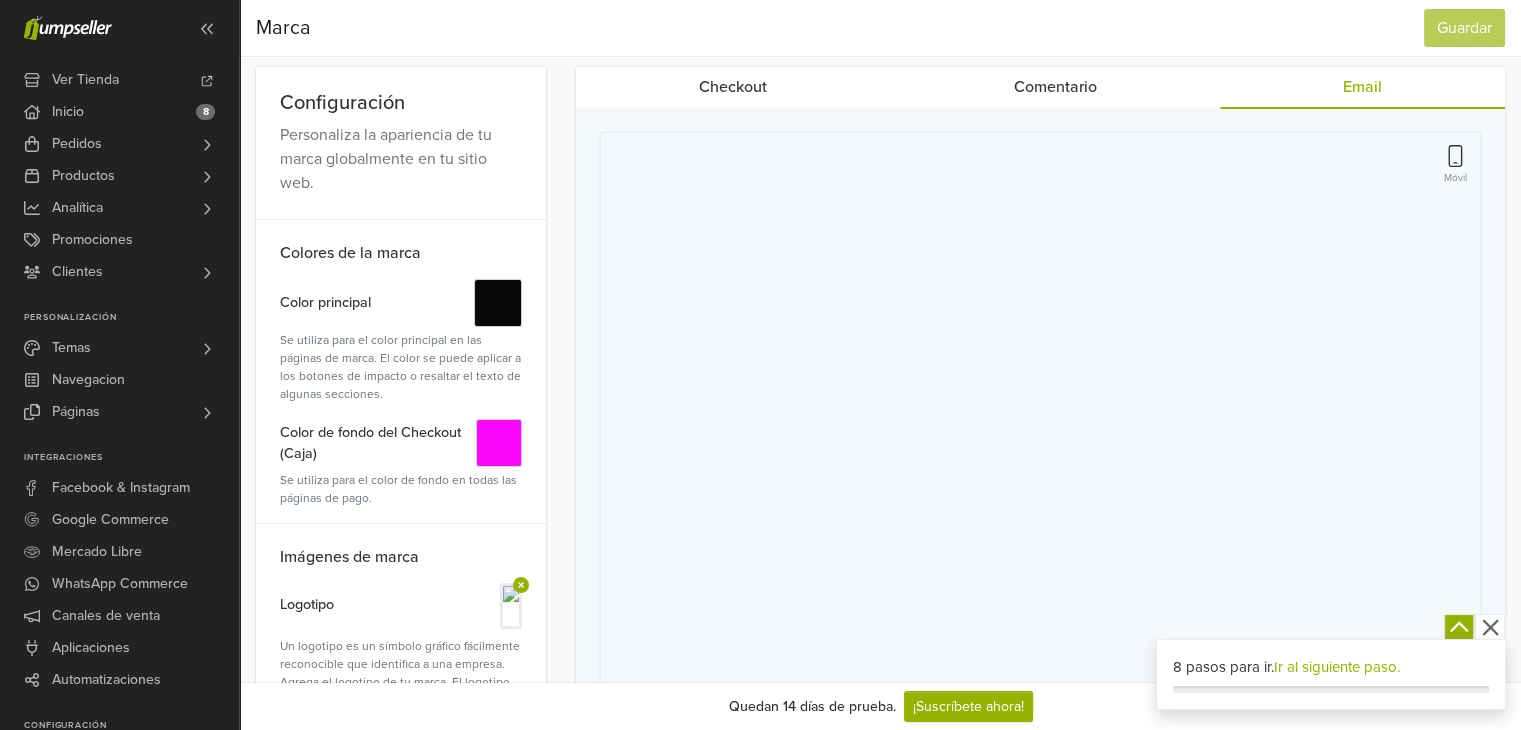 scroll, scrollTop: 0, scrollLeft: 0, axis: both 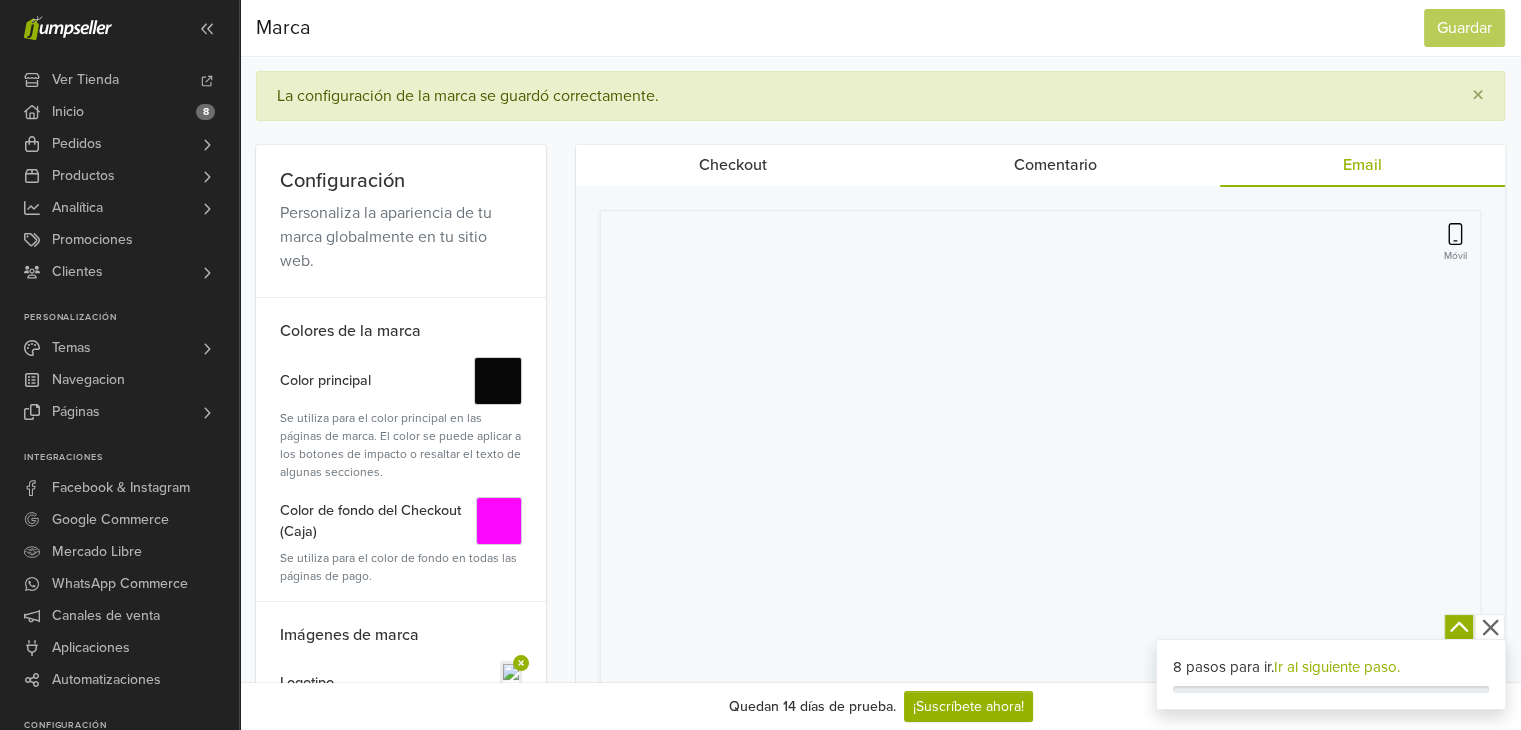 type 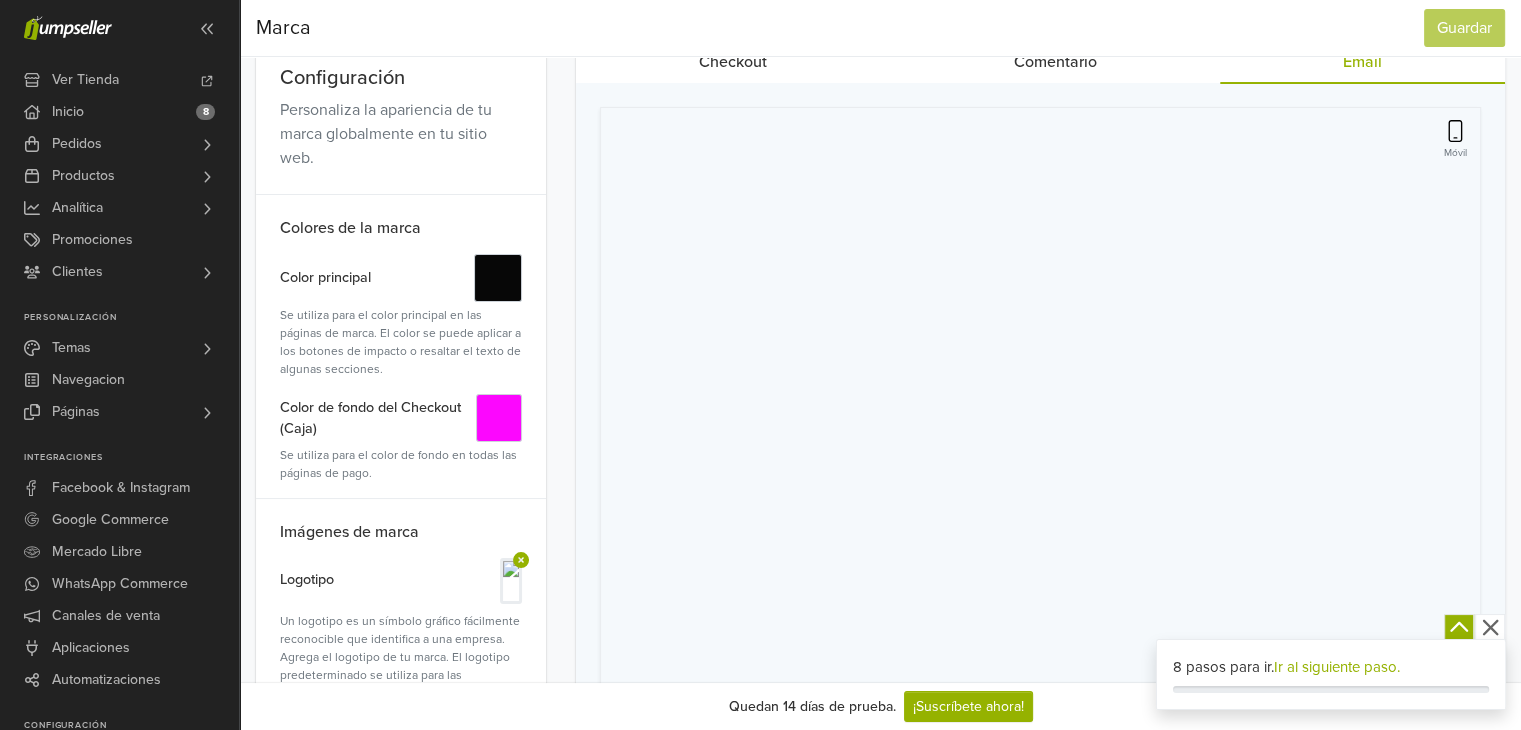 scroll, scrollTop: 108, scrollLeft: 0, axis: vertical 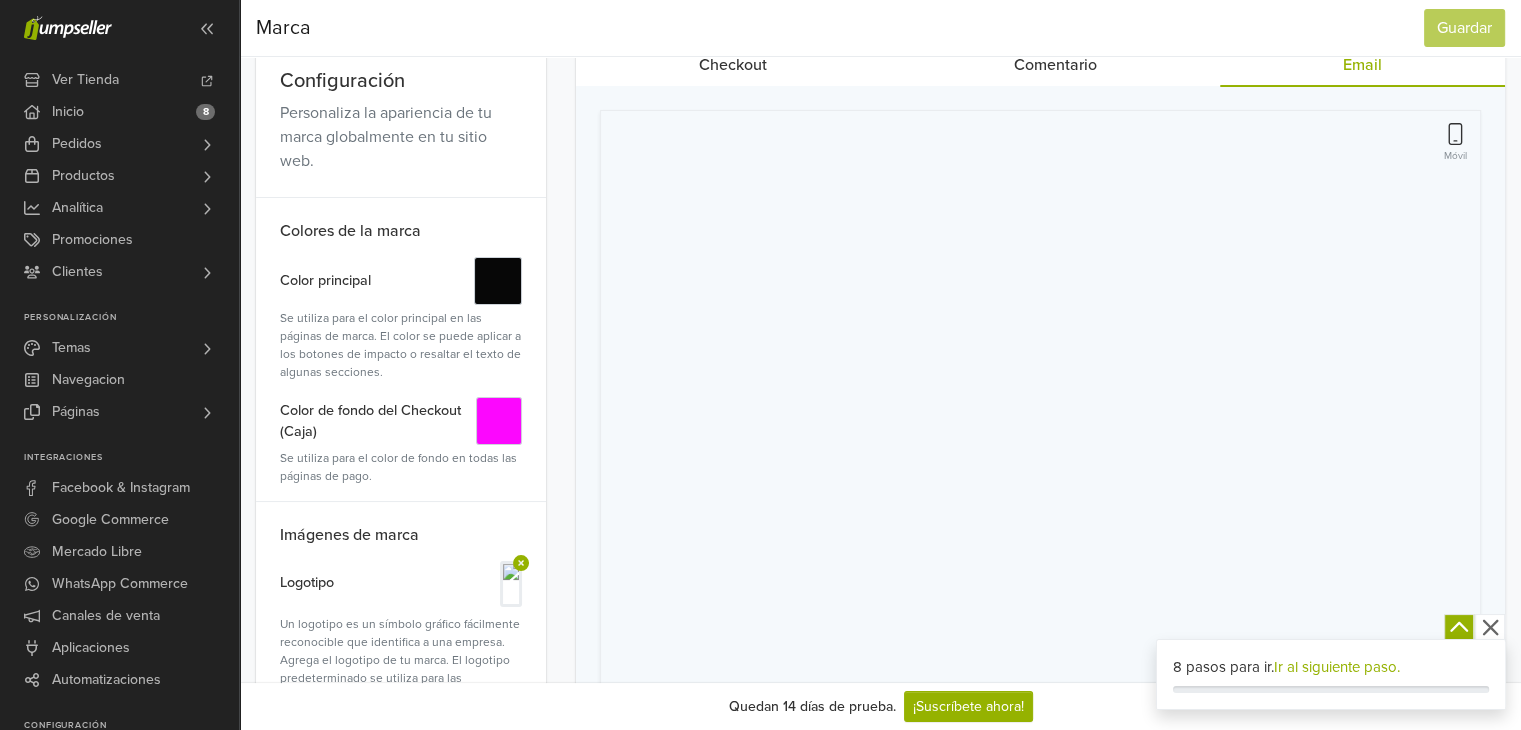 click on "Móvil" at bounding box center [1455, 143] 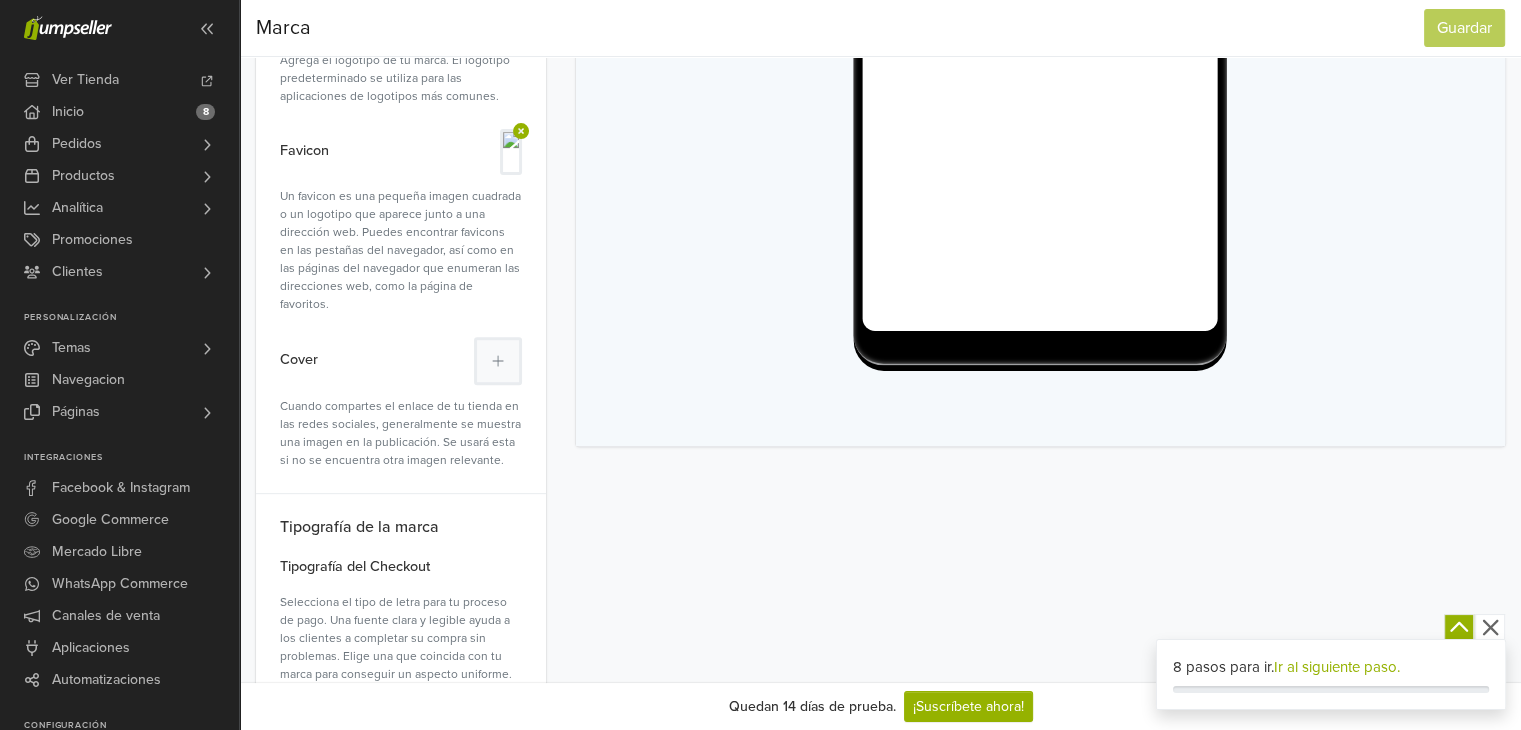 scroll, scrollTop: 708, scrollLeft: 0, axis: vertical 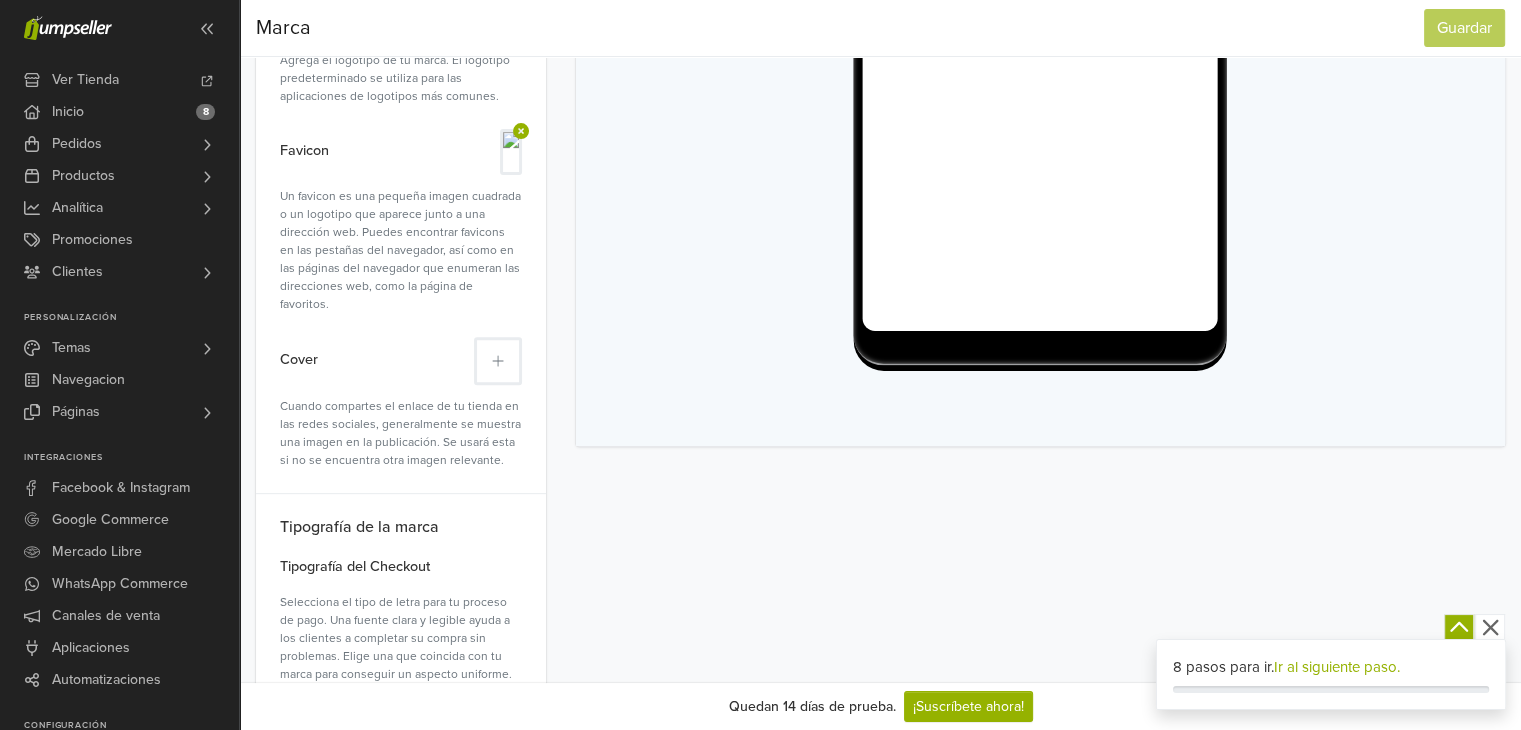 click at bounding box center [498, 361] 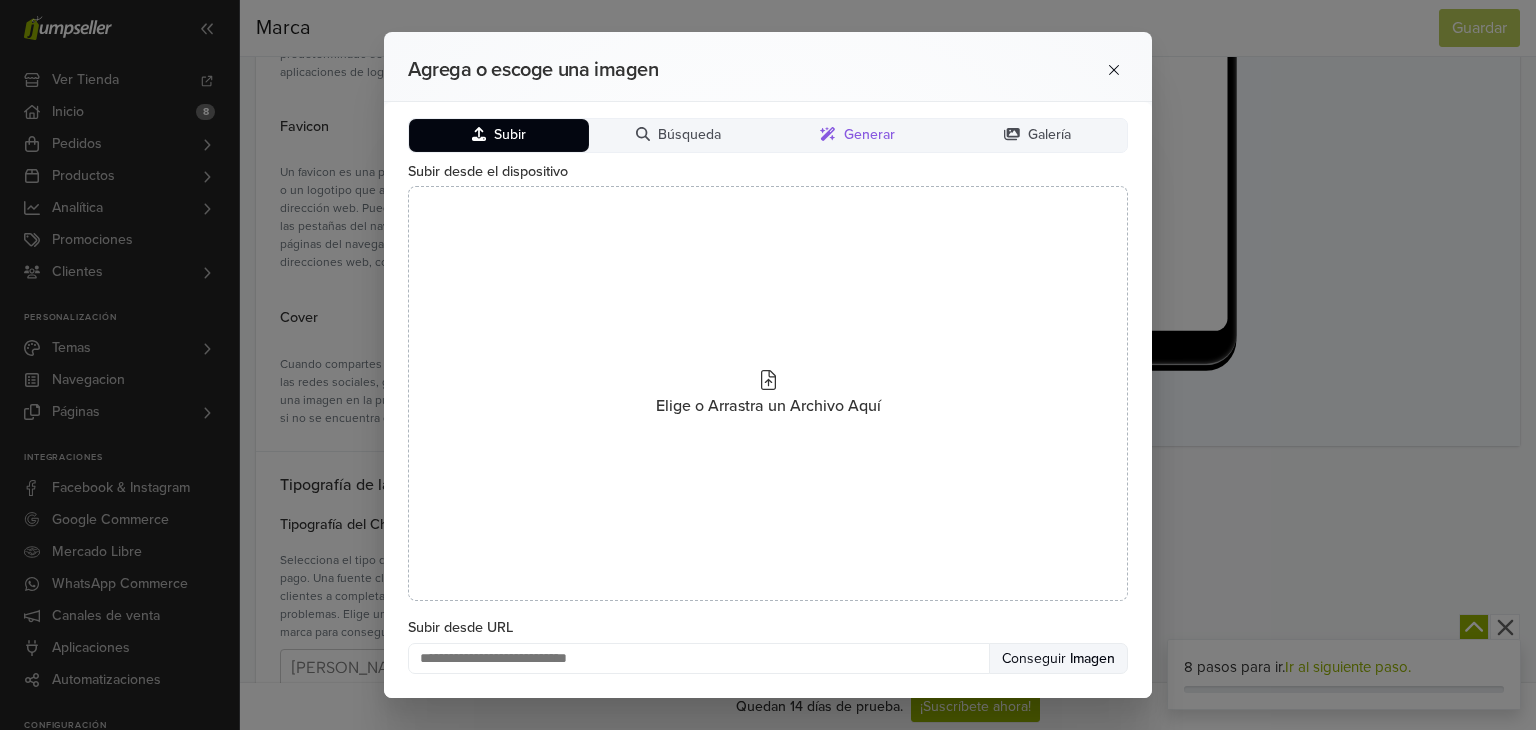 click 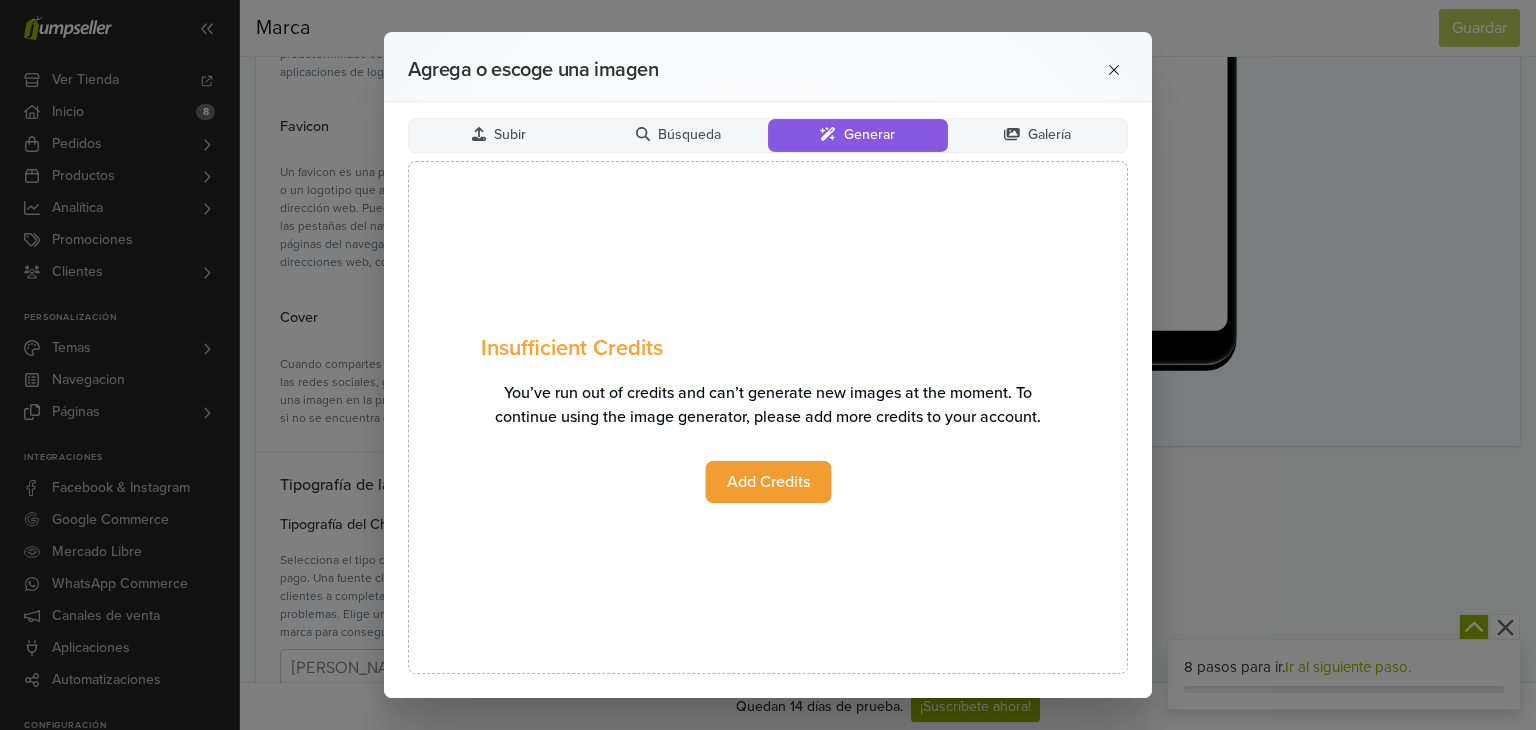 click on "Add Credits" at bounding box center [768, 482] 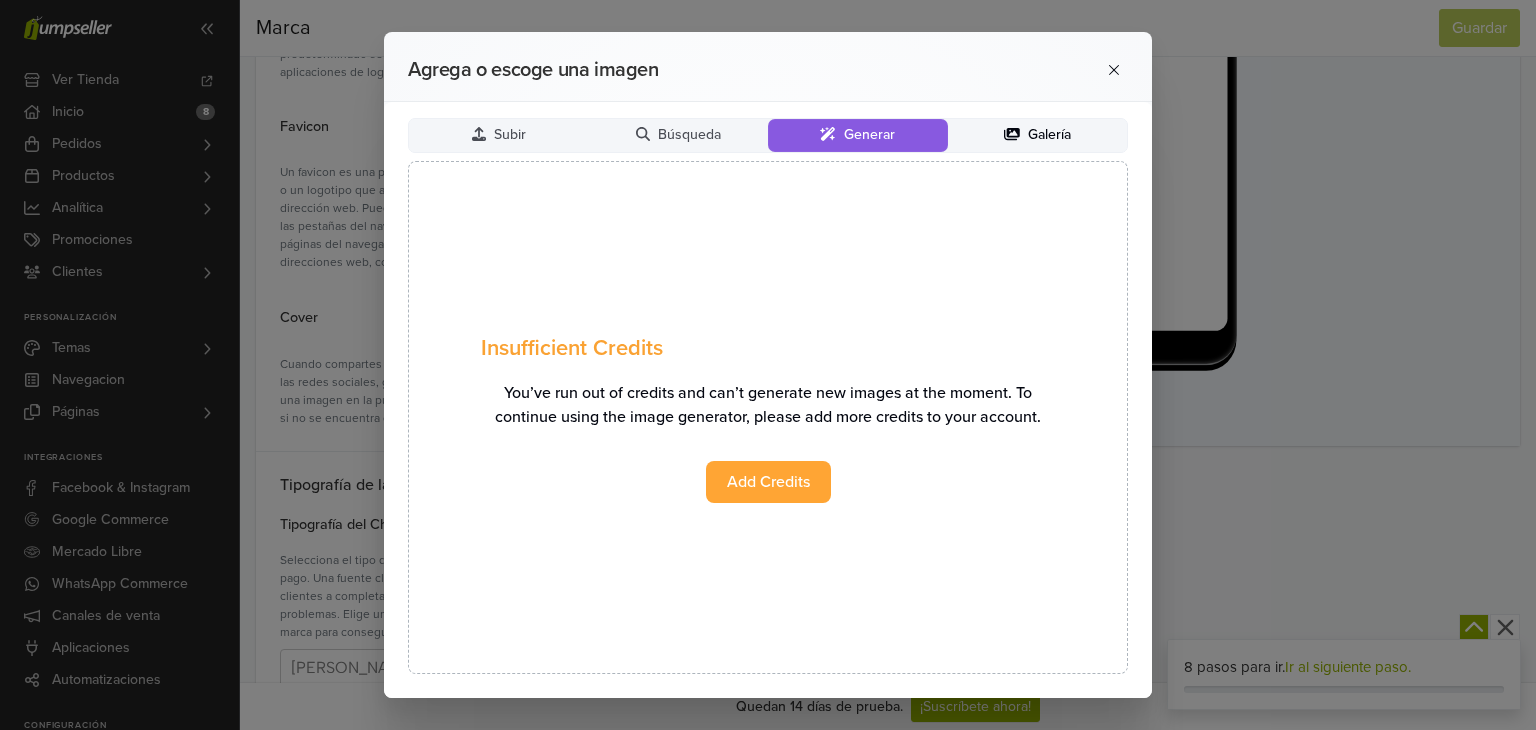 click on "Galería" at bounding box center [1038, 135] 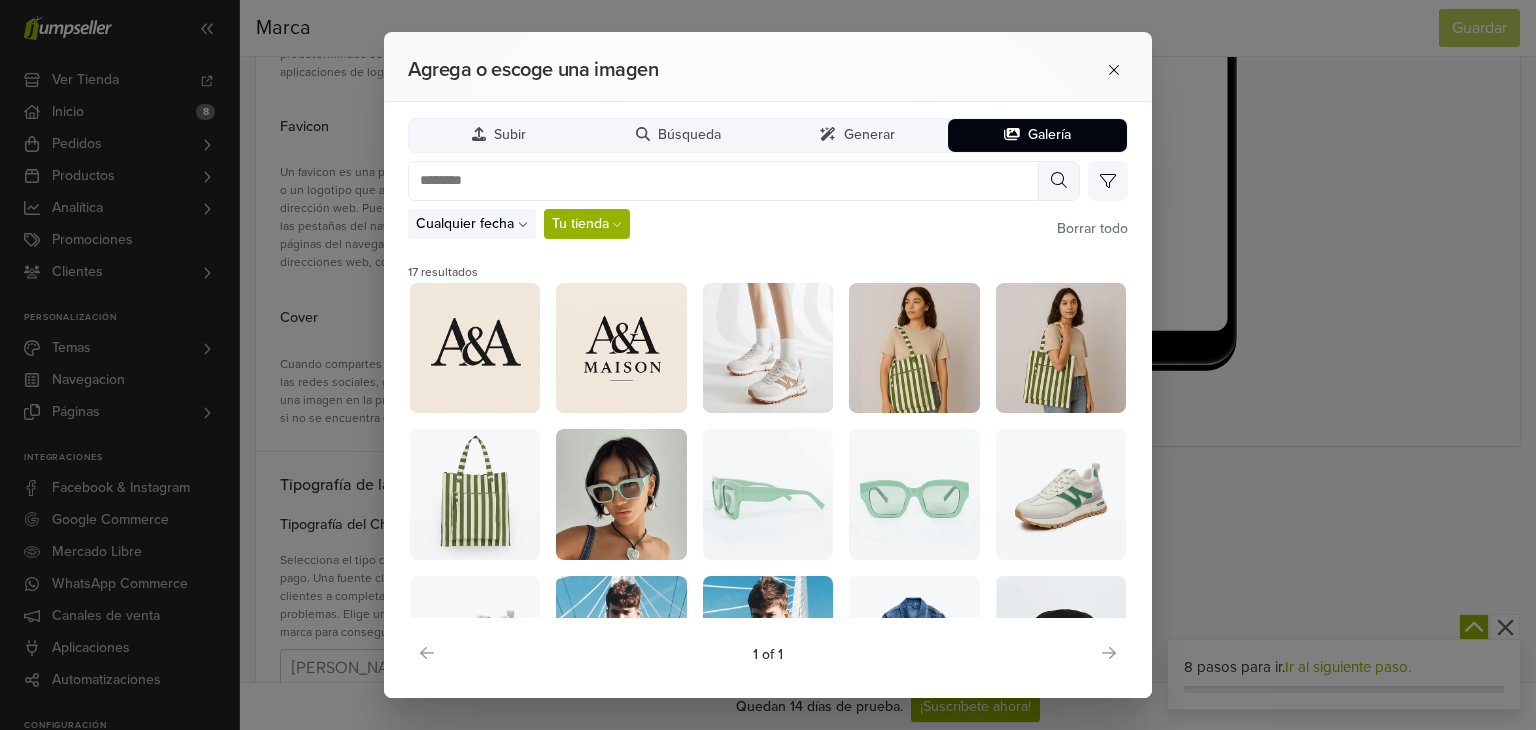 drag, startPoint x: 1123, startPoint y: 73, endPoint x: 1060, endPoint y: 213, distance: 153.52199 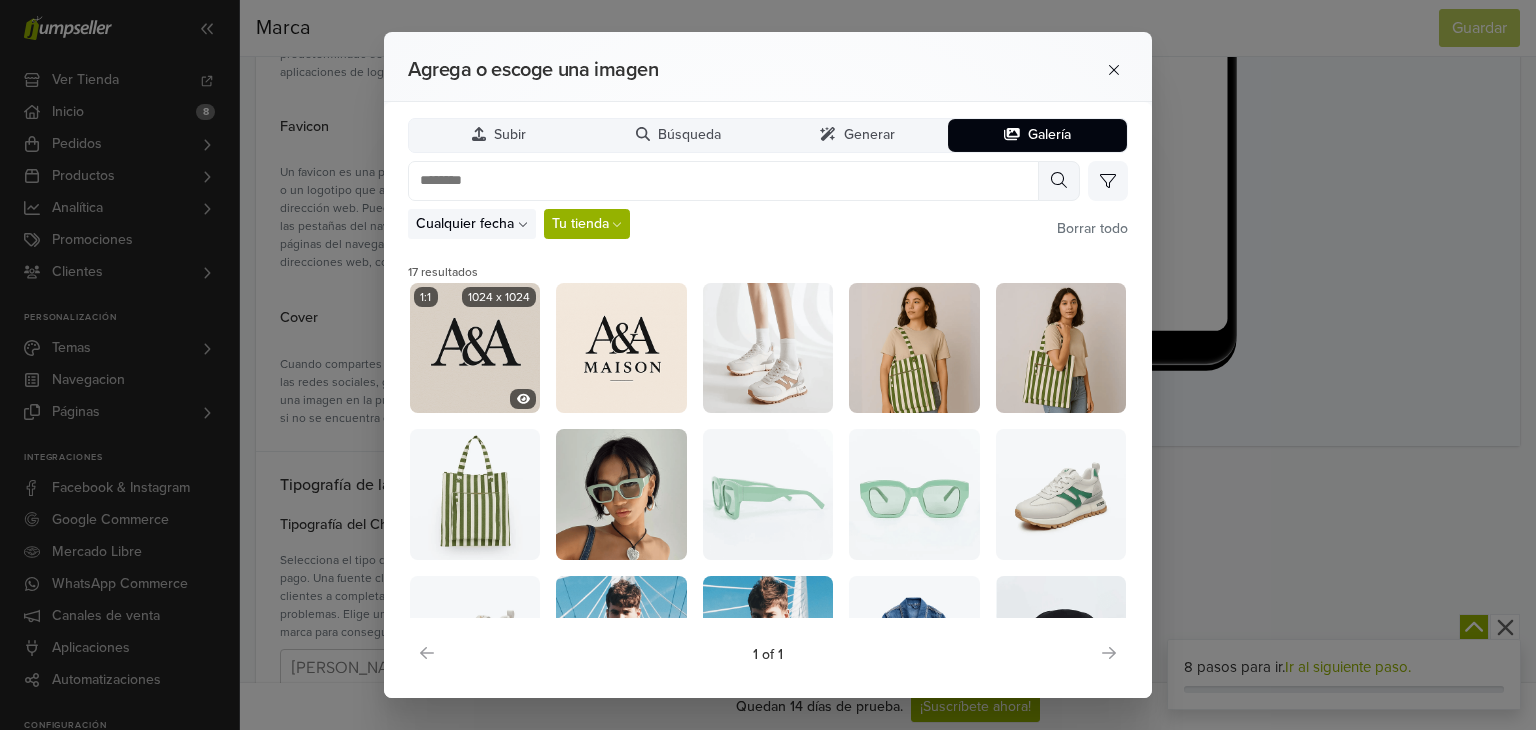 click at bounding box center (475, 348) 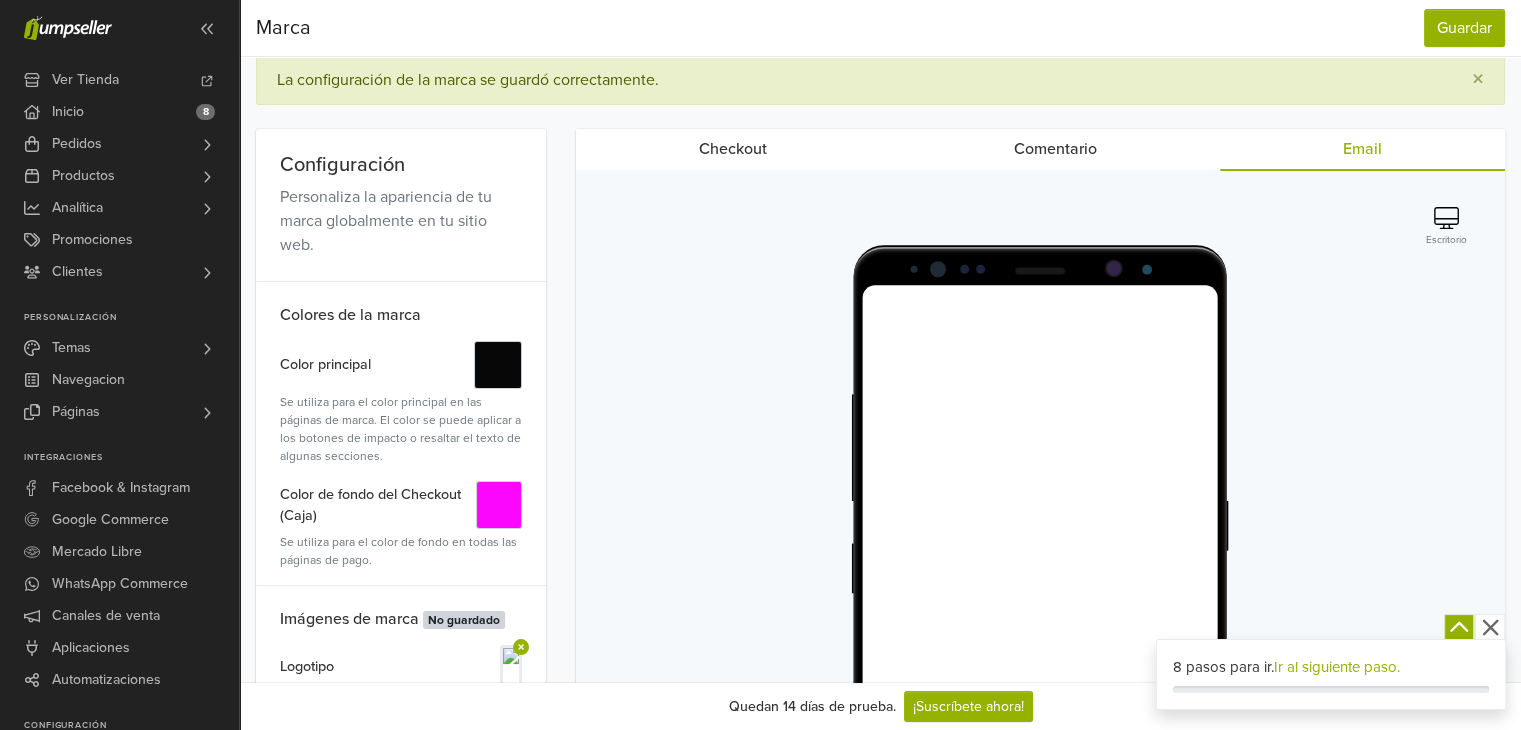 scroll, scrollTop: 0, scrollLeft: 0, axis: both 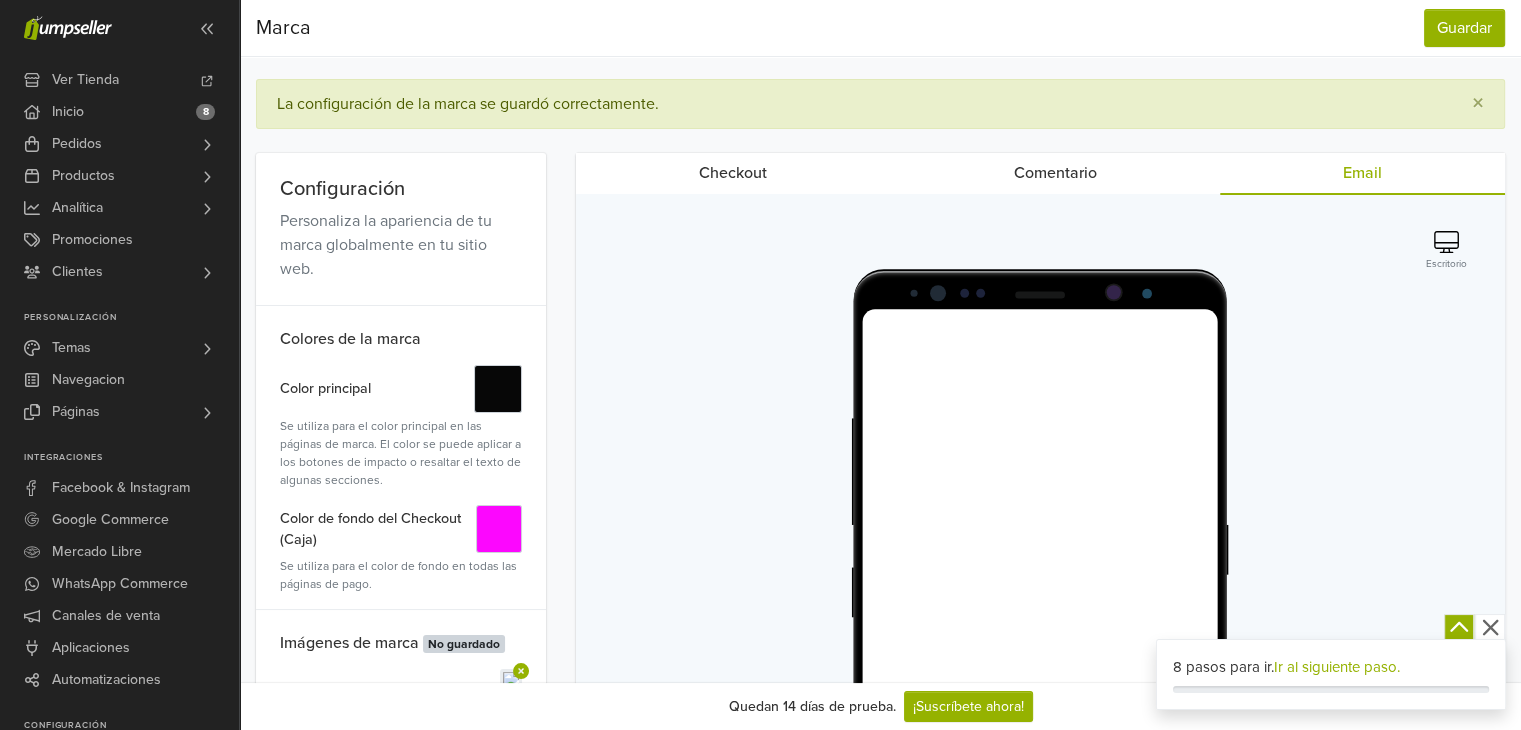 click on "Checkout" at bounding box center (733, 173) 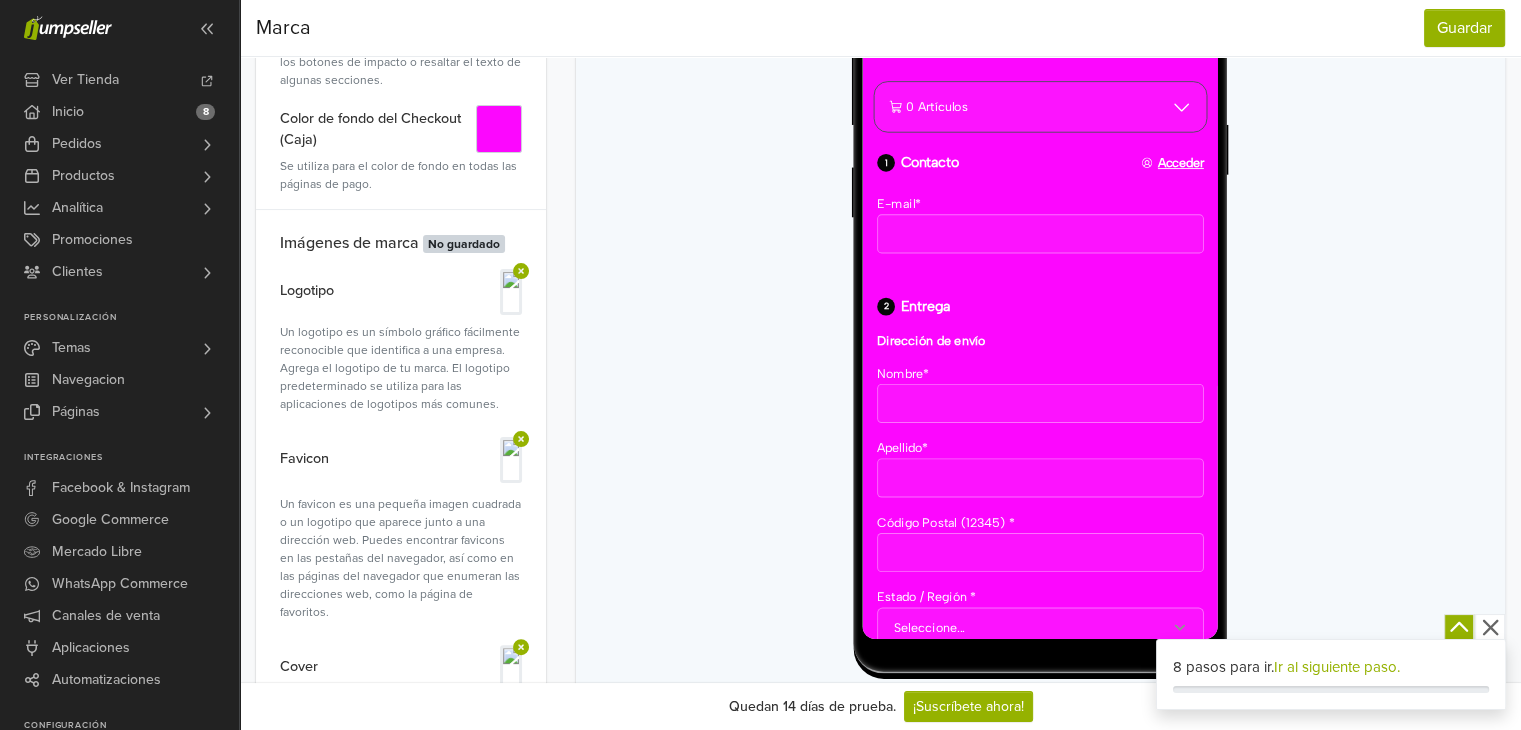 scroll, scrollTop: 0, scrollLeft: 0, axis: both 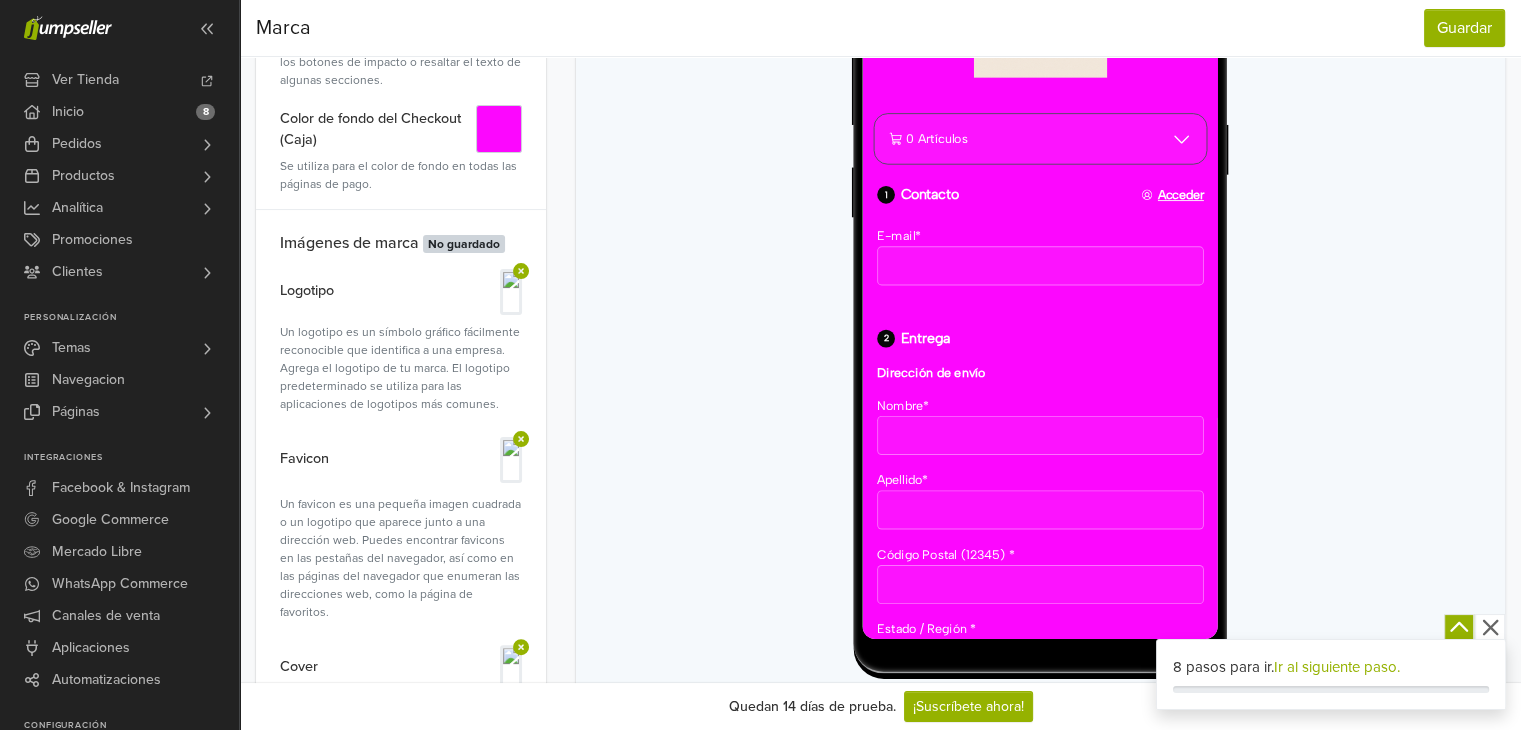 click on "Acceder" at bounding box center (1210, 232) 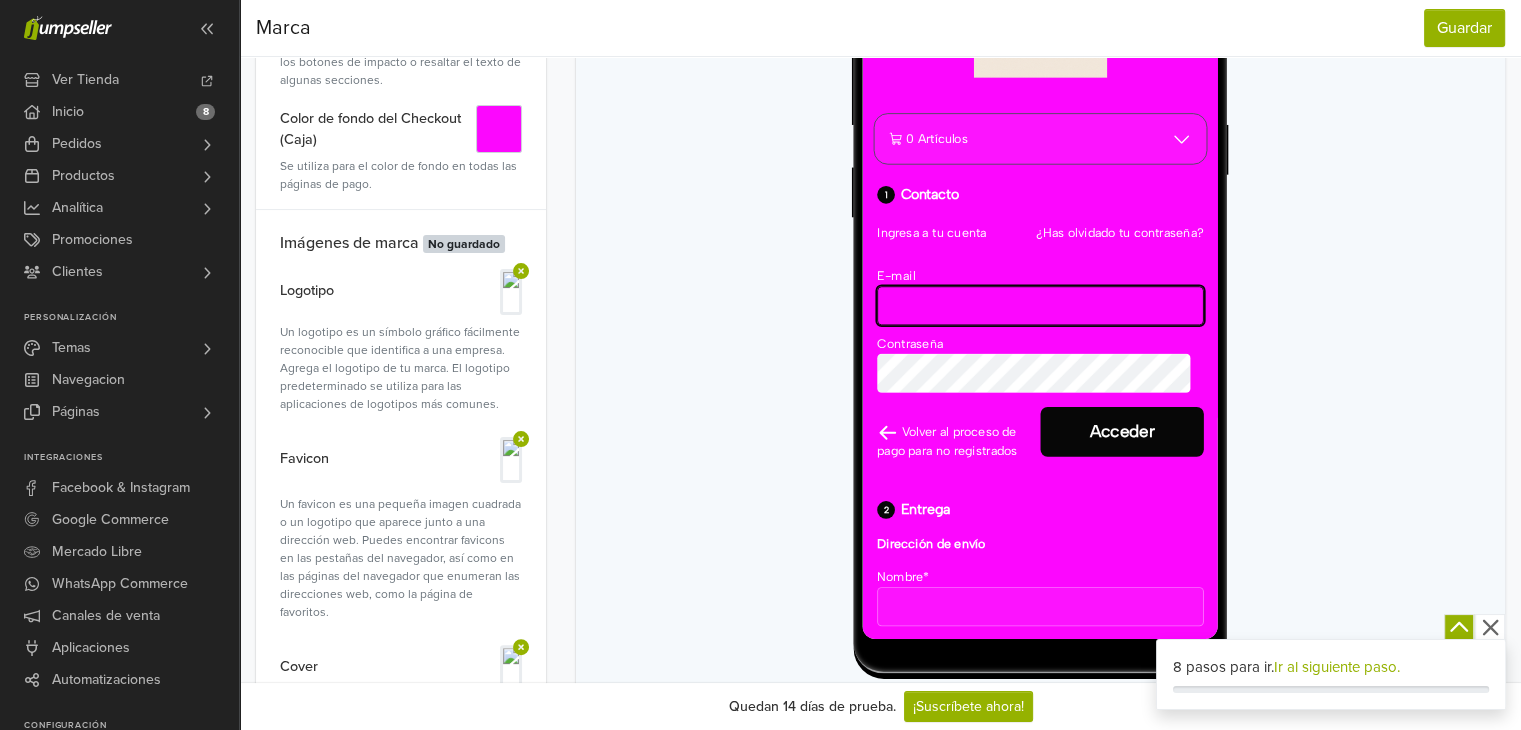 click on "E-mail" at bounding box center [1062, 357] 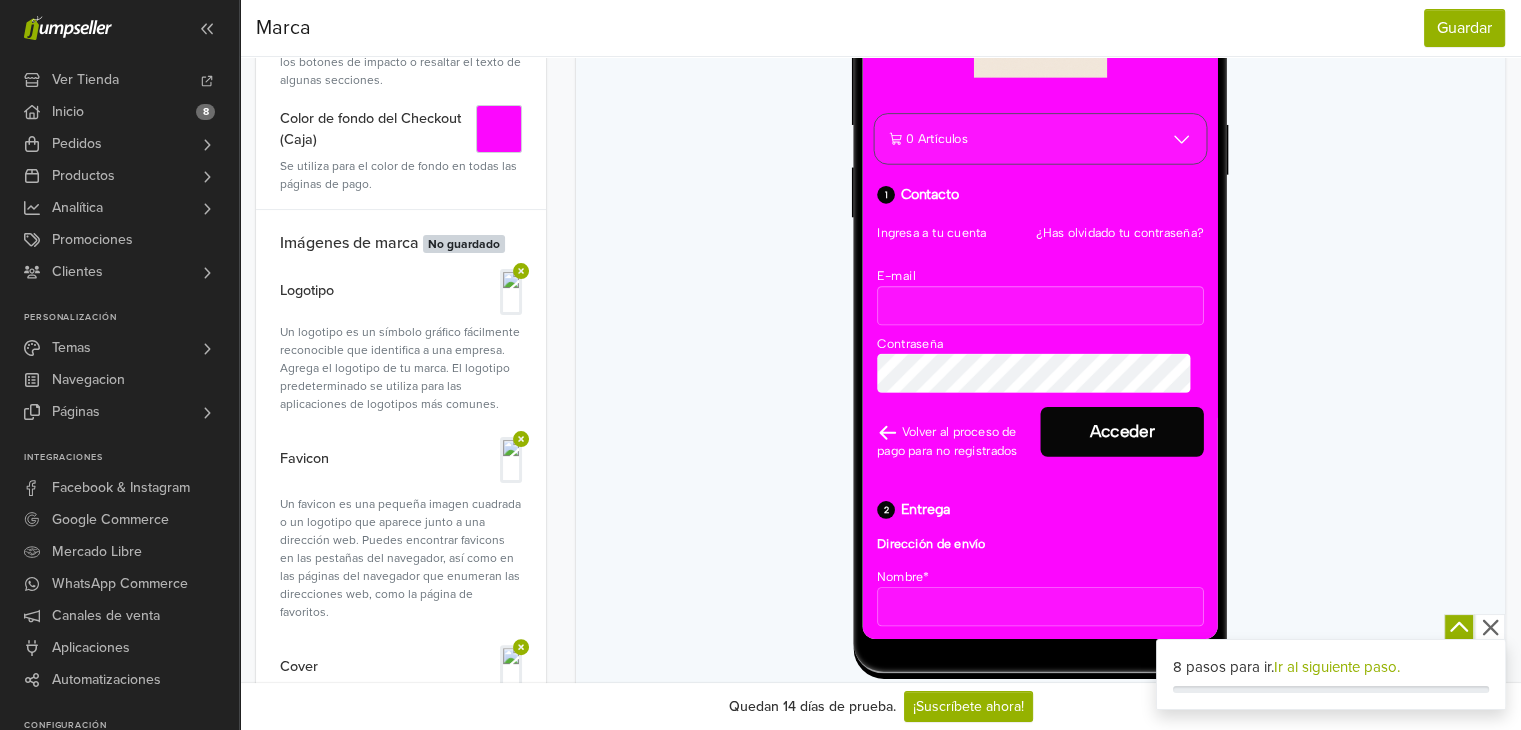 click at bounding box center (1040, 274) 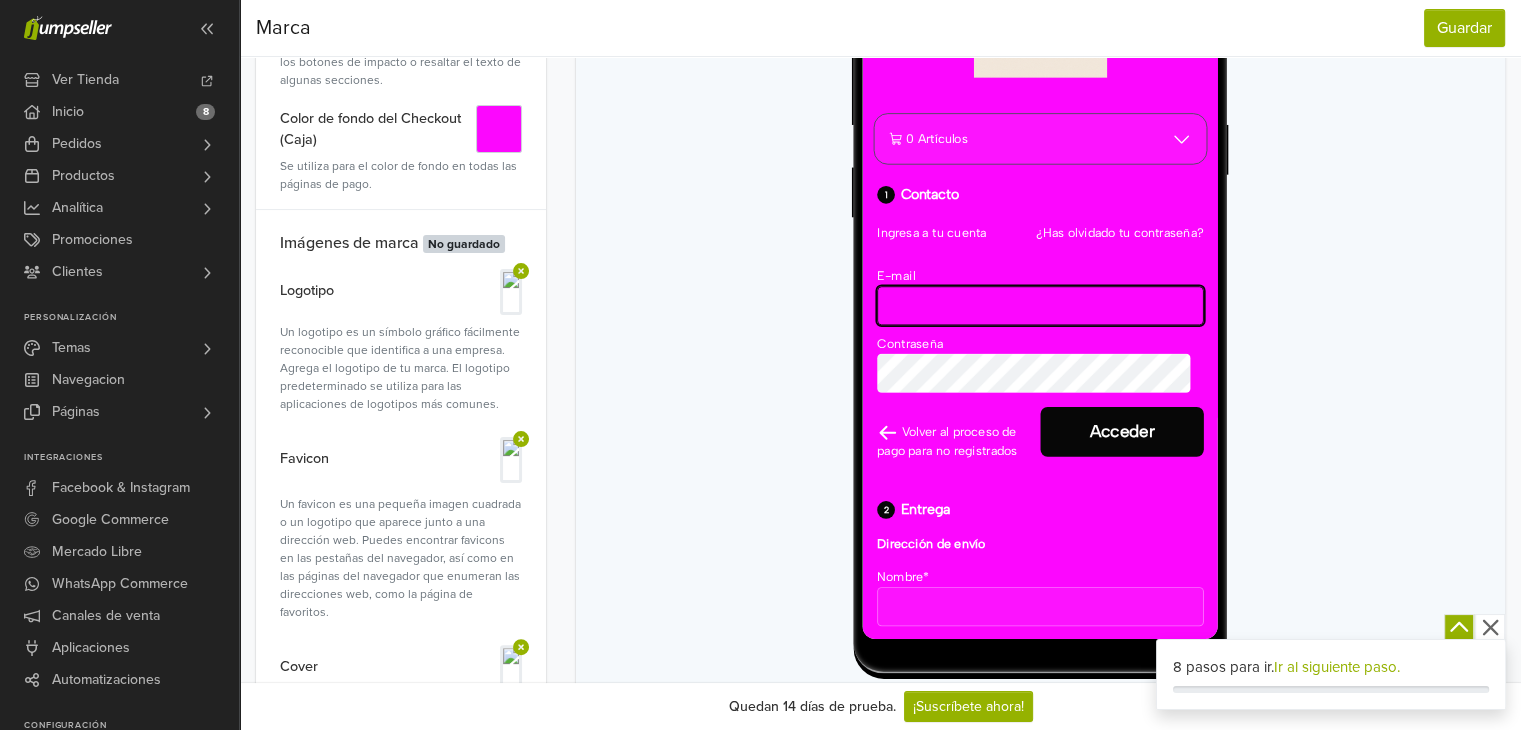 click on "E-mail" at bounding box center [1062, 357] 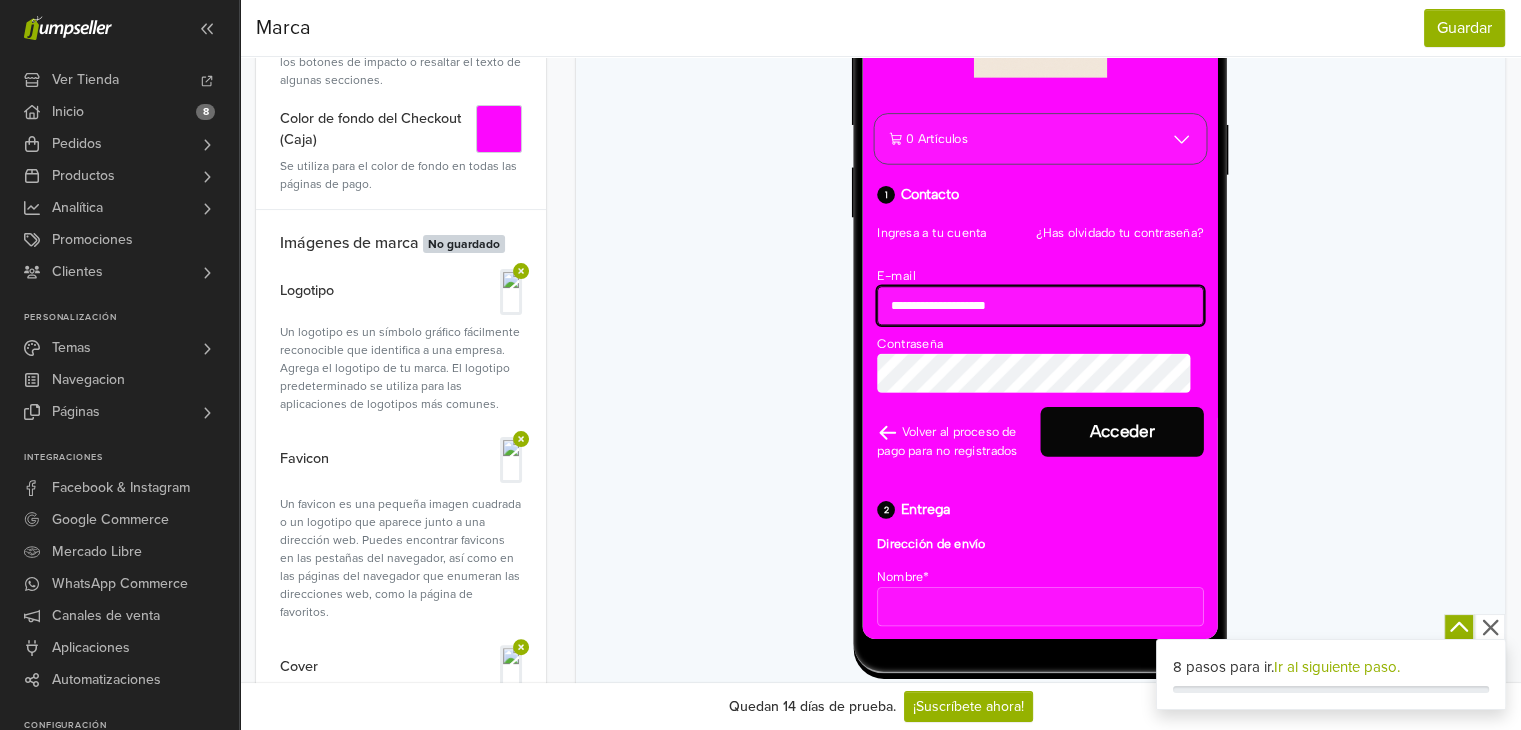 type on "**********" 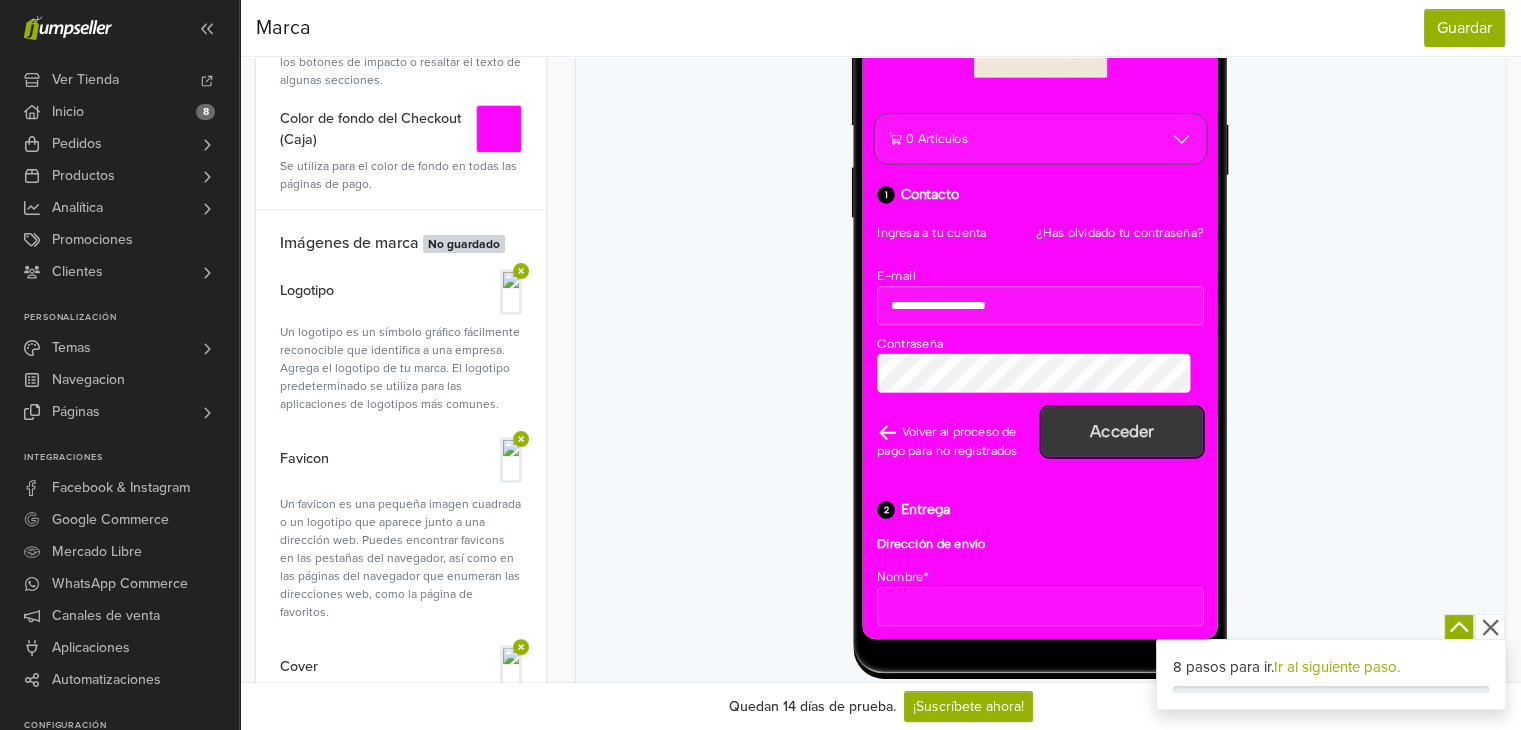 click on "Acceder" at bounding box center (1154, 499) 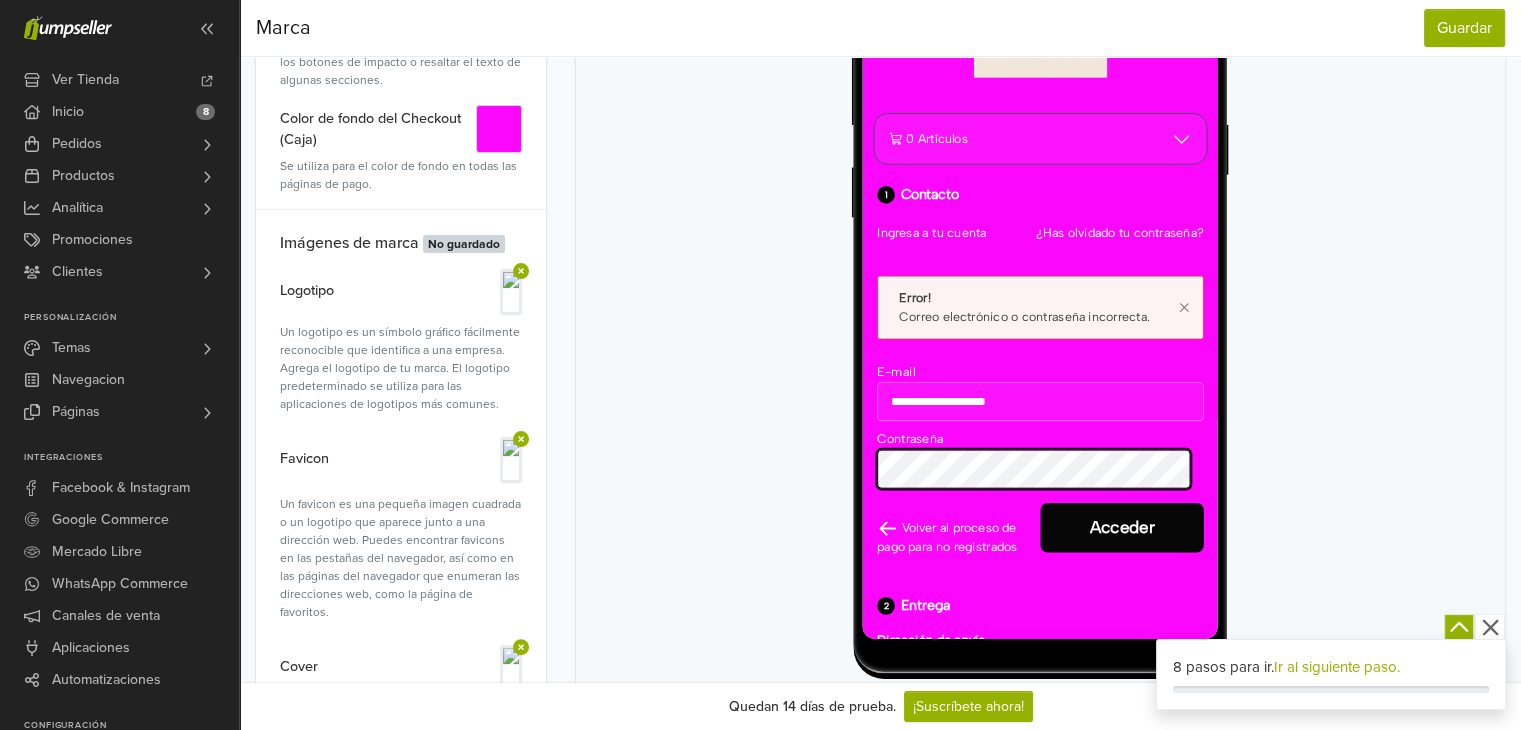 click on "**********" at bounding box center [1062, 880] 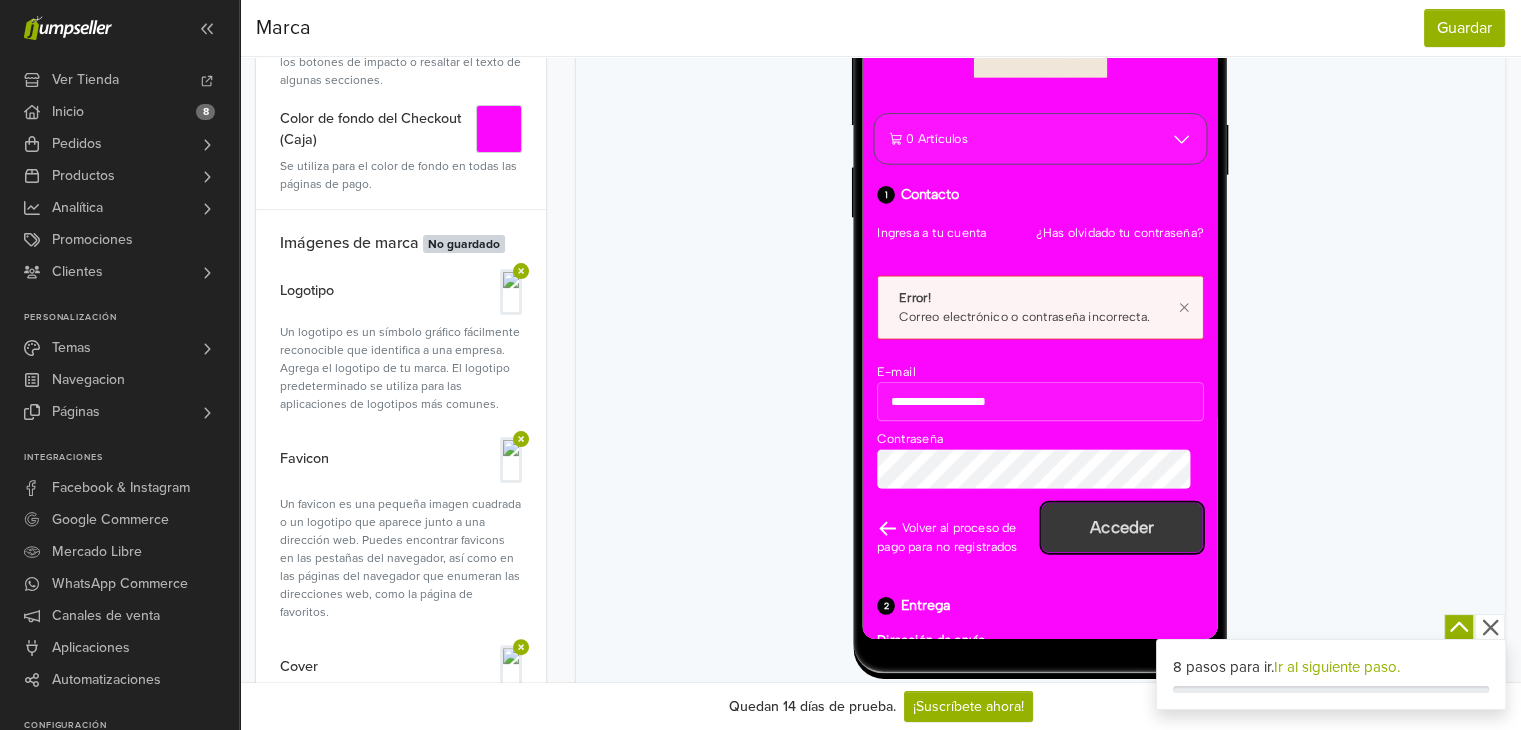 click on "Acceder" at bounding box center [1154, 607] 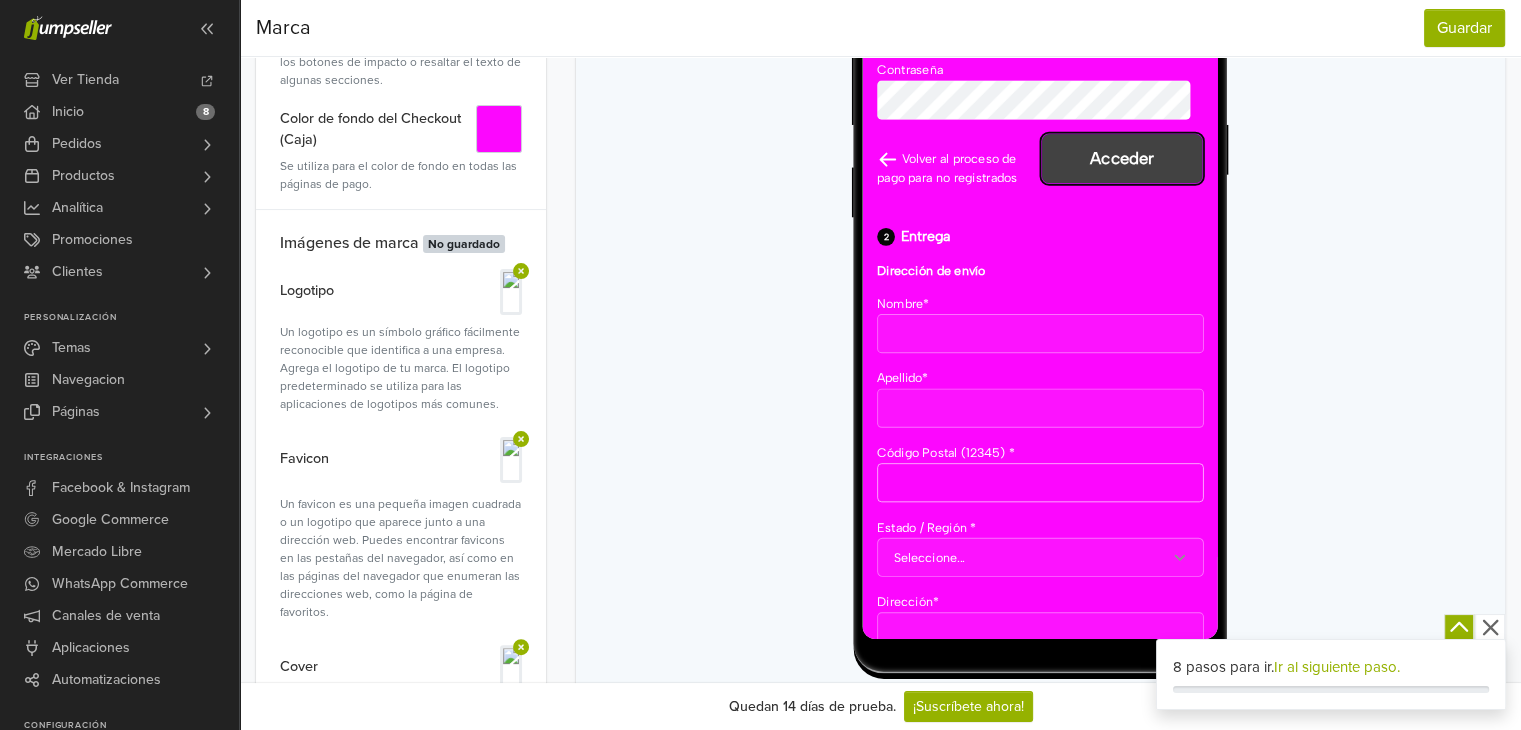 scroll, scrollTop: 0, scrollLeft: 0, axis: both 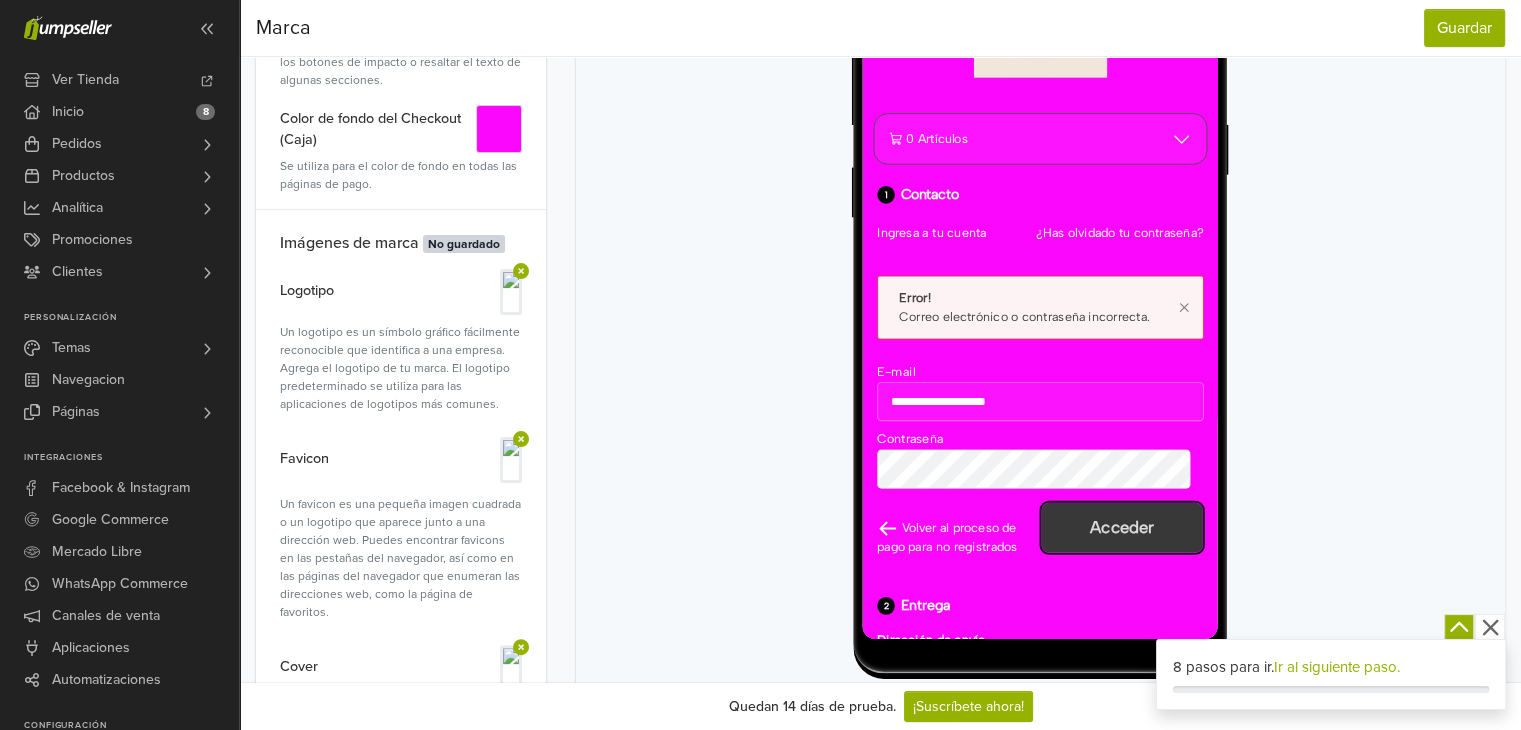 click on "Acceder" at bounding box center [1154, 607] 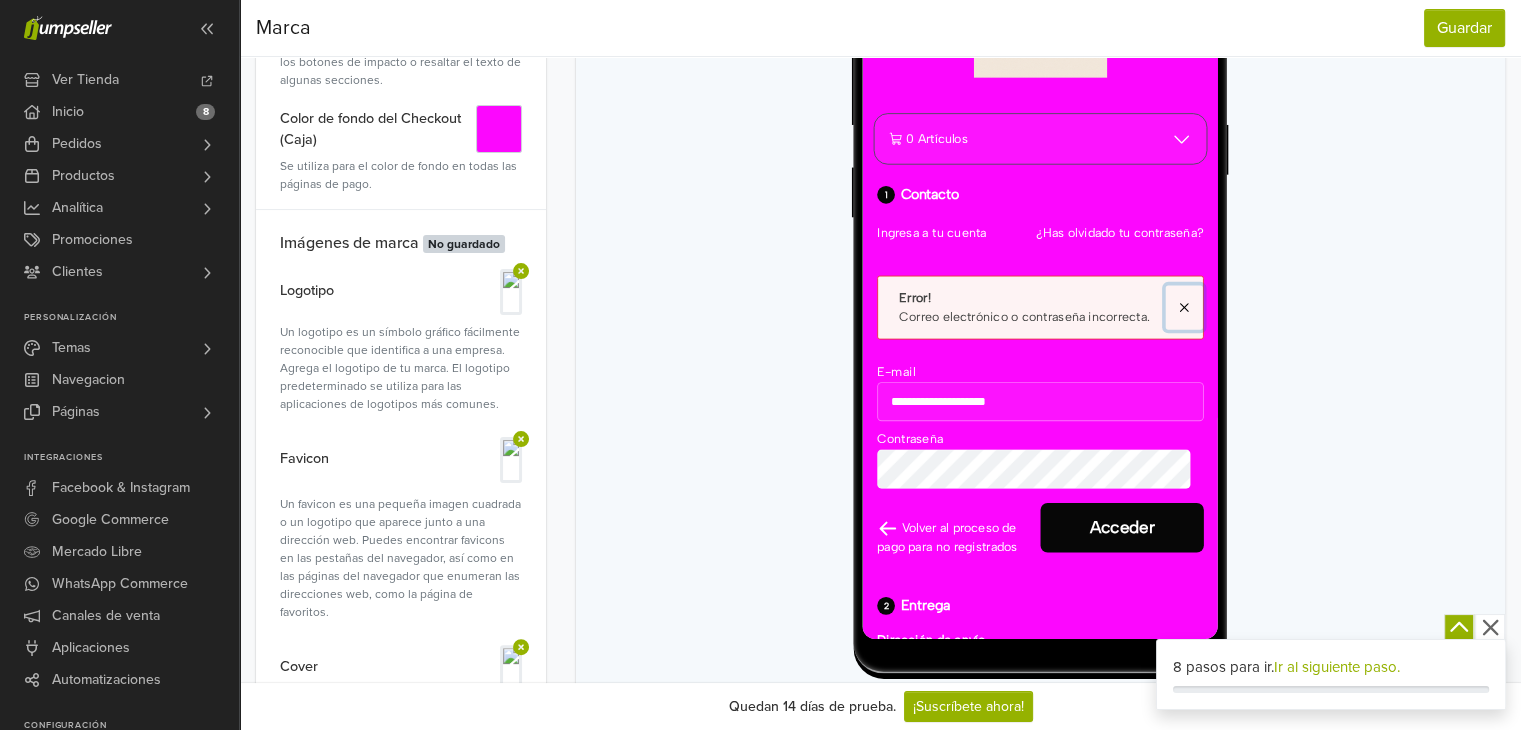 click at bounding box center [1224, 359] 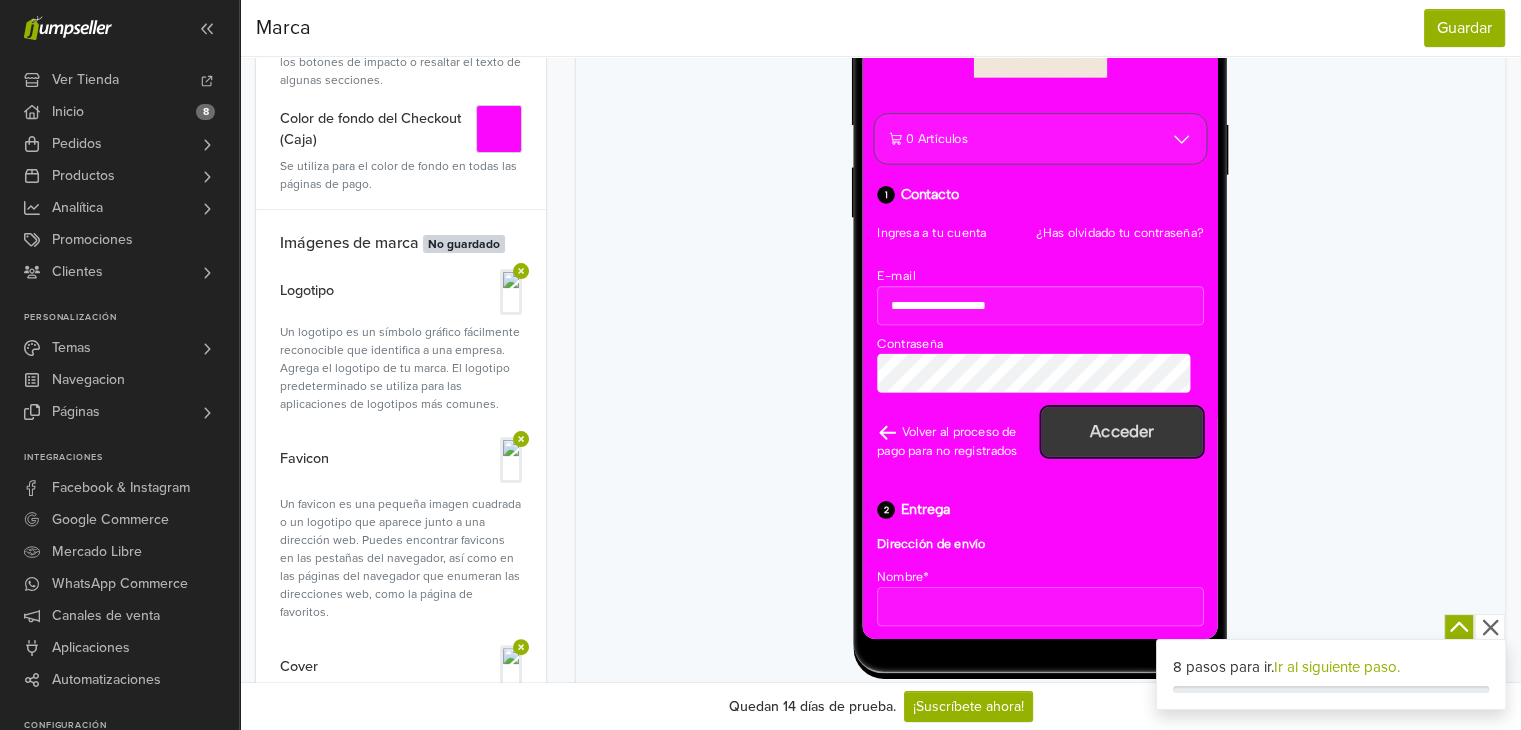 click on "Acceder" at bounding box center [1154, 499] 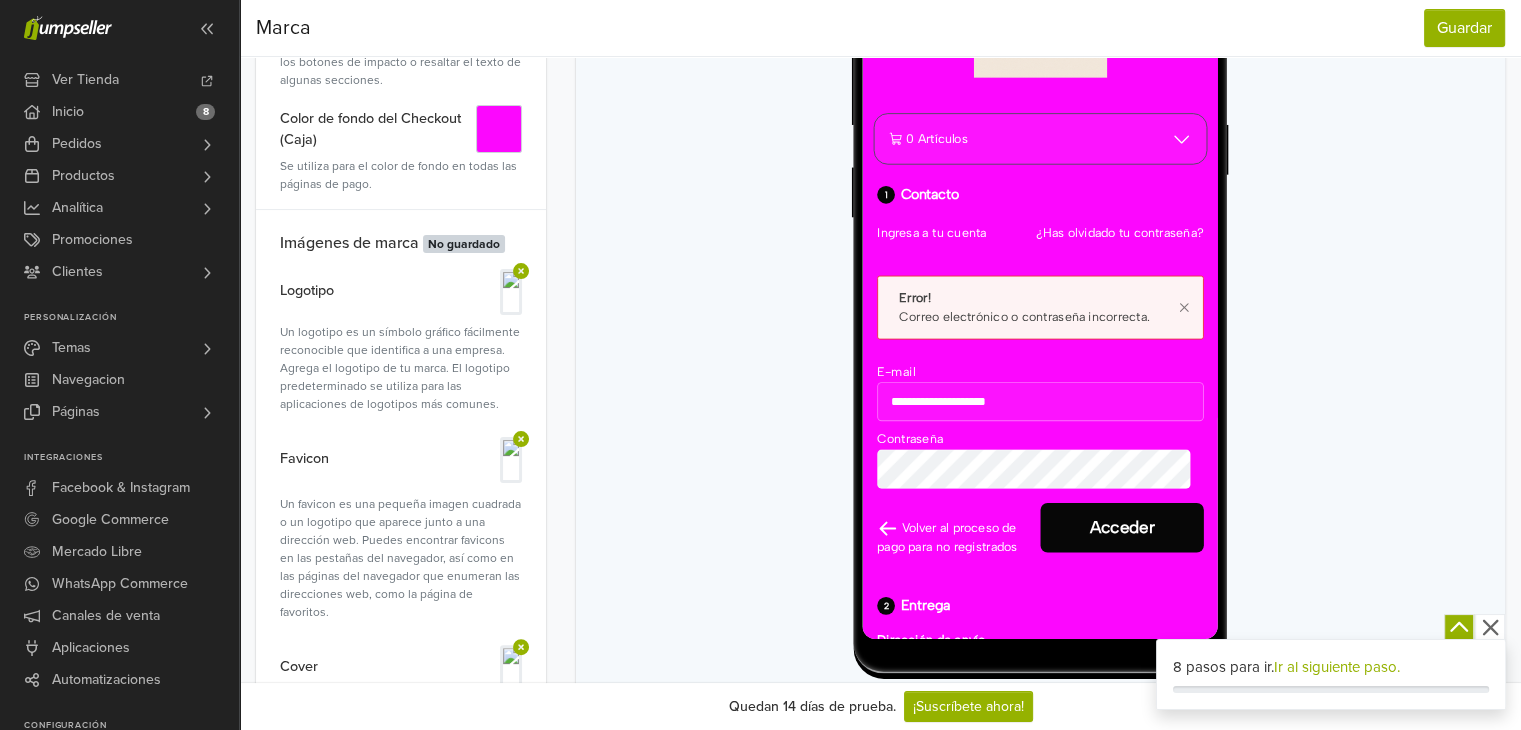 click on "Error!" at bounding box center [1062, 348] 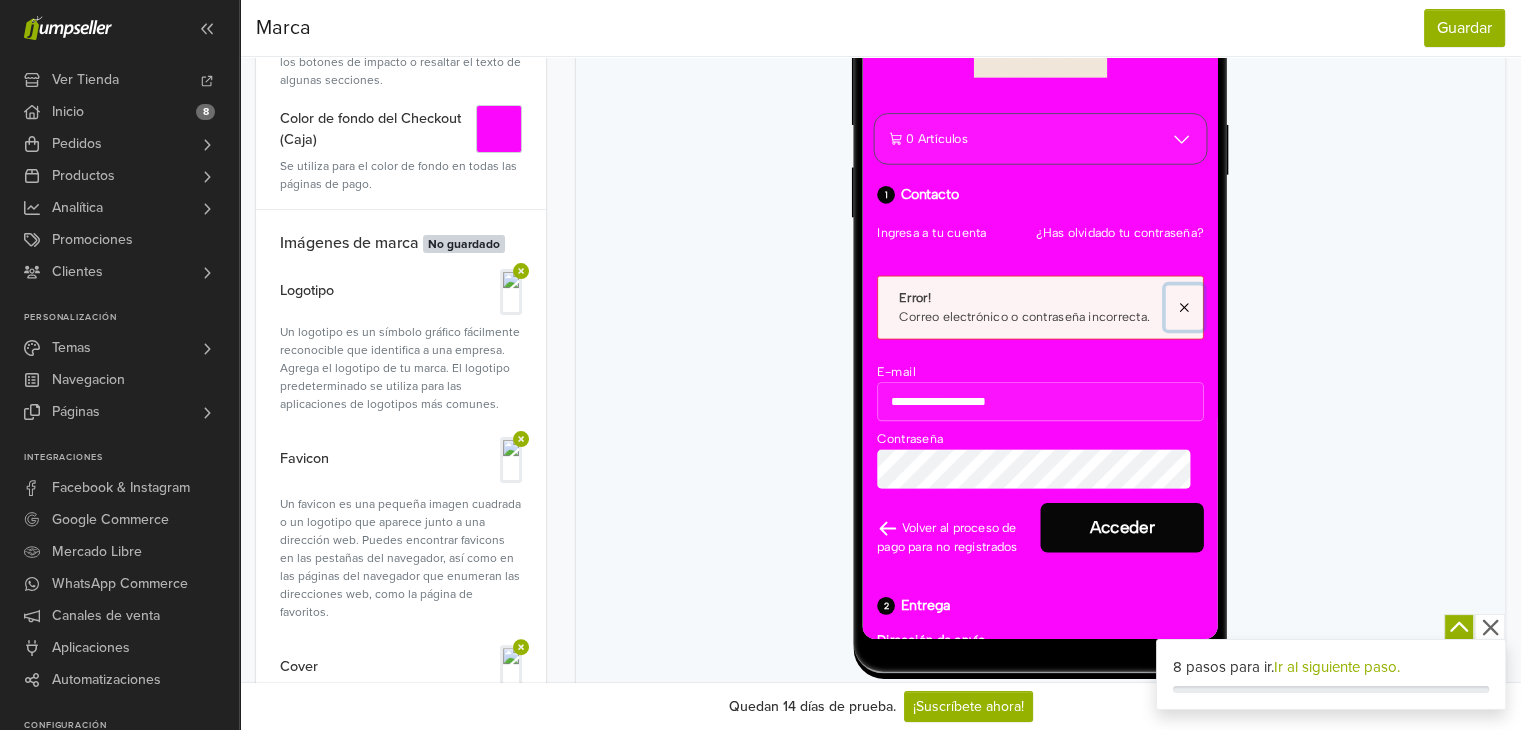 click at bounding box center (1224, 359) 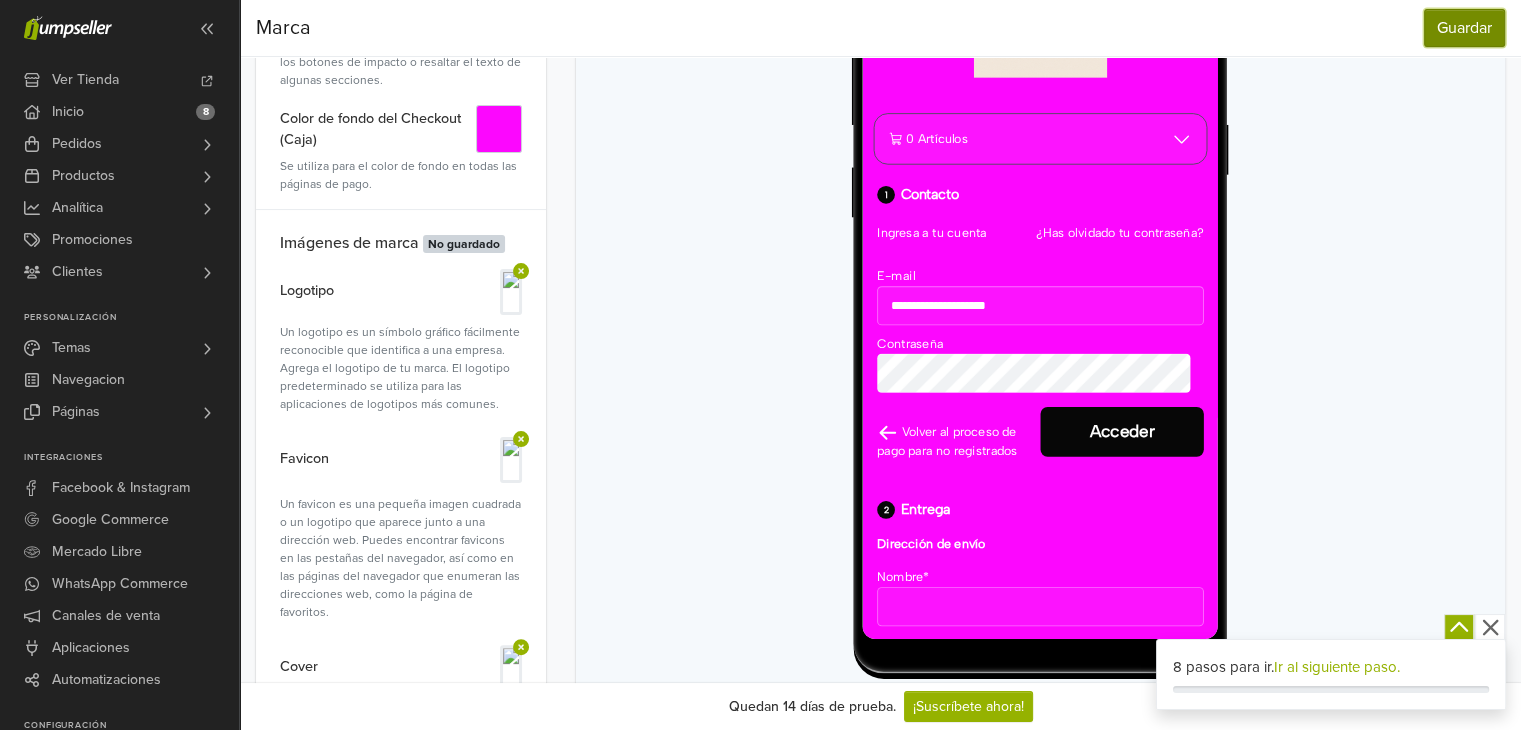 click on "Guardar" at bounding box center (1464, 28) 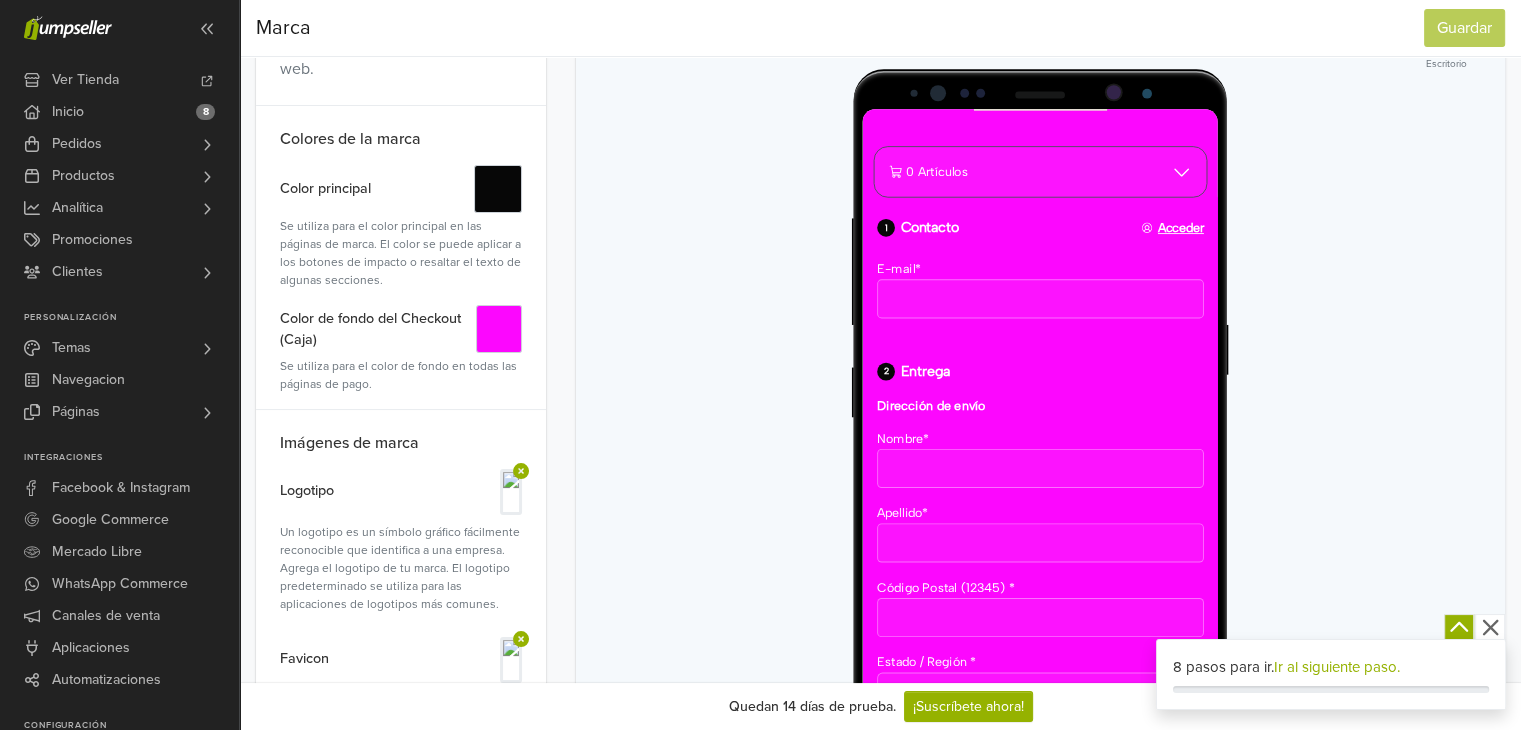 scroll, scrollTop: 200, scrollLeft: 0, axis: vertical 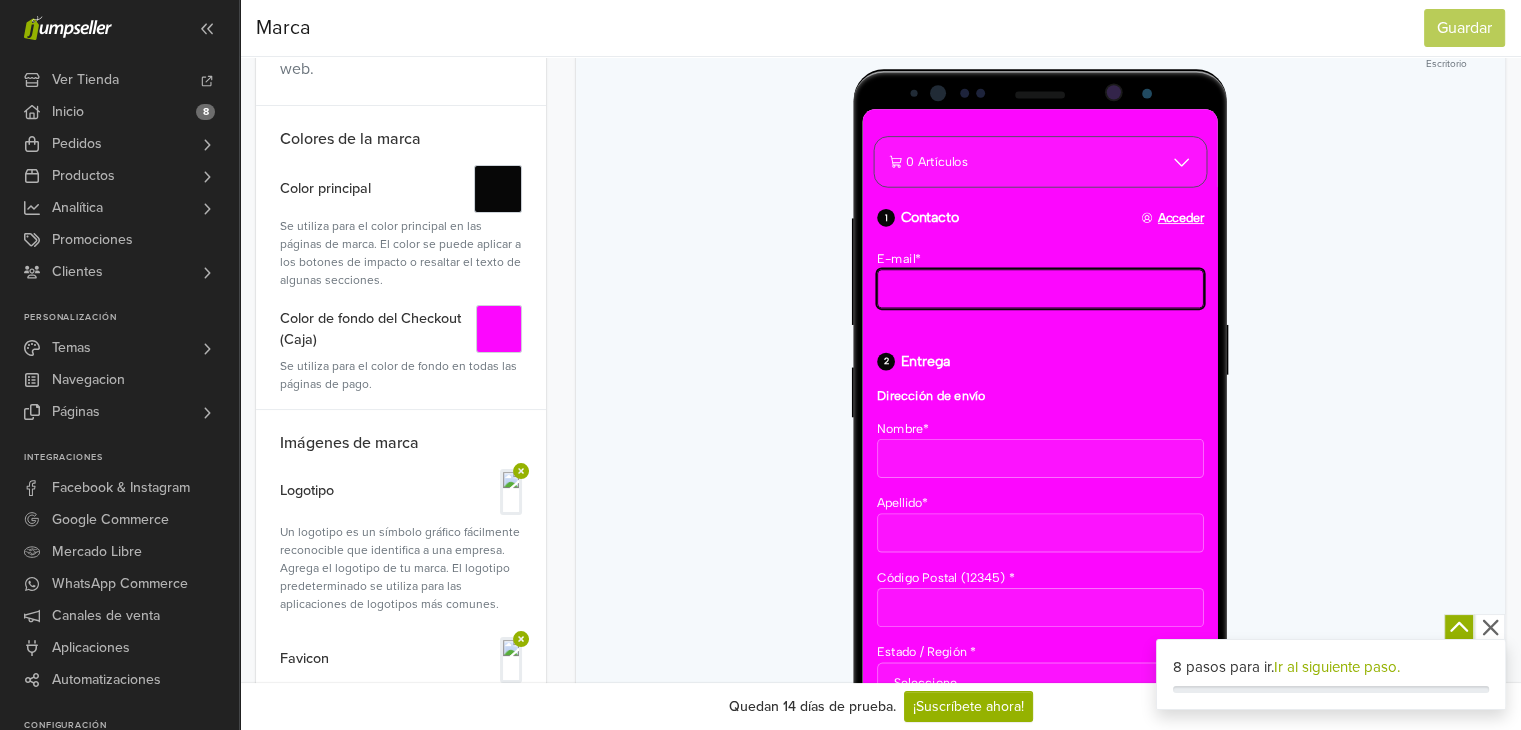 click on "E-mail  *" at bounding box center (1062, 311) 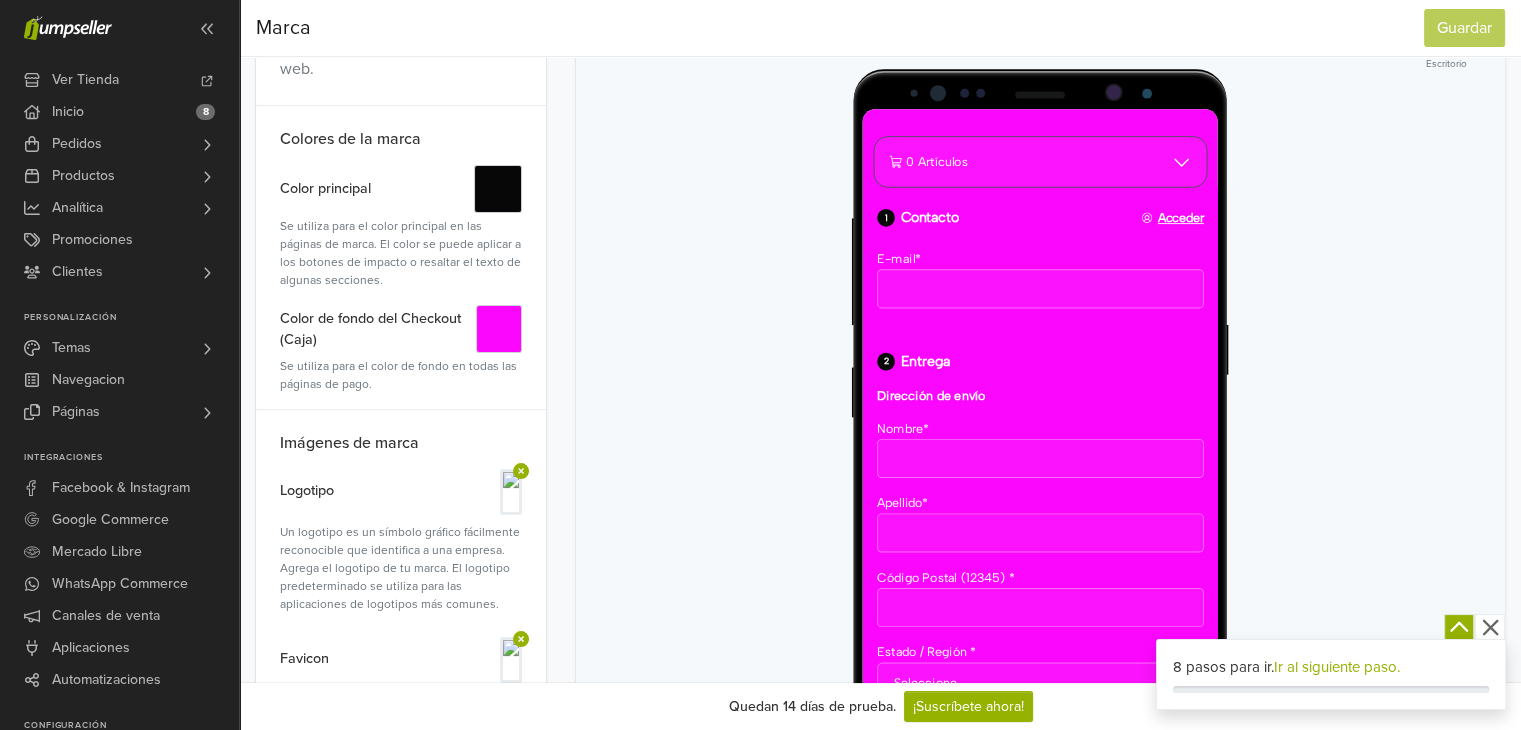 click on "1   Contacto   Acceder E-mail  *" at bounding box center (1062, 285) 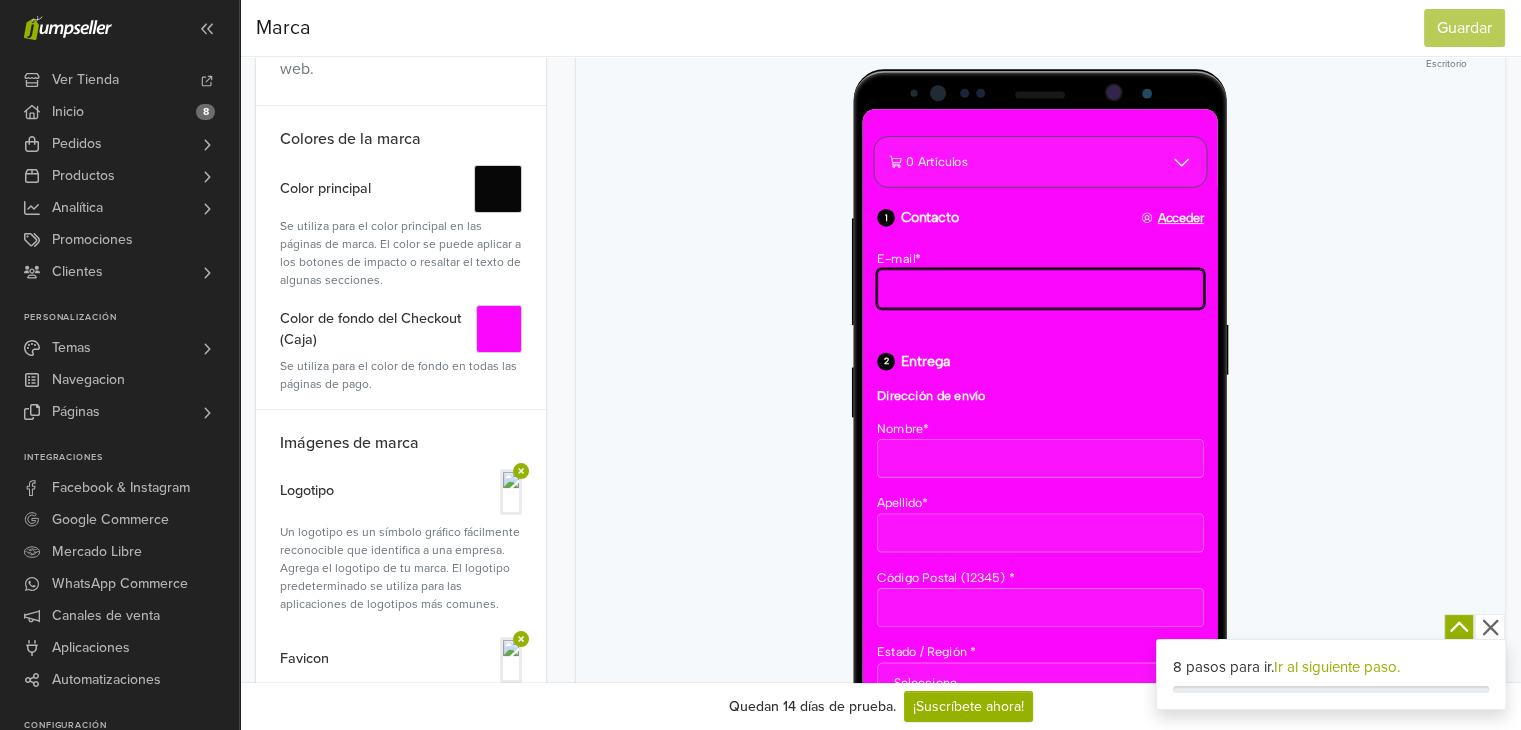 click on "E-mail  *" at bounding box center (1062, 311) 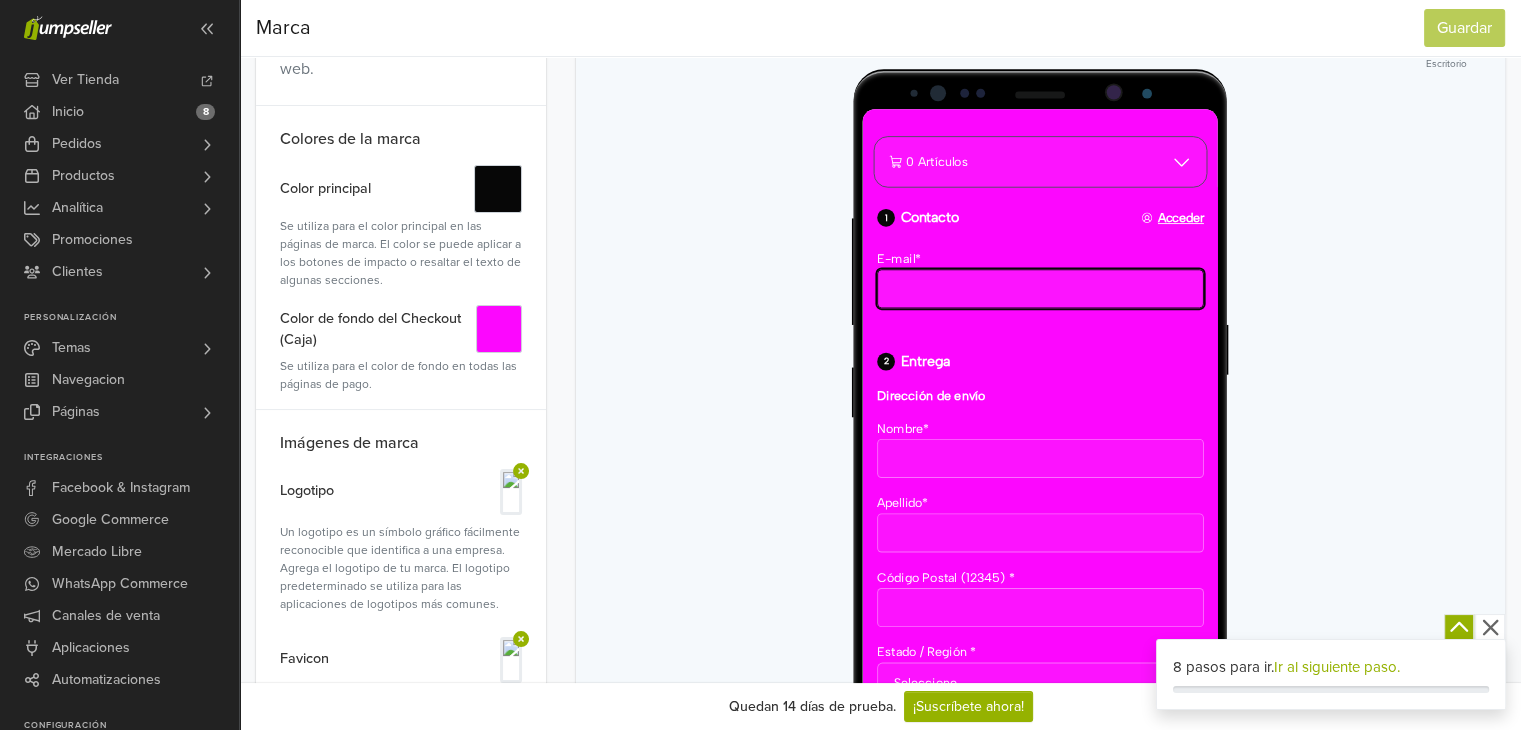 paste on "**********" 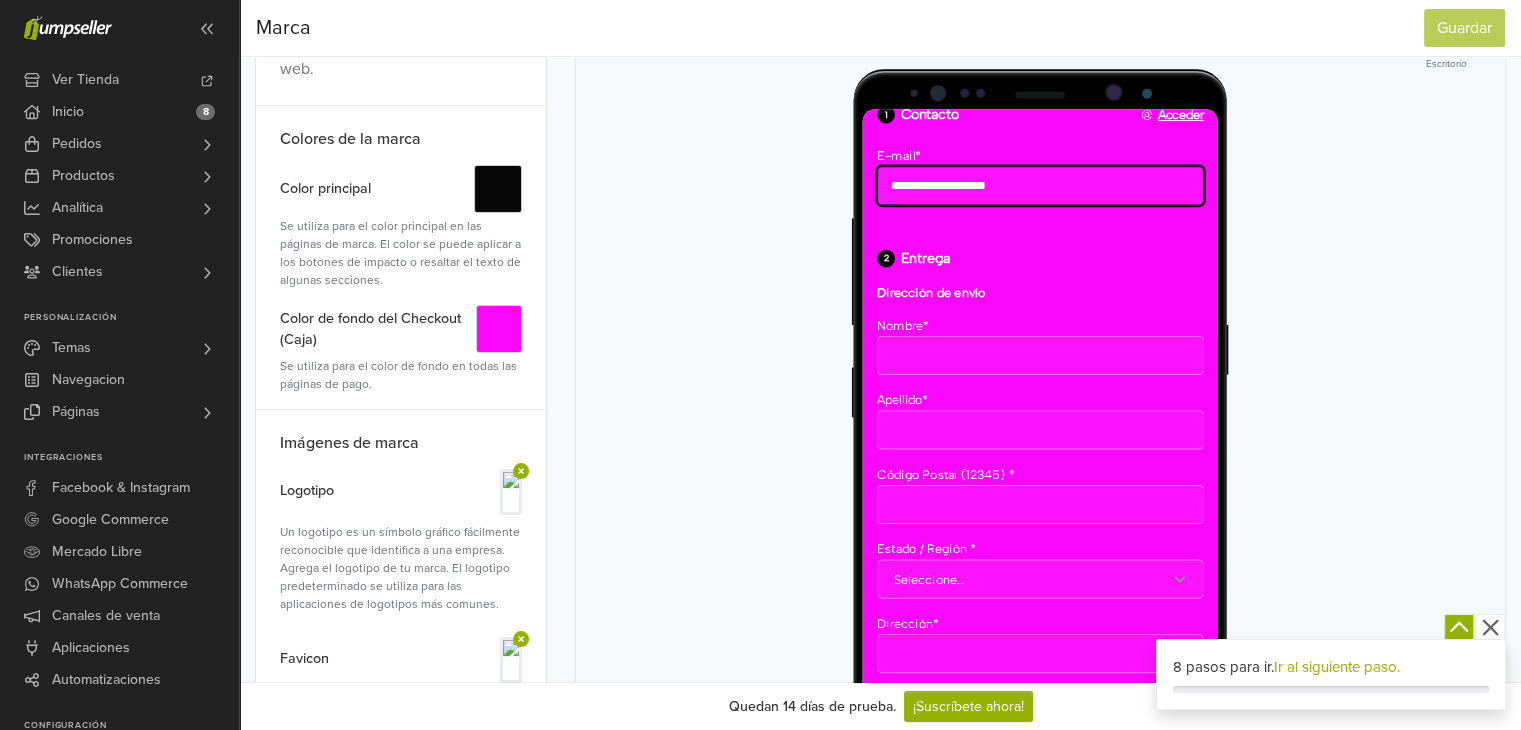 scroll, scrollTop: 116, scrollLeft: 0, axis: vertical 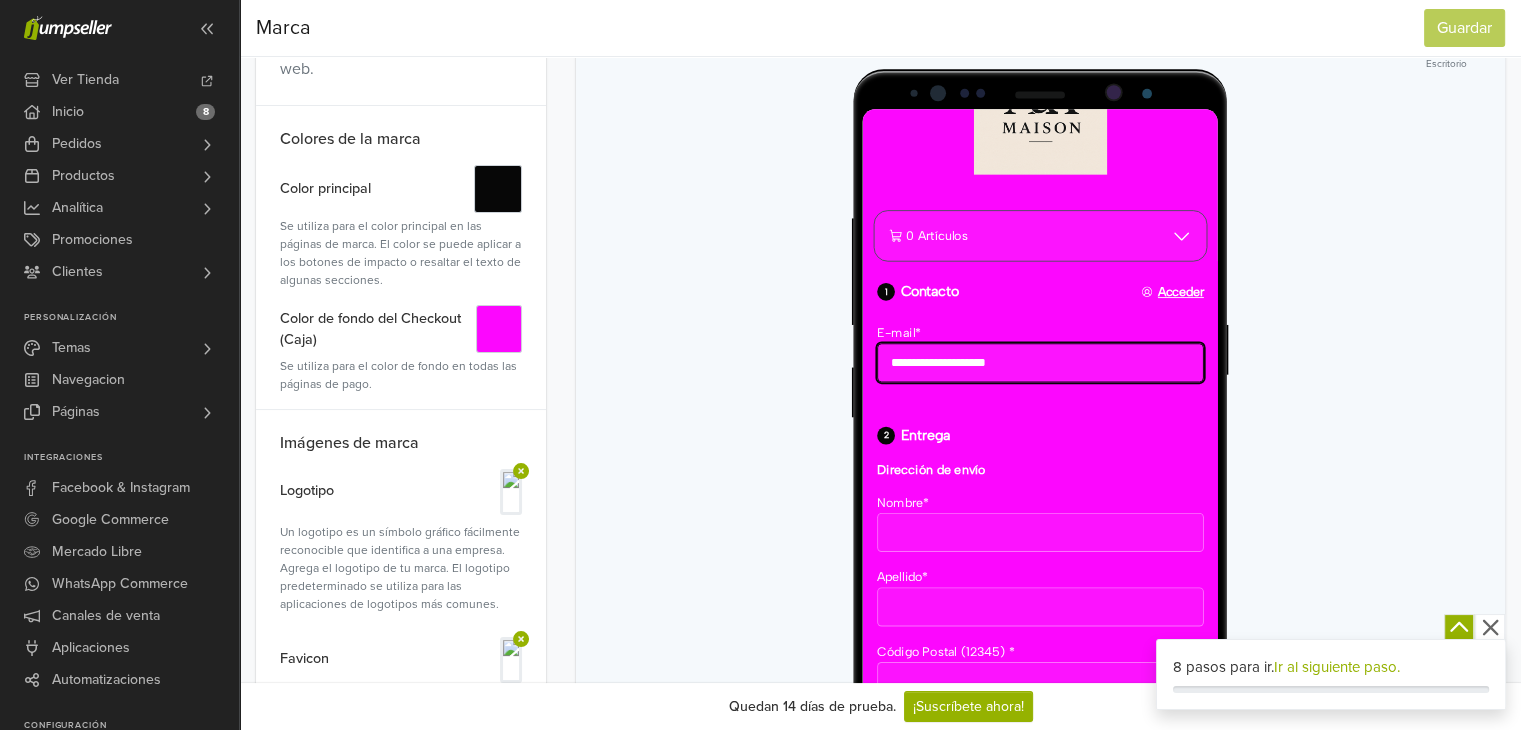 type on "**********" 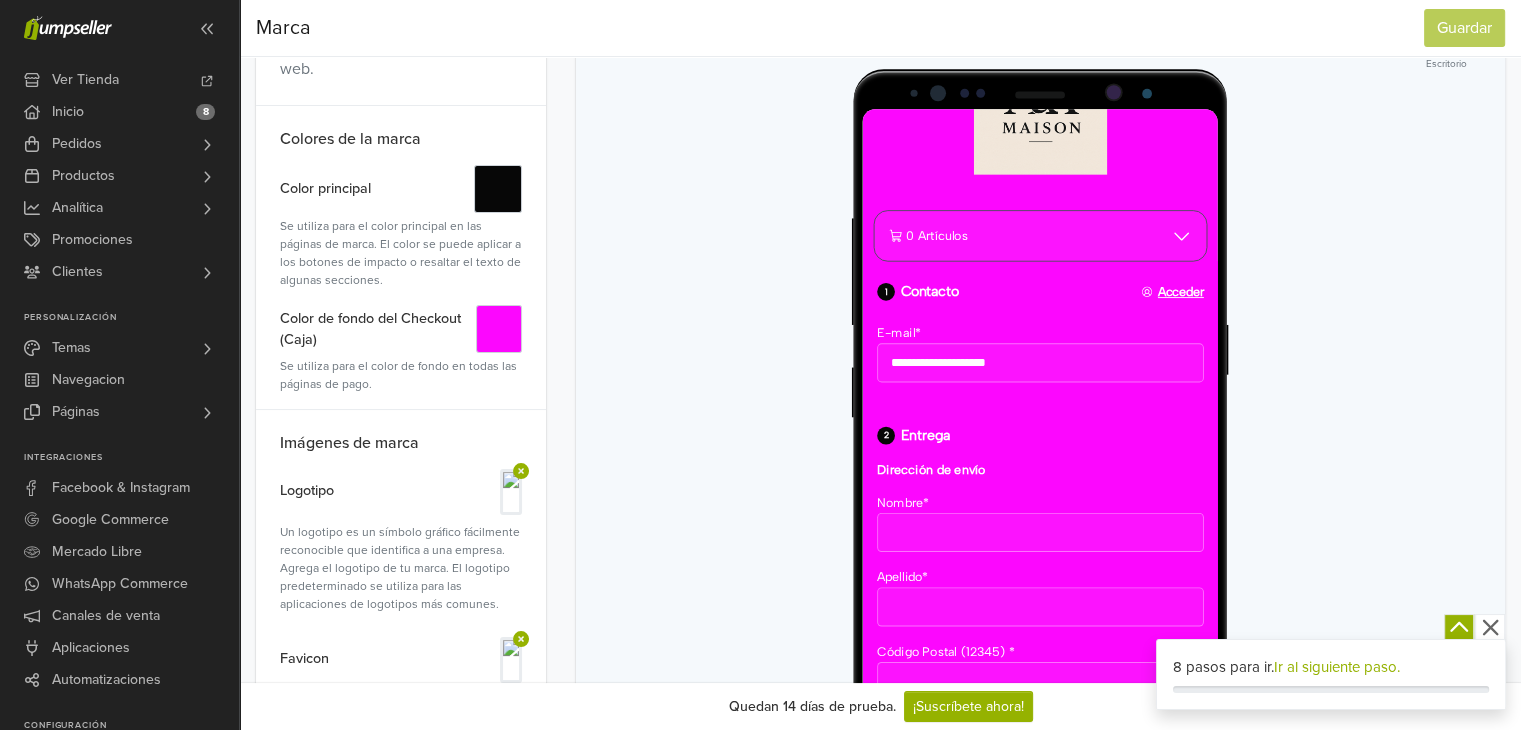 click 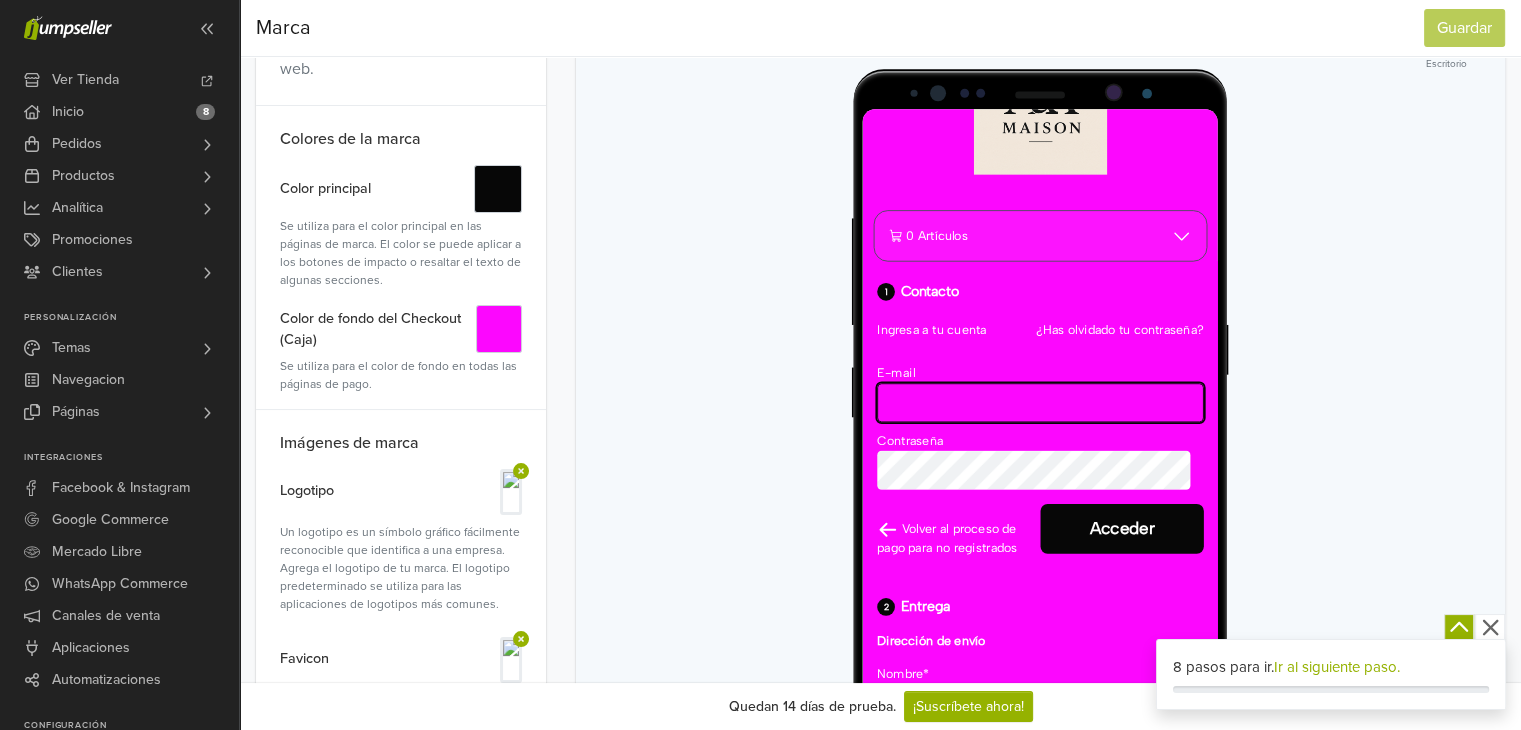 click on "E-mail" at bounding box center (1062, 440) 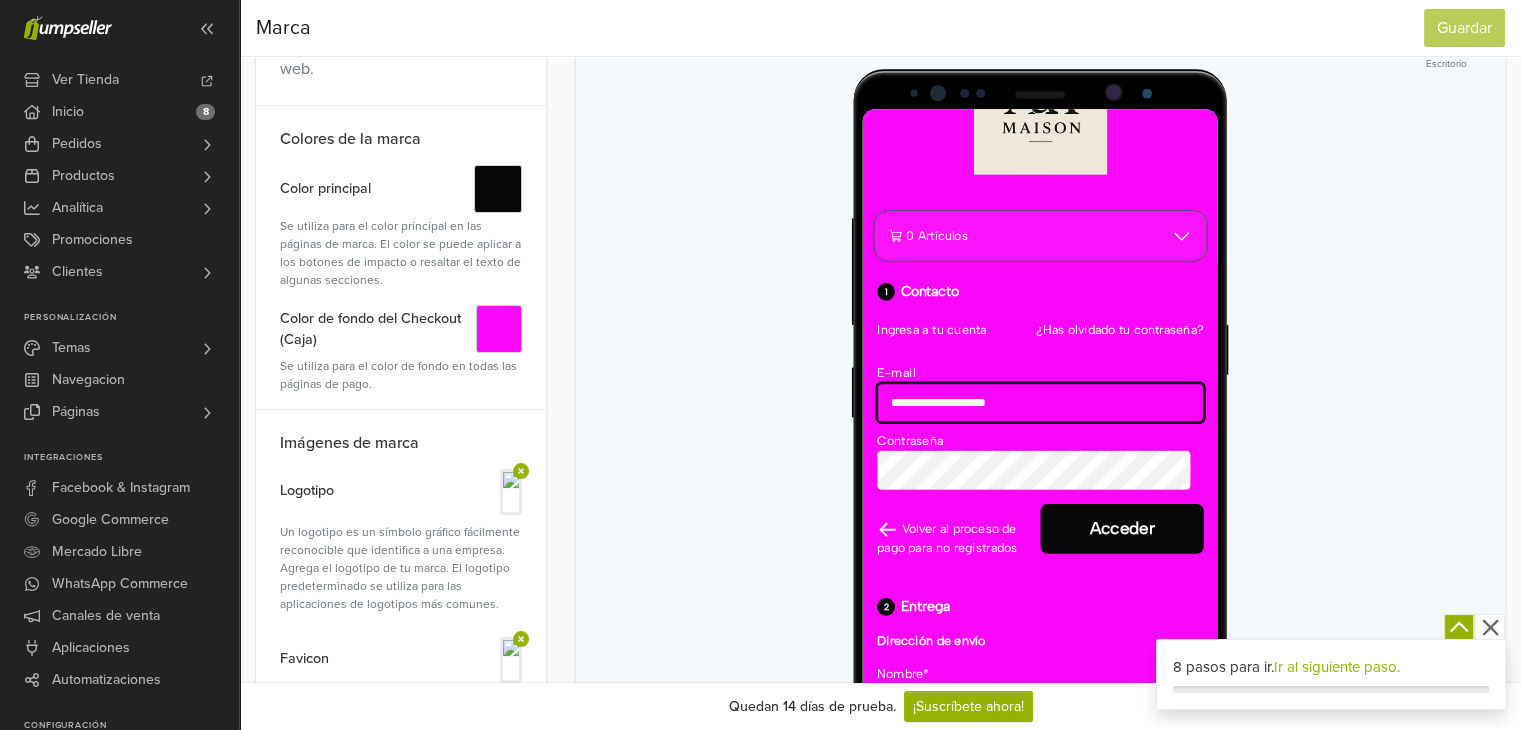 click on "**********" at bounding box center (1062, 440) 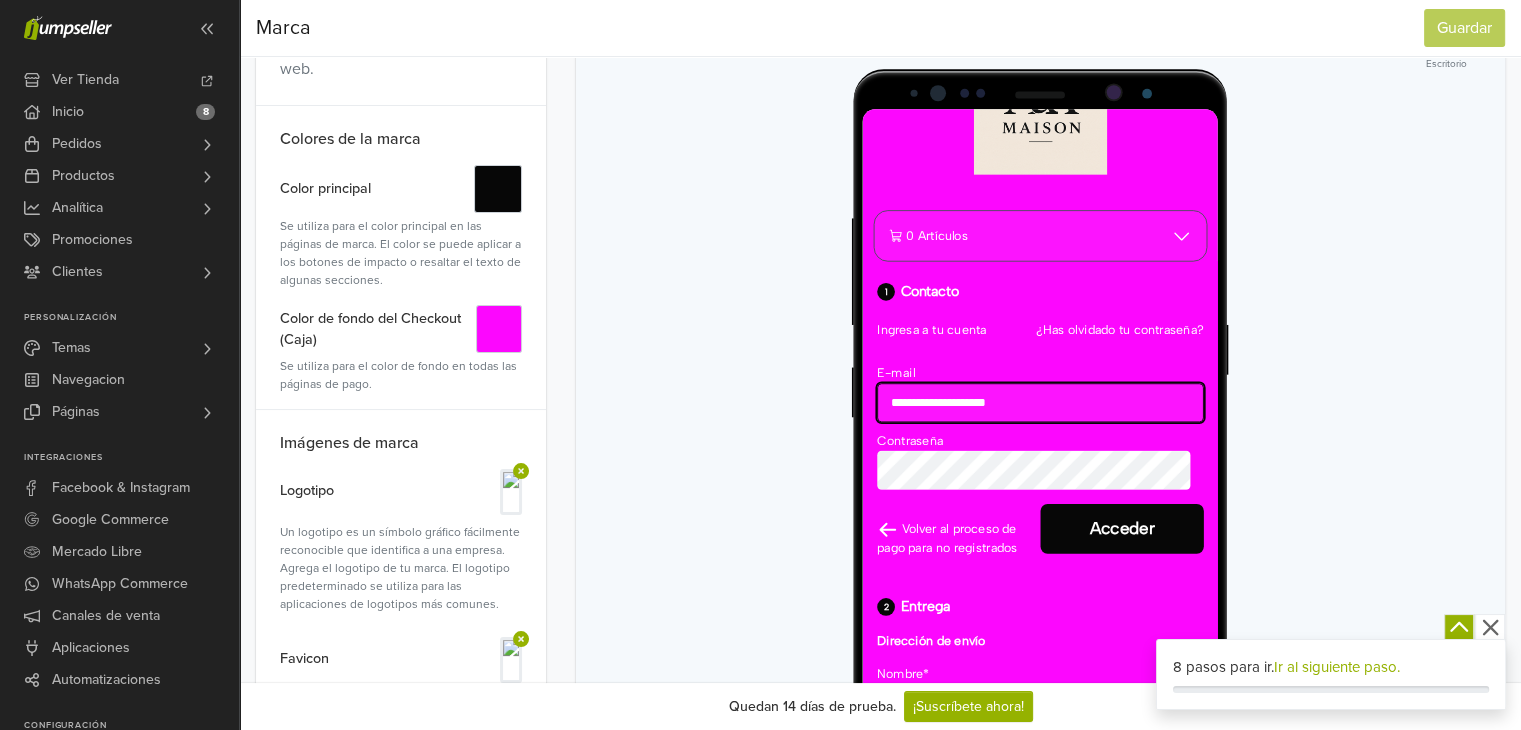 type on "**********" 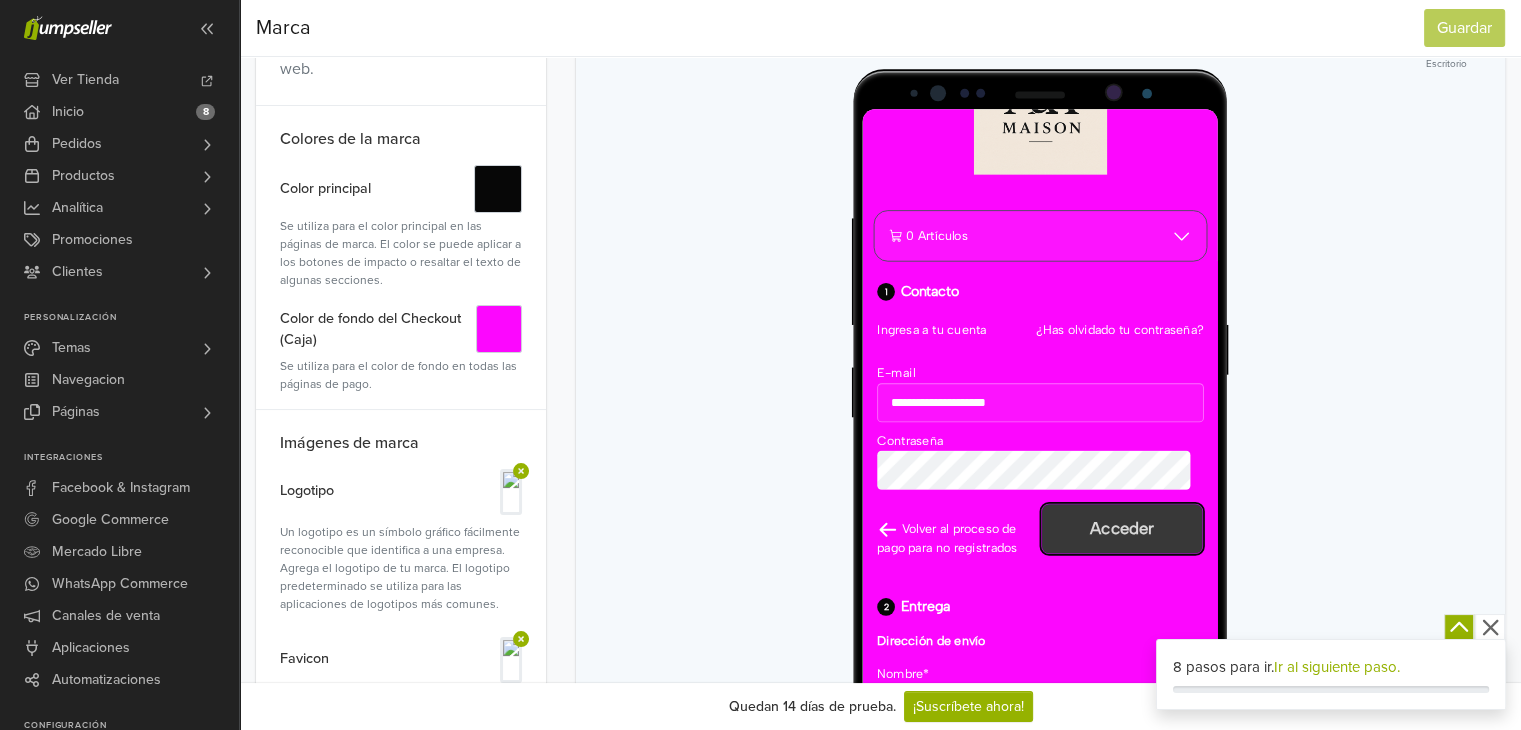 click on "Acceder" at bounding box center [1154, 582] 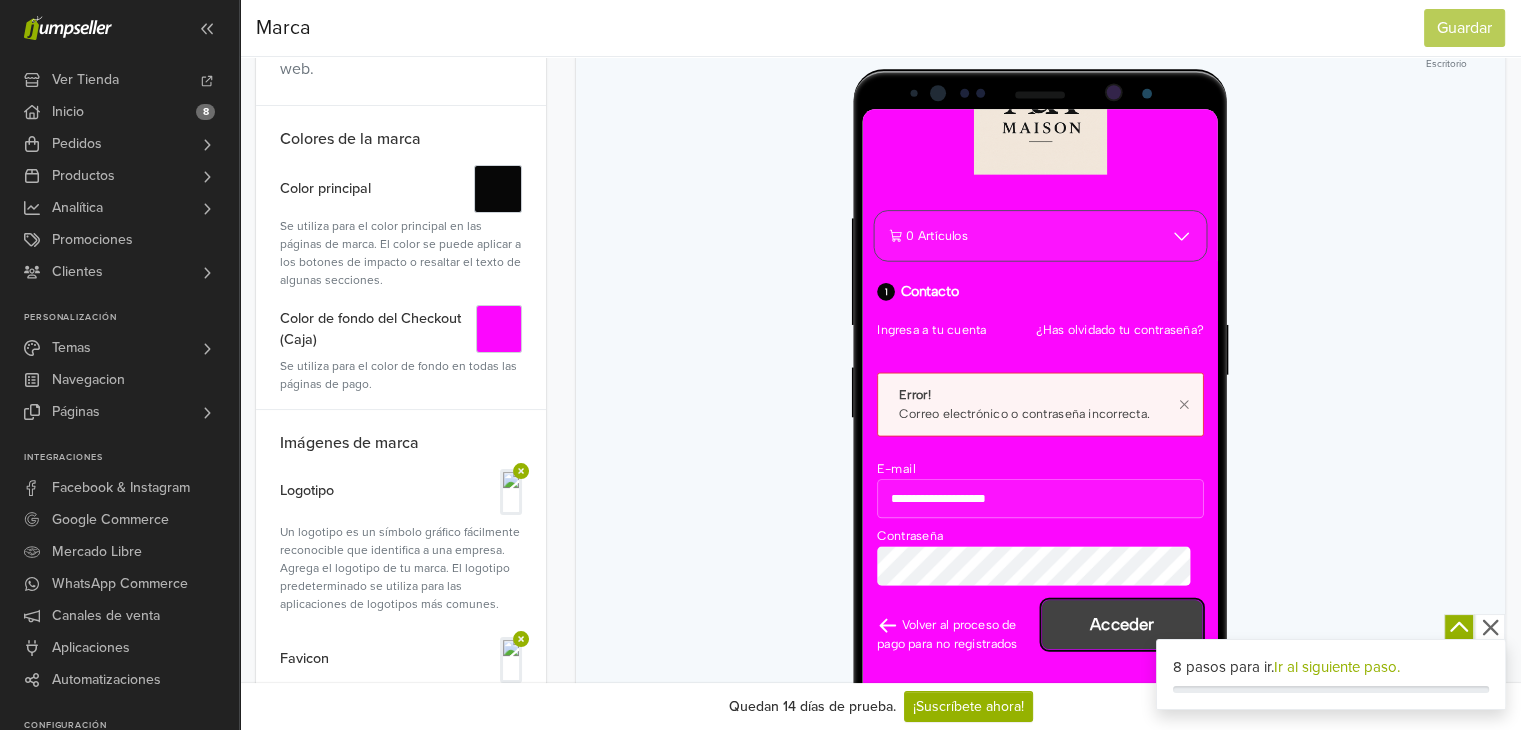 type 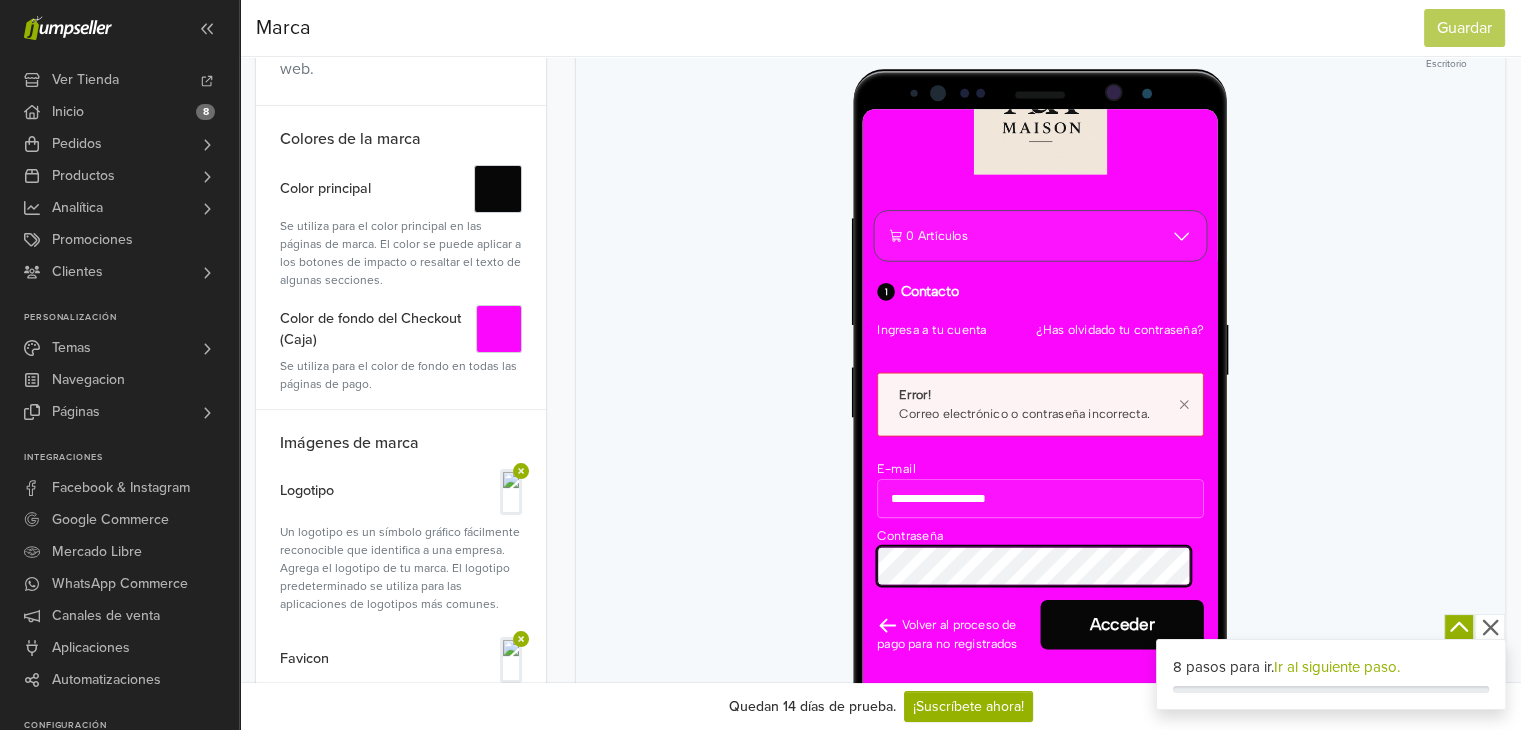click on "**********" at bounding box center (1062, 963) 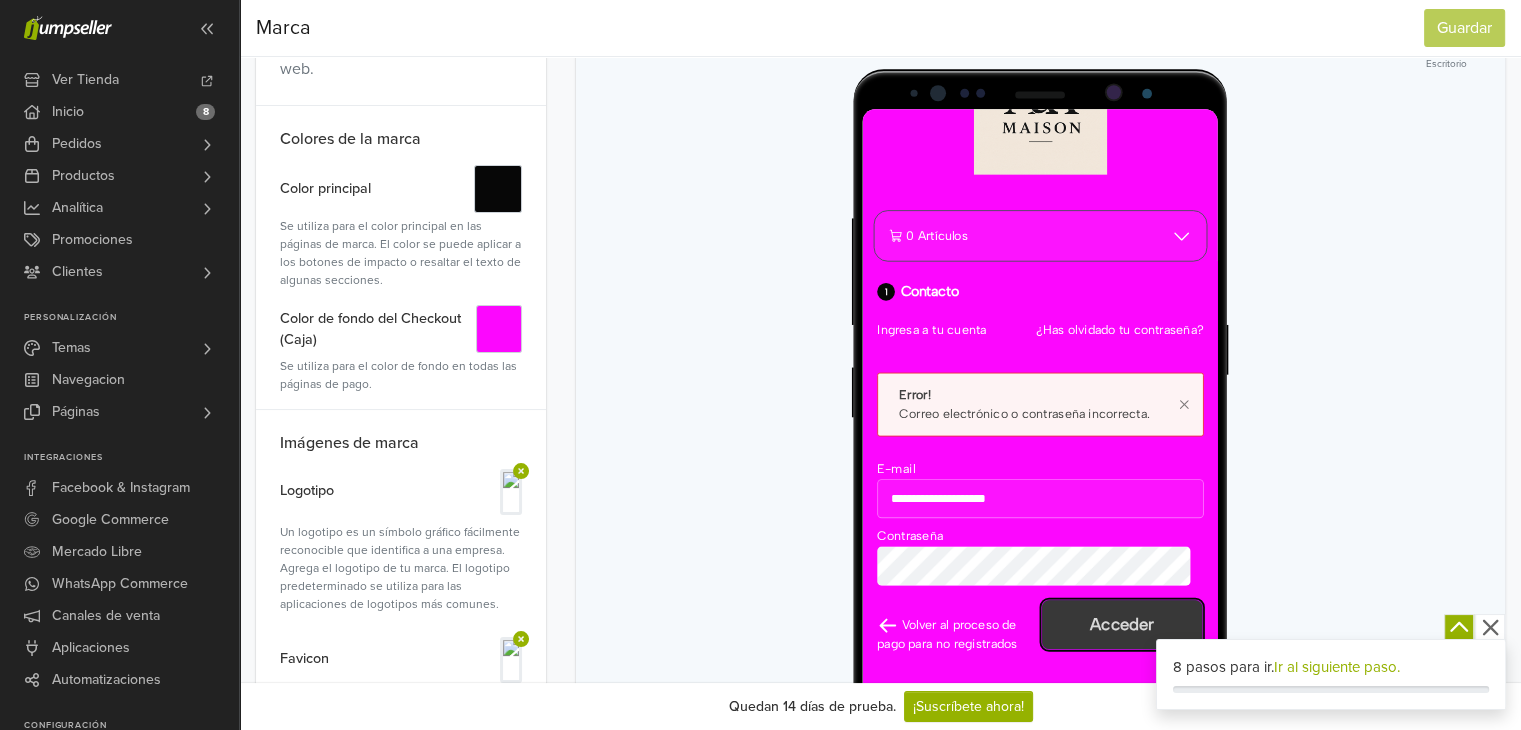 click on "Acceder" at bounding box center (1154, 690) 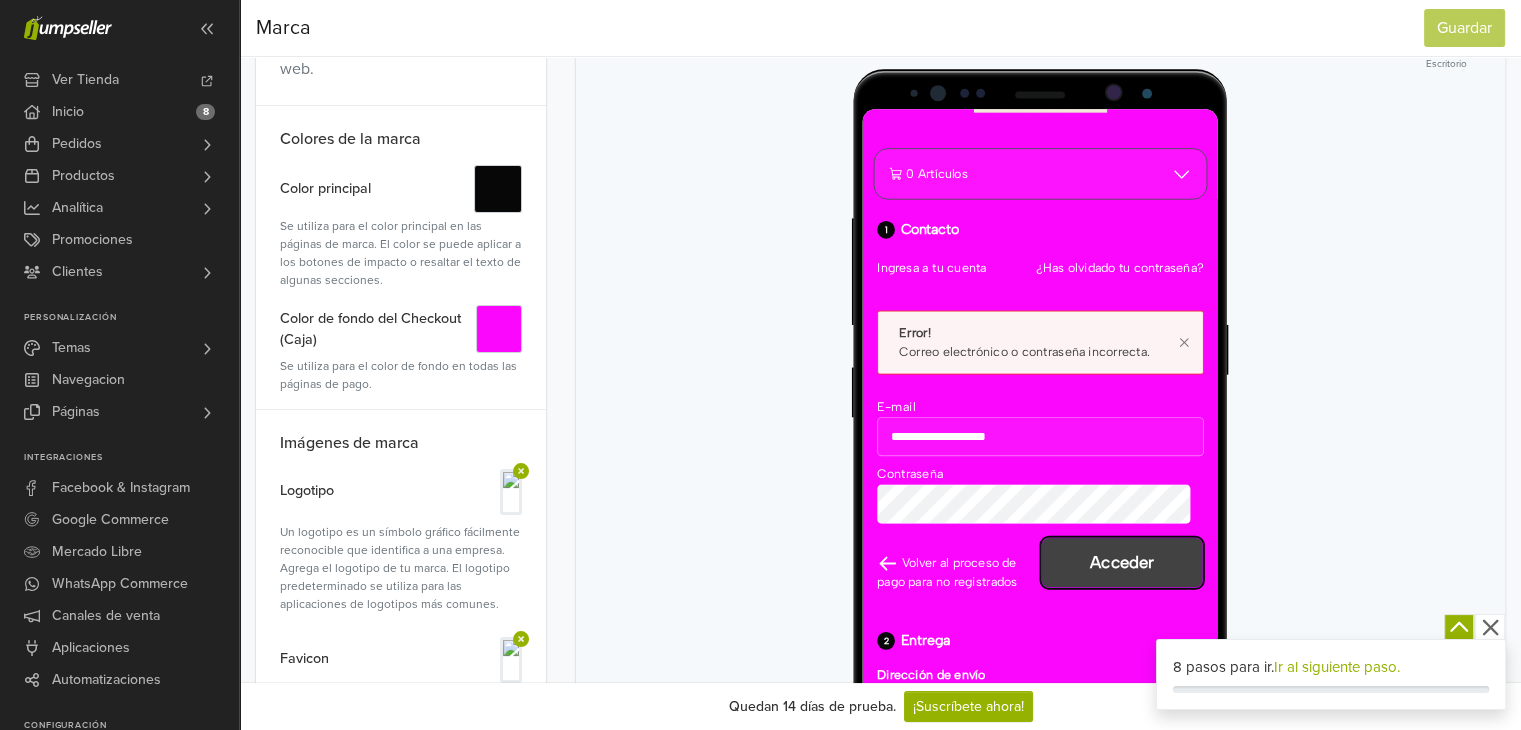 scroll, scrollTop: 316, scrollLeft: 0, axis: vertical 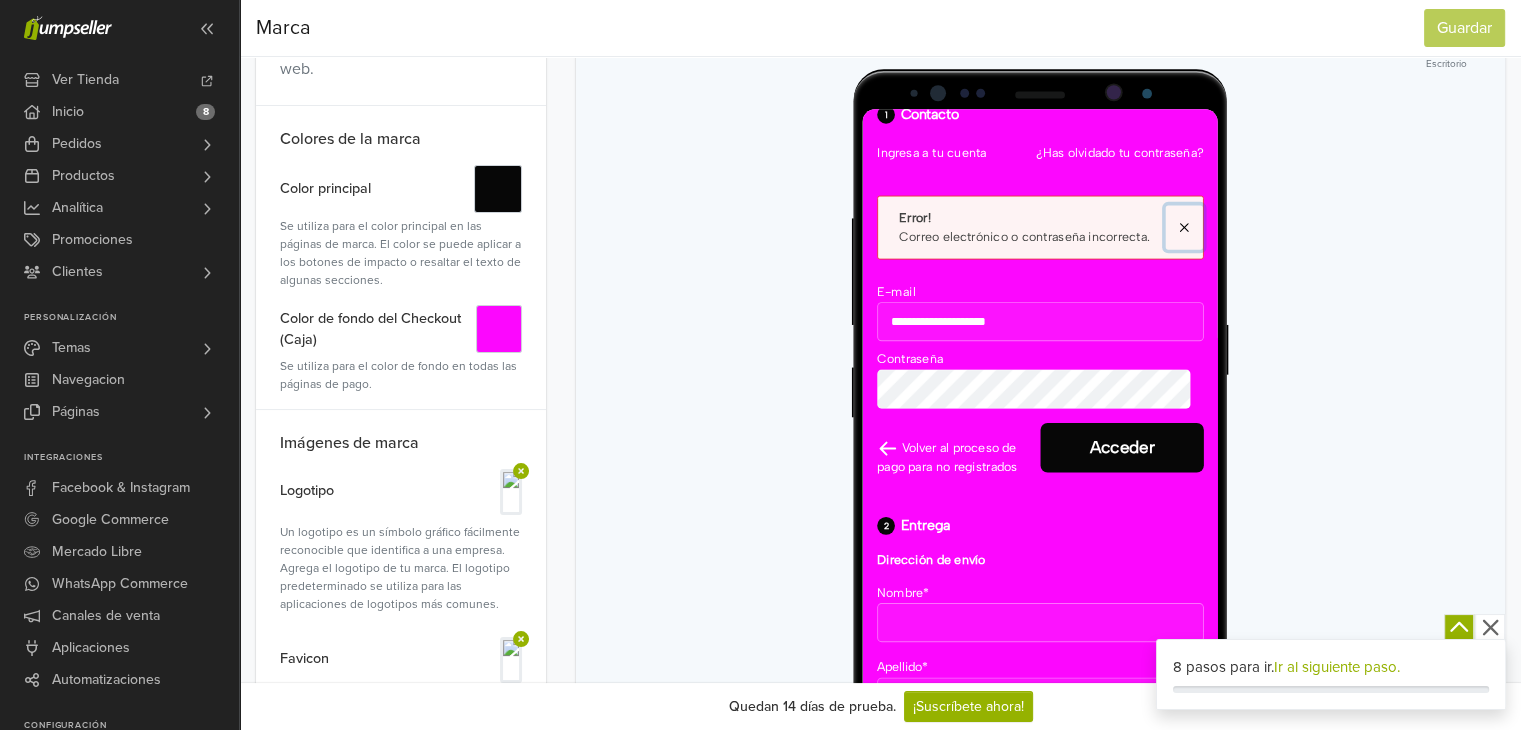 click at bounding box center [1224, 242] 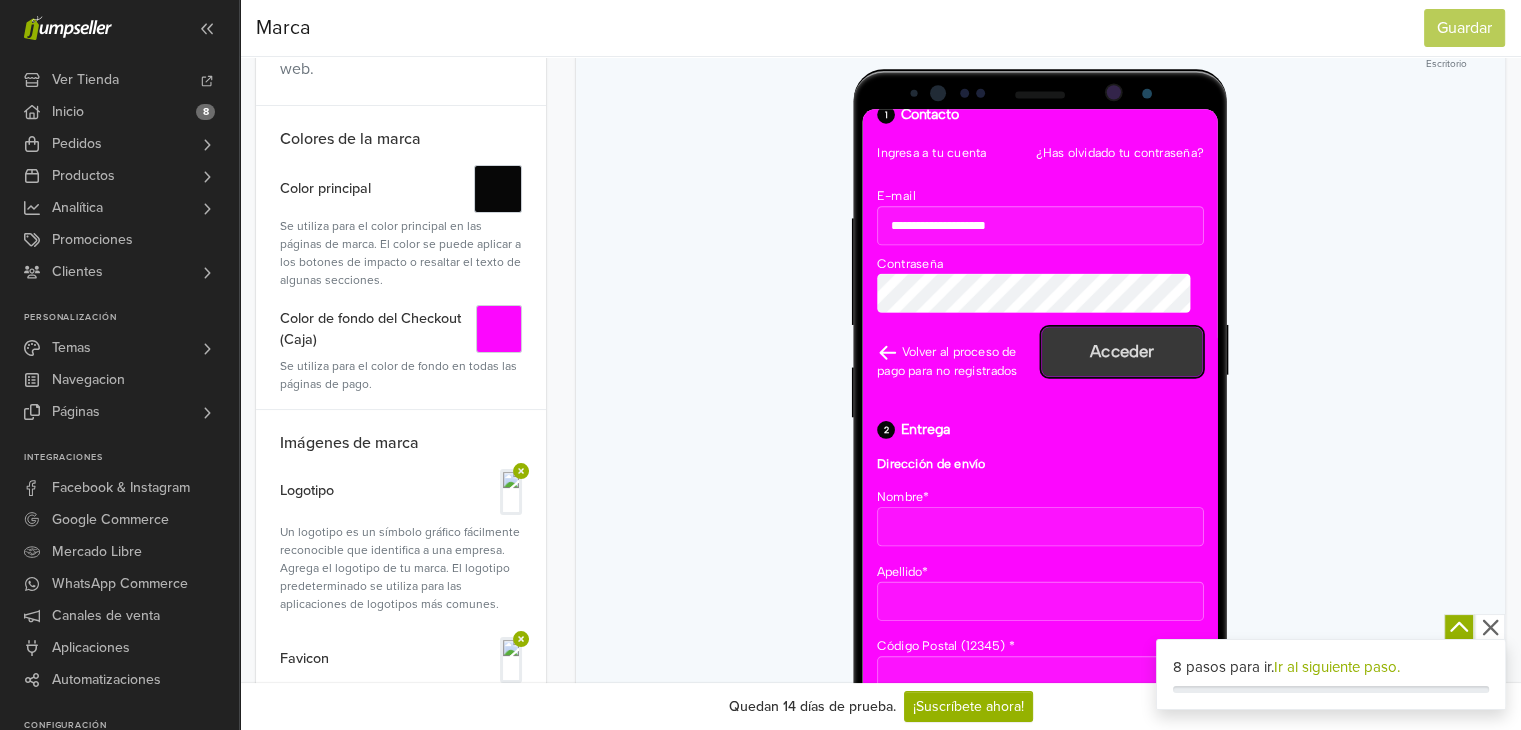 click on "Acceder" at bounding box center [1154, 382] 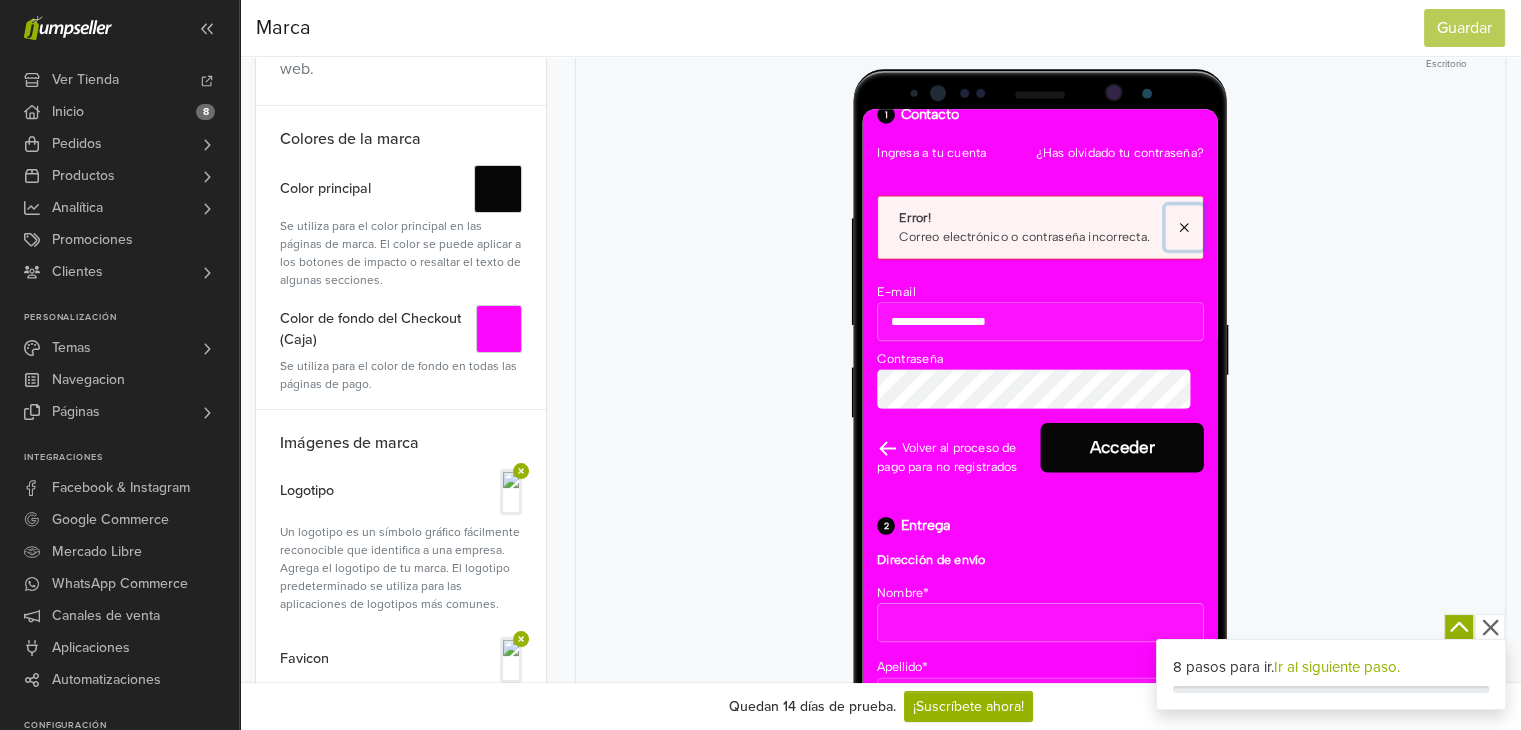 drag, startPoint x: 1217, startPoint y: 228, endPoint x: 1205, endPoint y: 252, distance: 26.832815 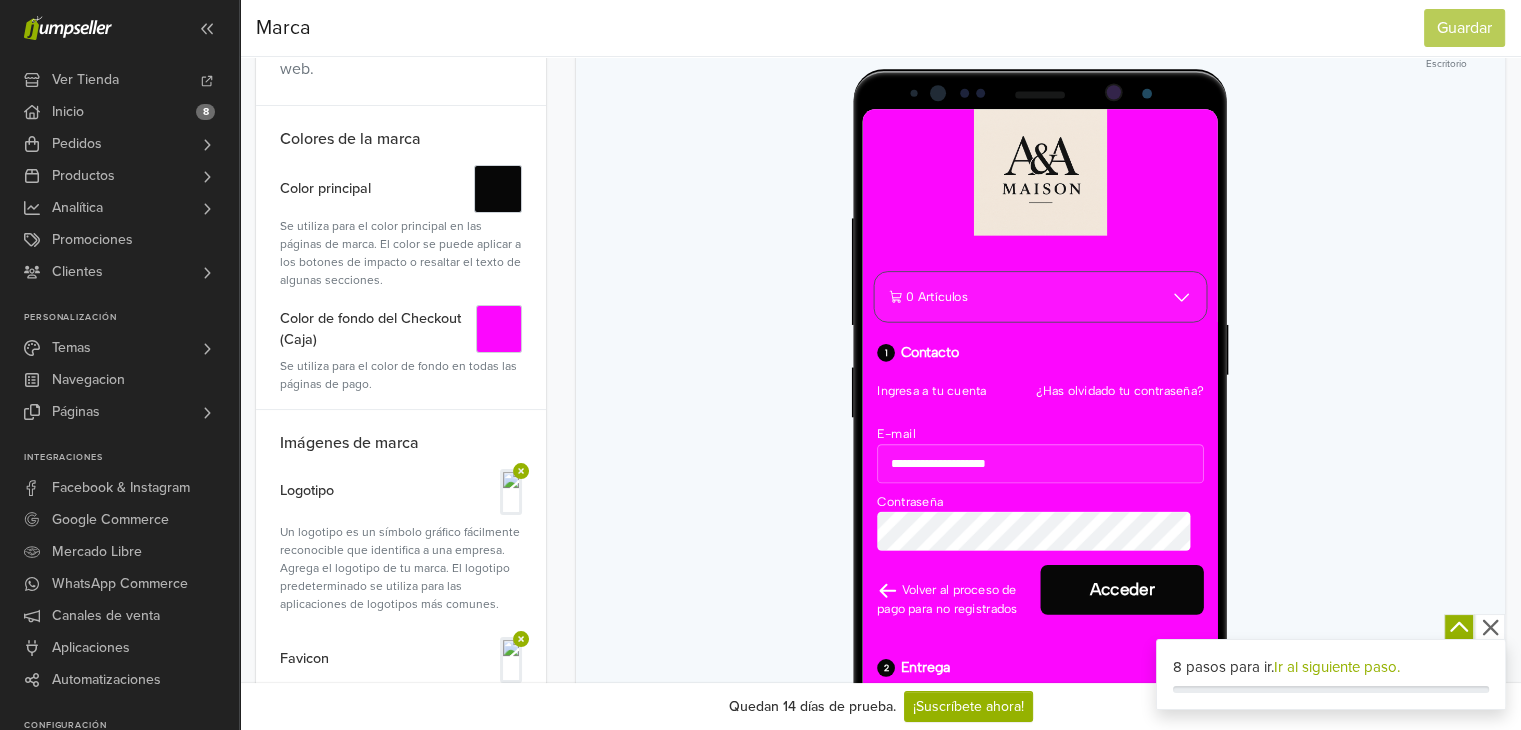 scroll, scrollTop: 0, scrollLeft: 0, axis: both 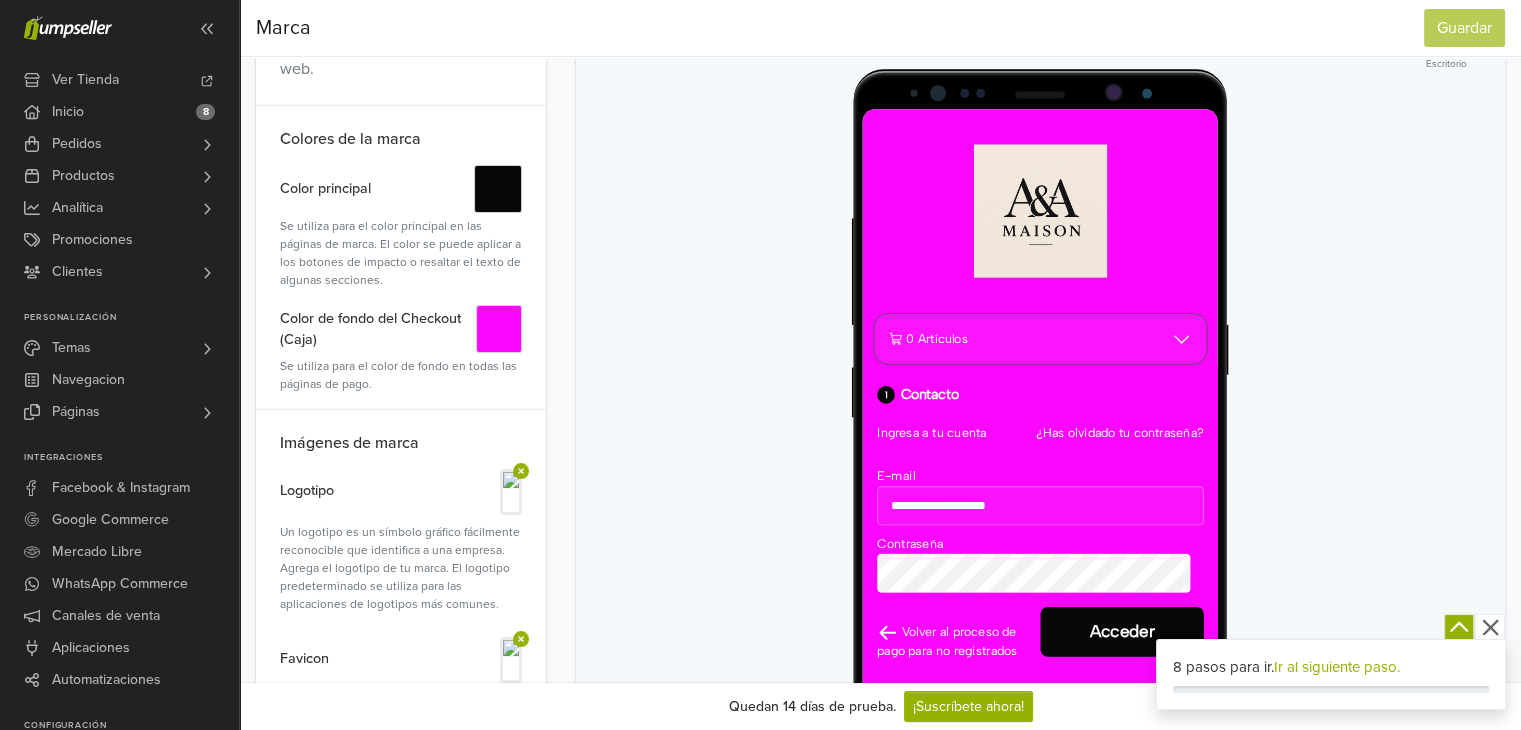 click on "0 Artículos" at bounding box center (1062, 368) 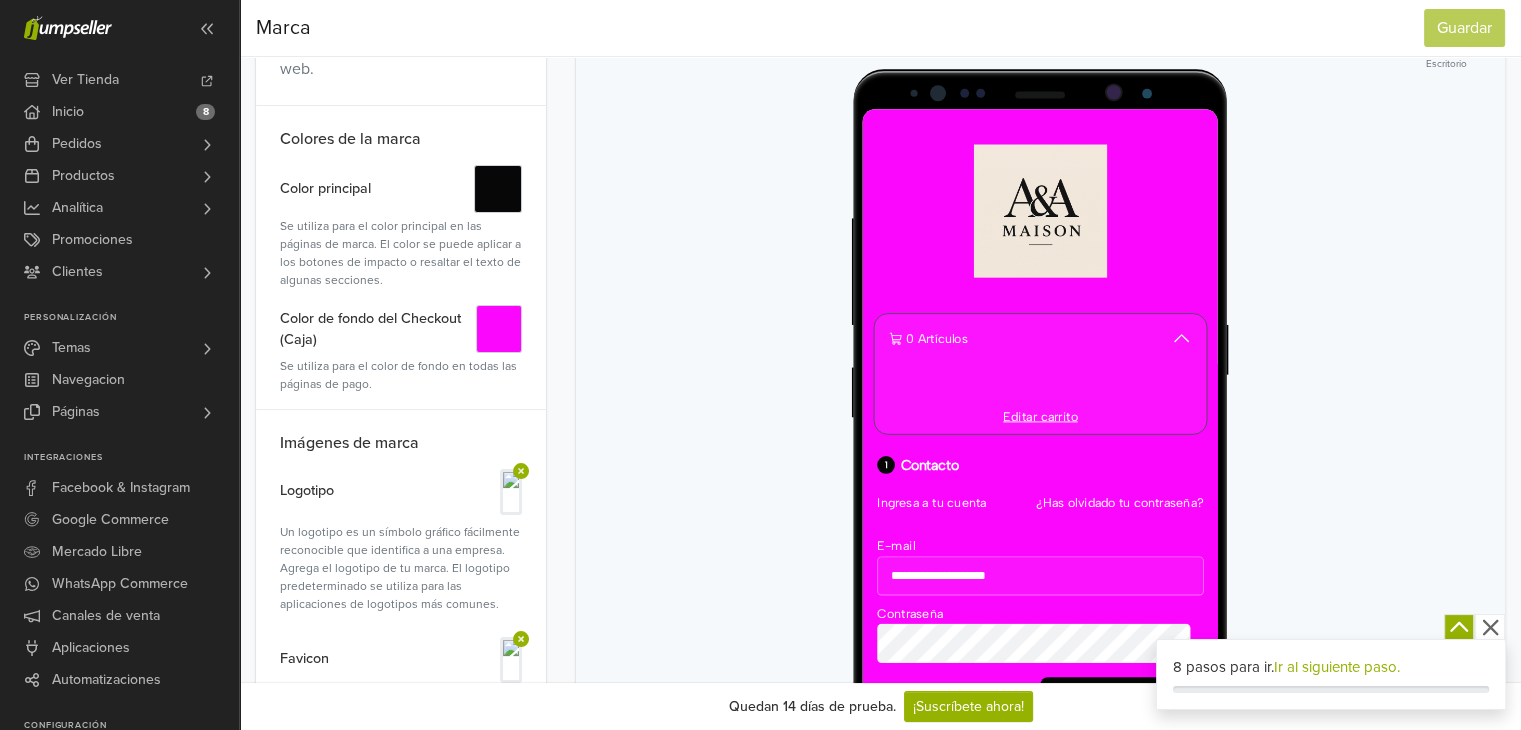 drag, startPoint x: 1037, startPoint y: 420, endPoint x: 1055, endPoint y: 455, distance: 39.357338 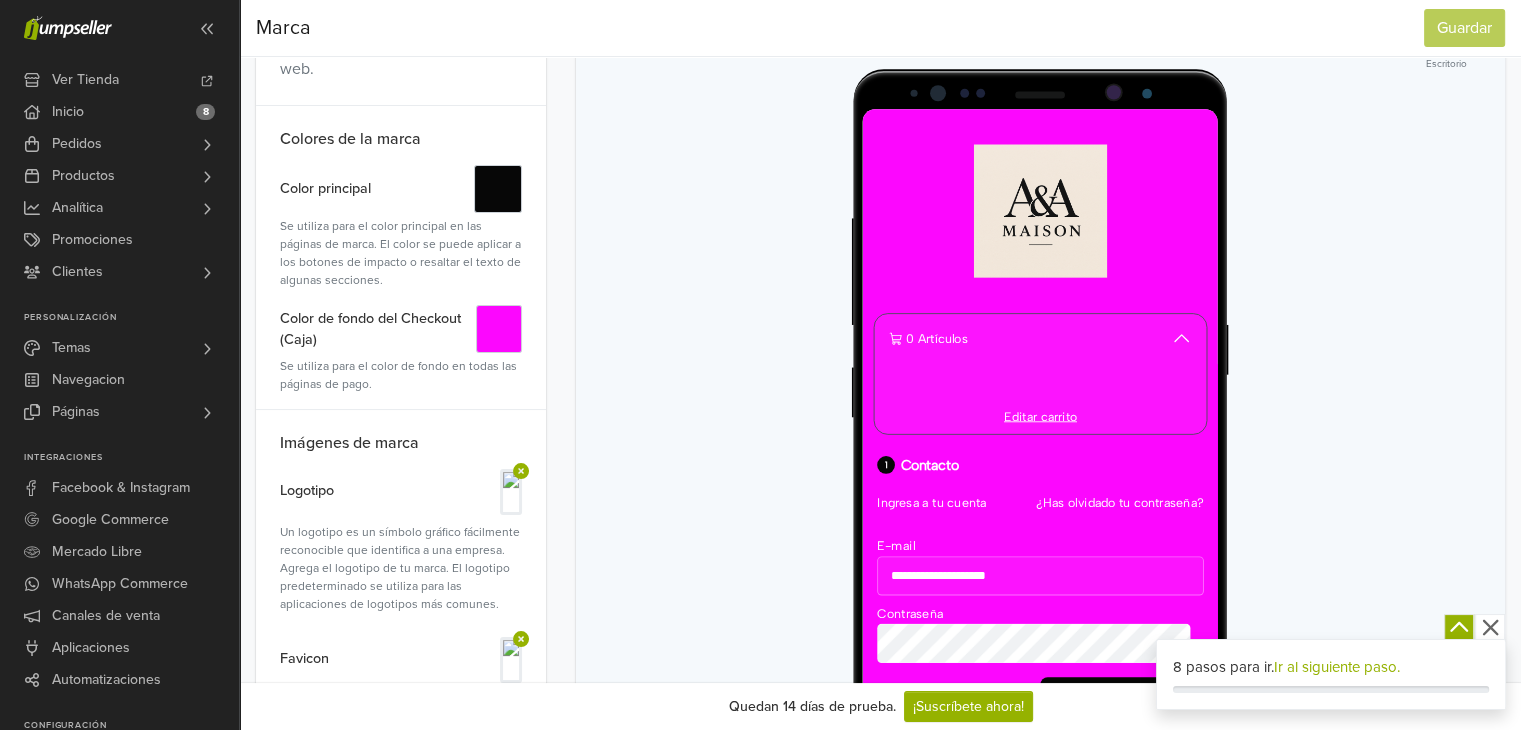 click on "Editar carrito" at bounding box center [1062, 455] 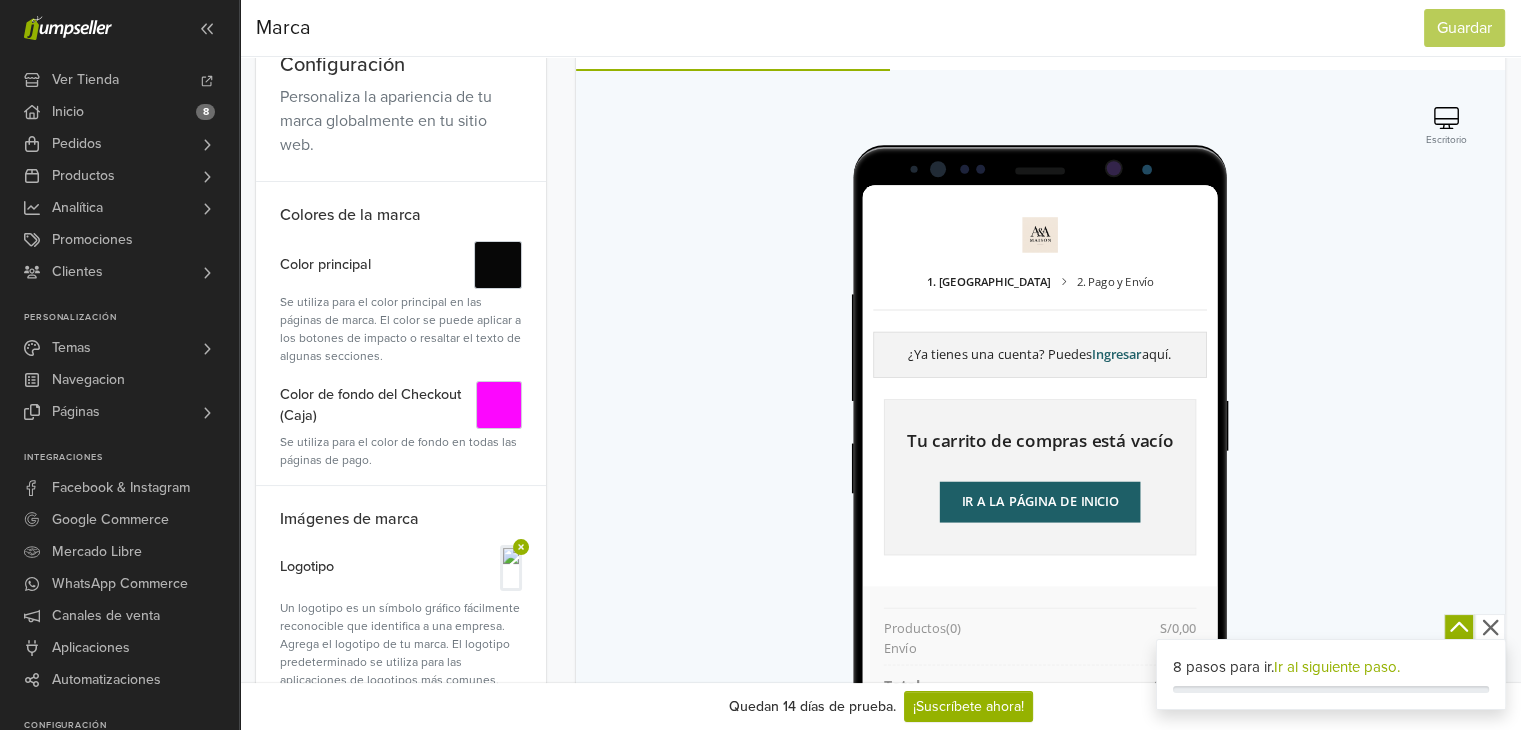 scroll, scrollTop: 100, scrollLeft: 0, axis: vertical 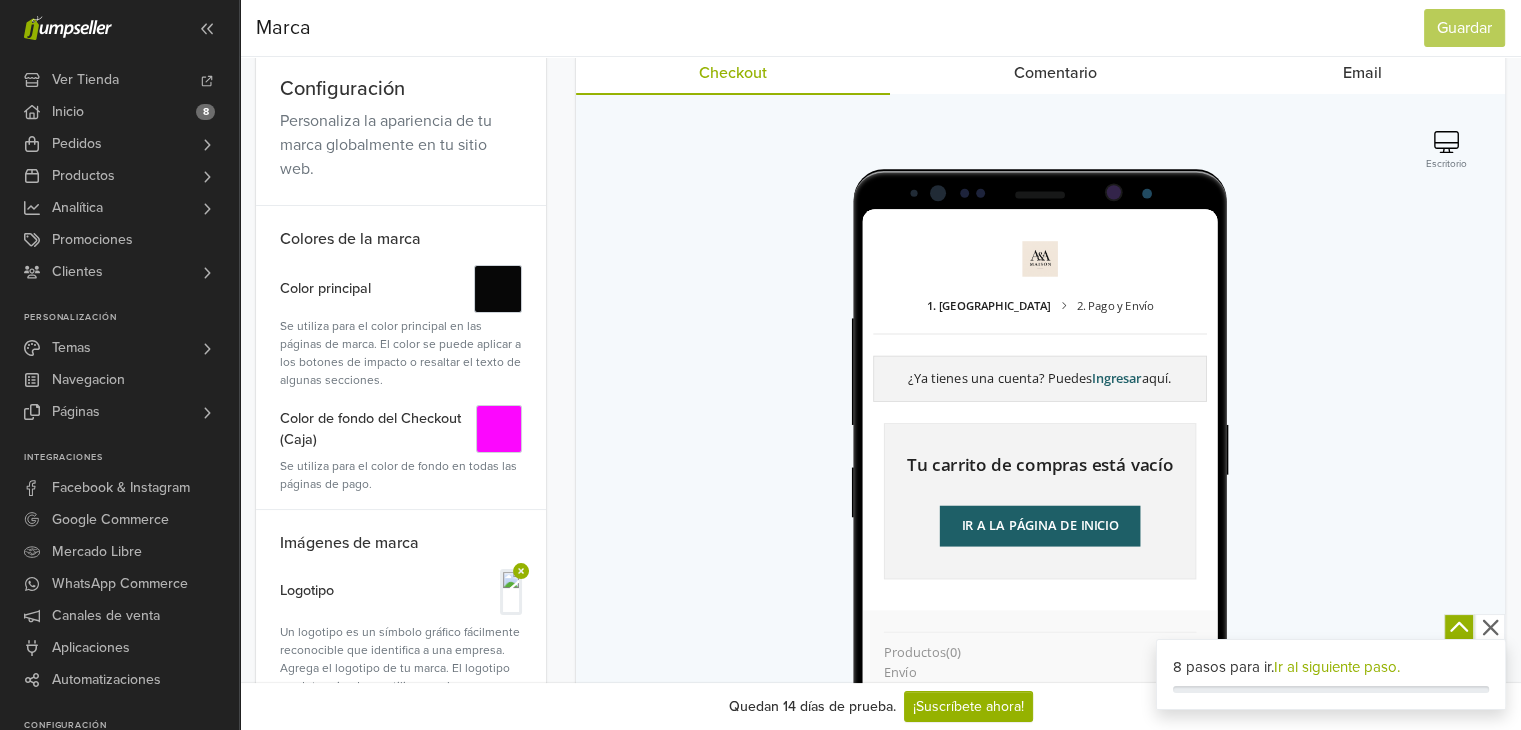 click on "2. Pago y Envío" at bounding box center [1146, 317] 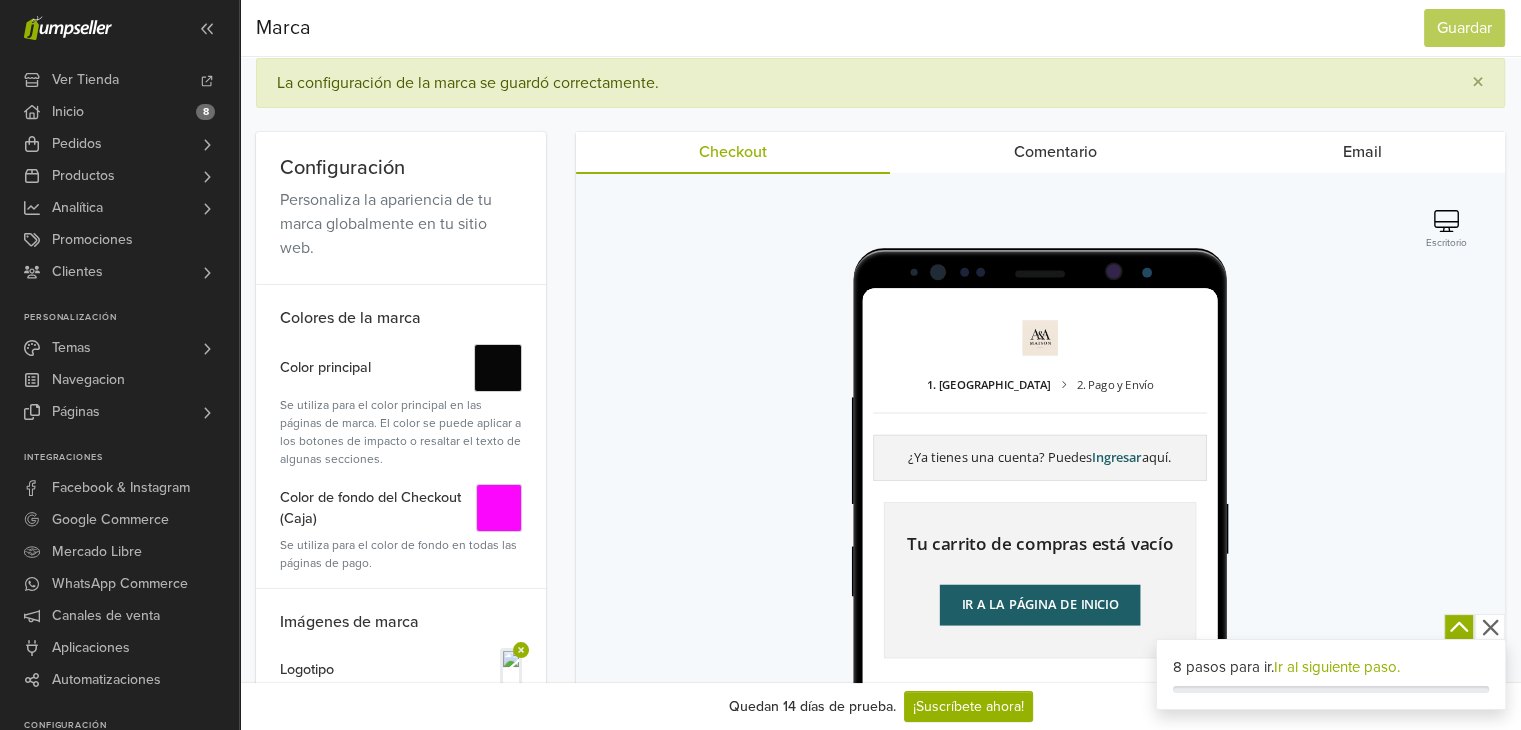 scroll, scrollTop: 0, scrollLeft: 0, axis: both 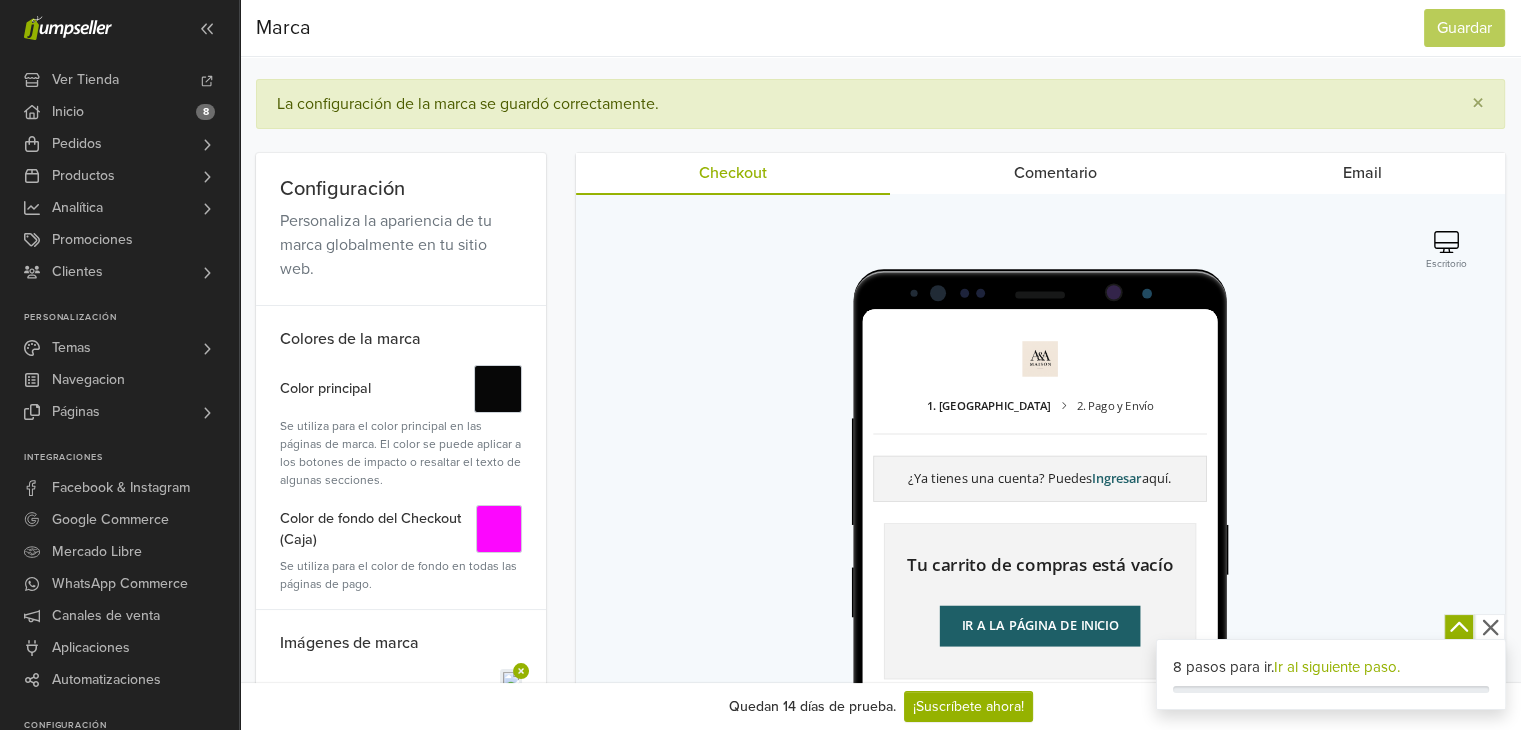 click on "Personaliza la apariencia de tu marca globalmente en tu sitio web." at bounding box center [401, 245] 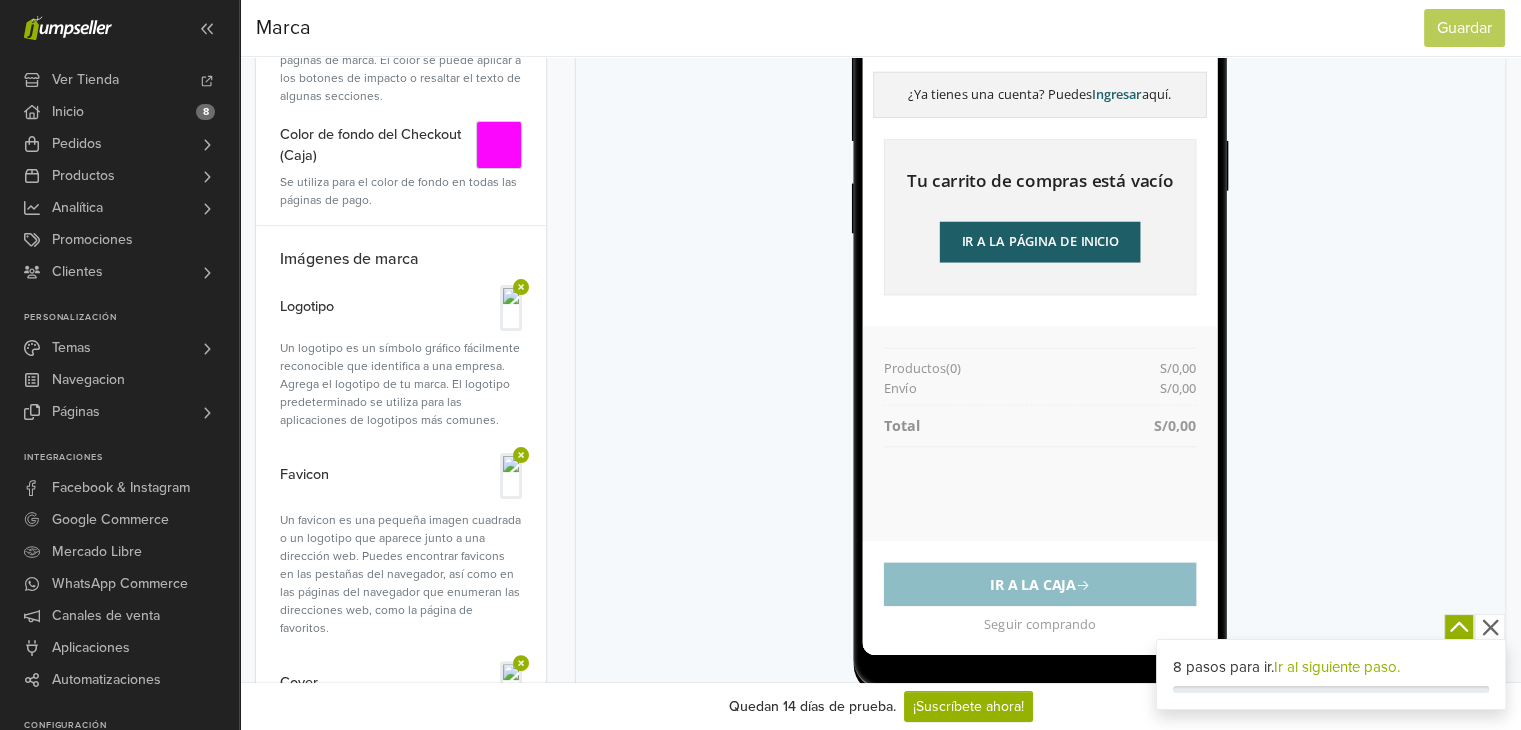 scroll, scrollTop: 600, scrollLeft: 0, axis: vertical 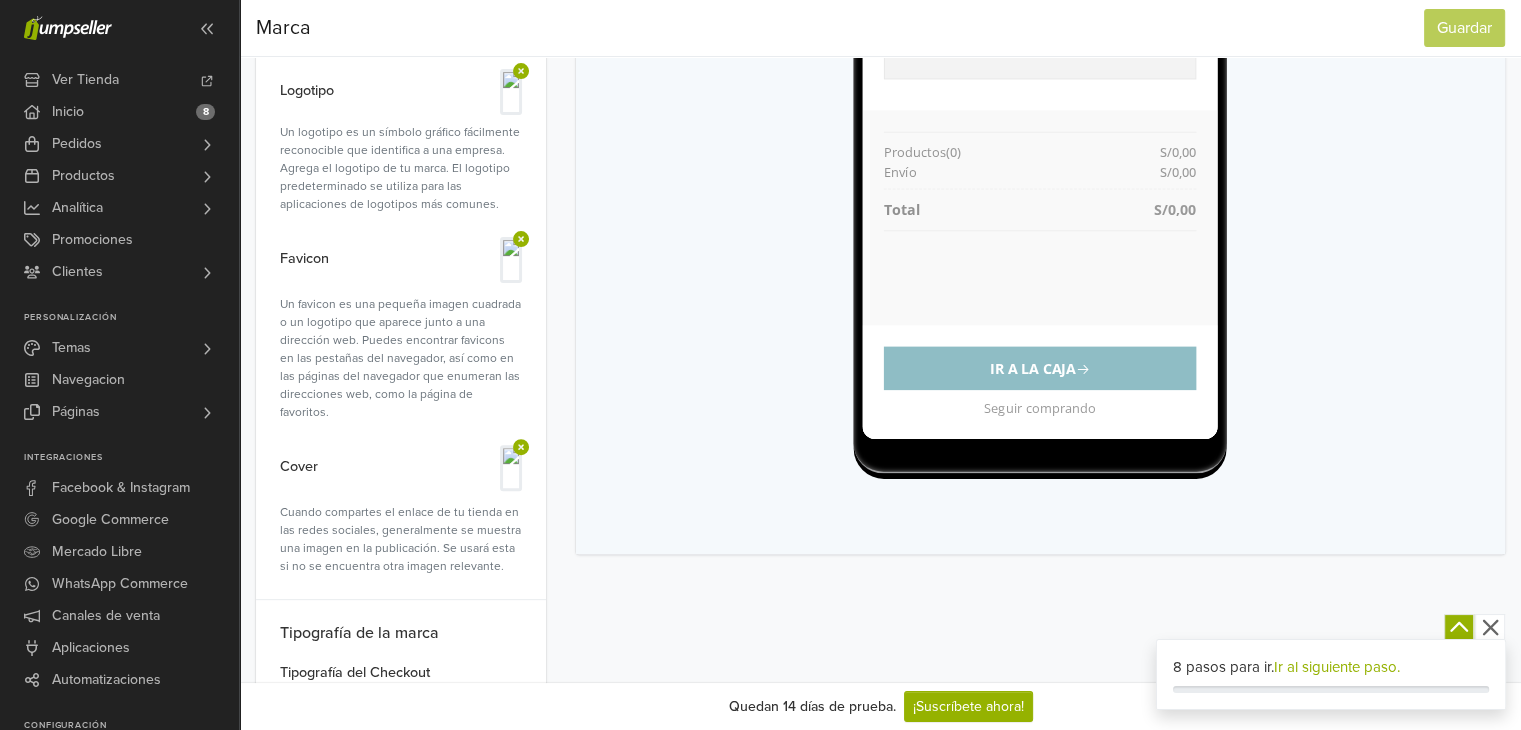click on "Checkout Comentario Email Escritorio Escritorio Escritorio" at bounding box center (1040, 206) 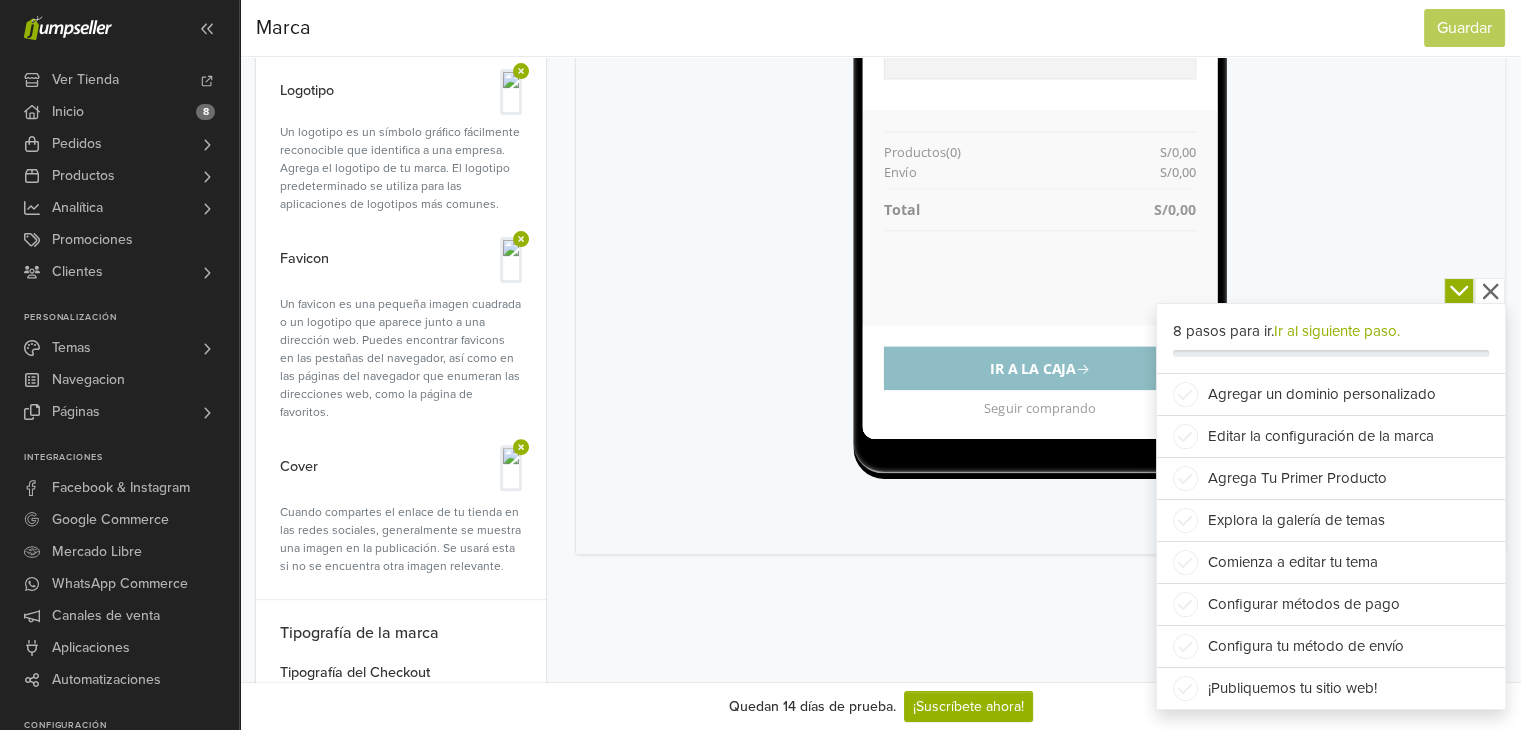 click on "¡Publiquemos tu sitio web!" at bounding box center (1331, 688) 